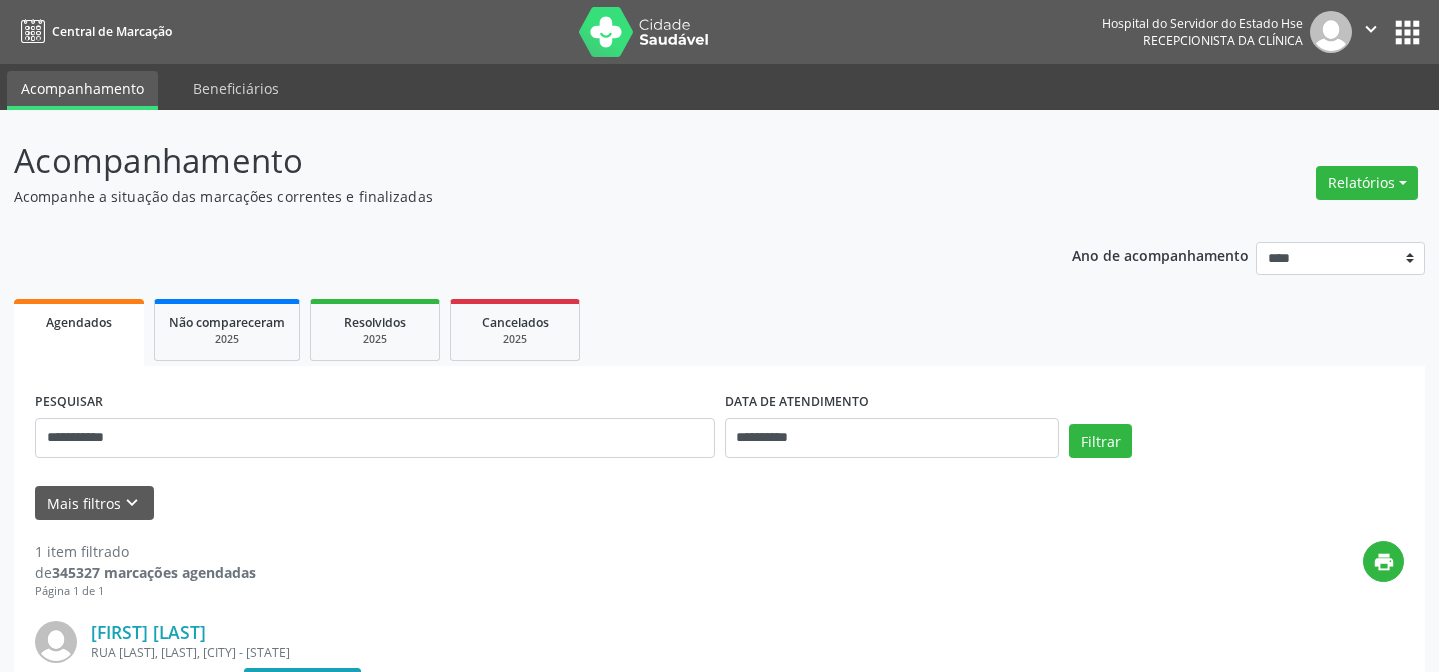 scroll, scrollTop: 267, scrollLeft: 0, axis: vertical 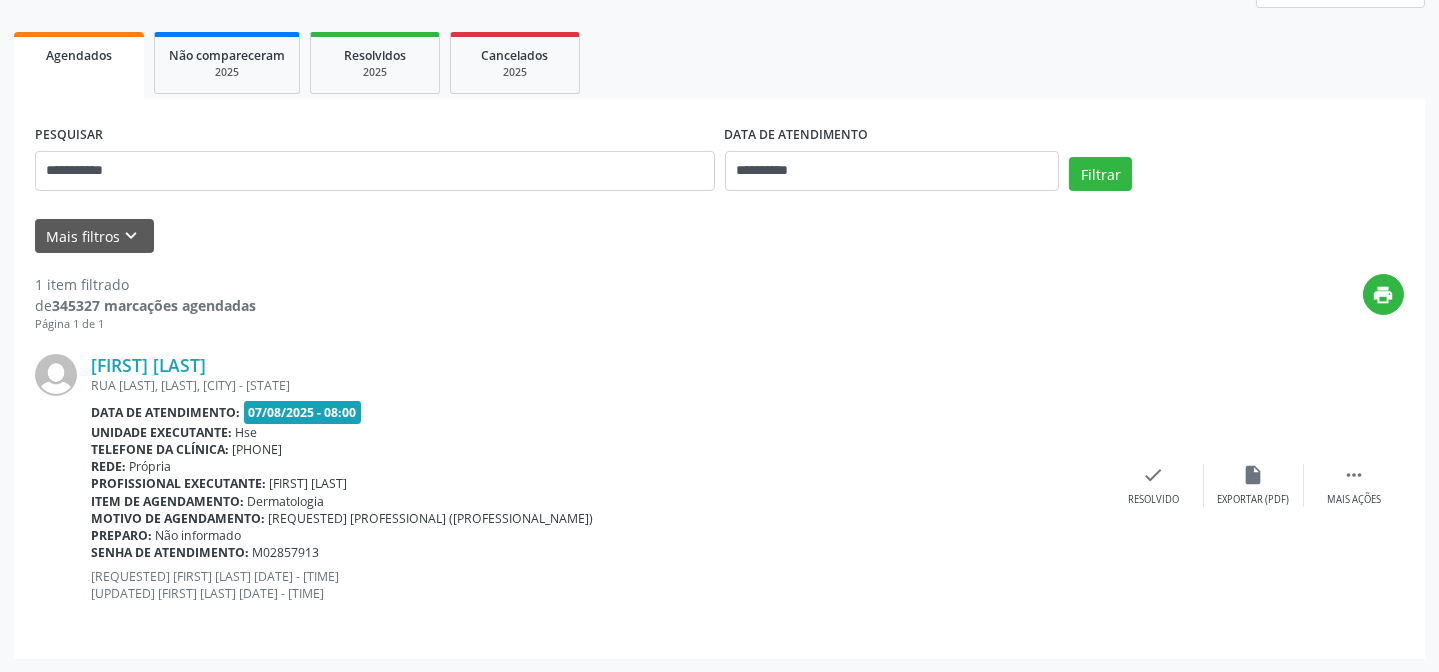 drag, startPoint x: 0, startPoint y: 0, endPoint x: 530, endPoint y: 153, distance: 551.6421 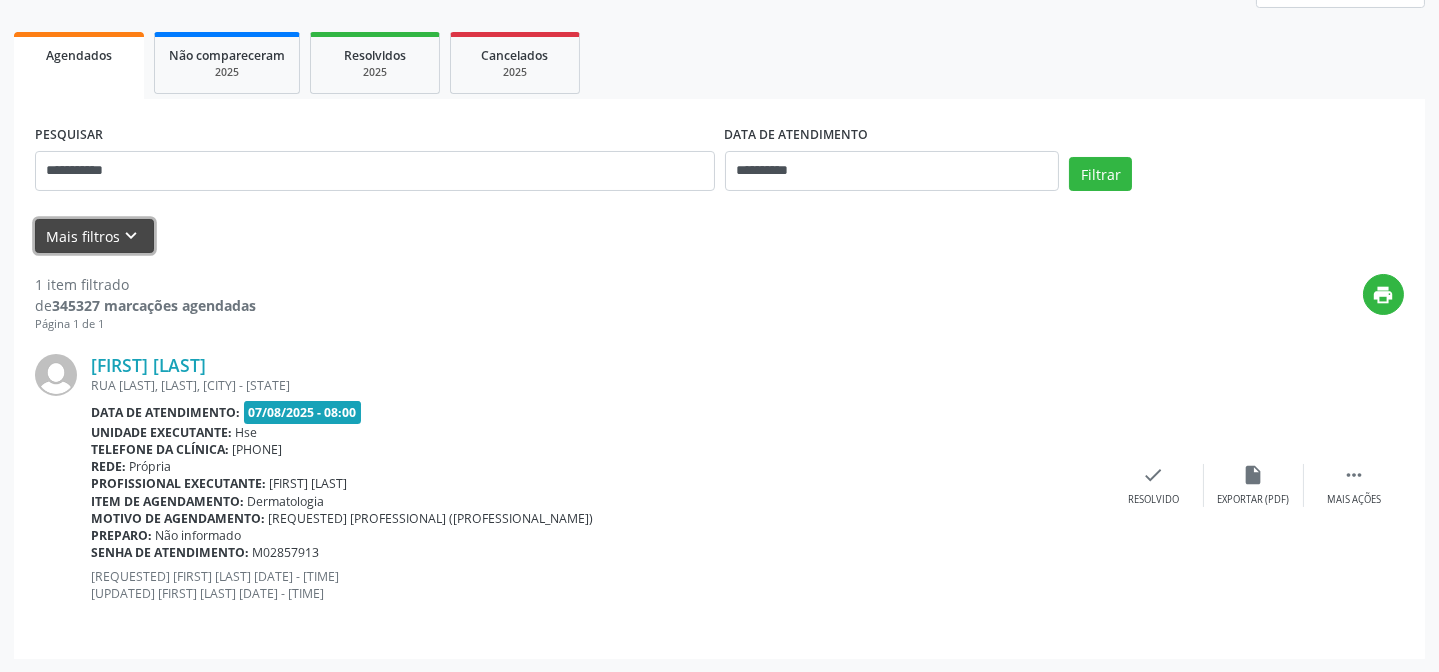 click on "Mais filtros
keyboard_arrow_down" at bounding box center (94, 236) 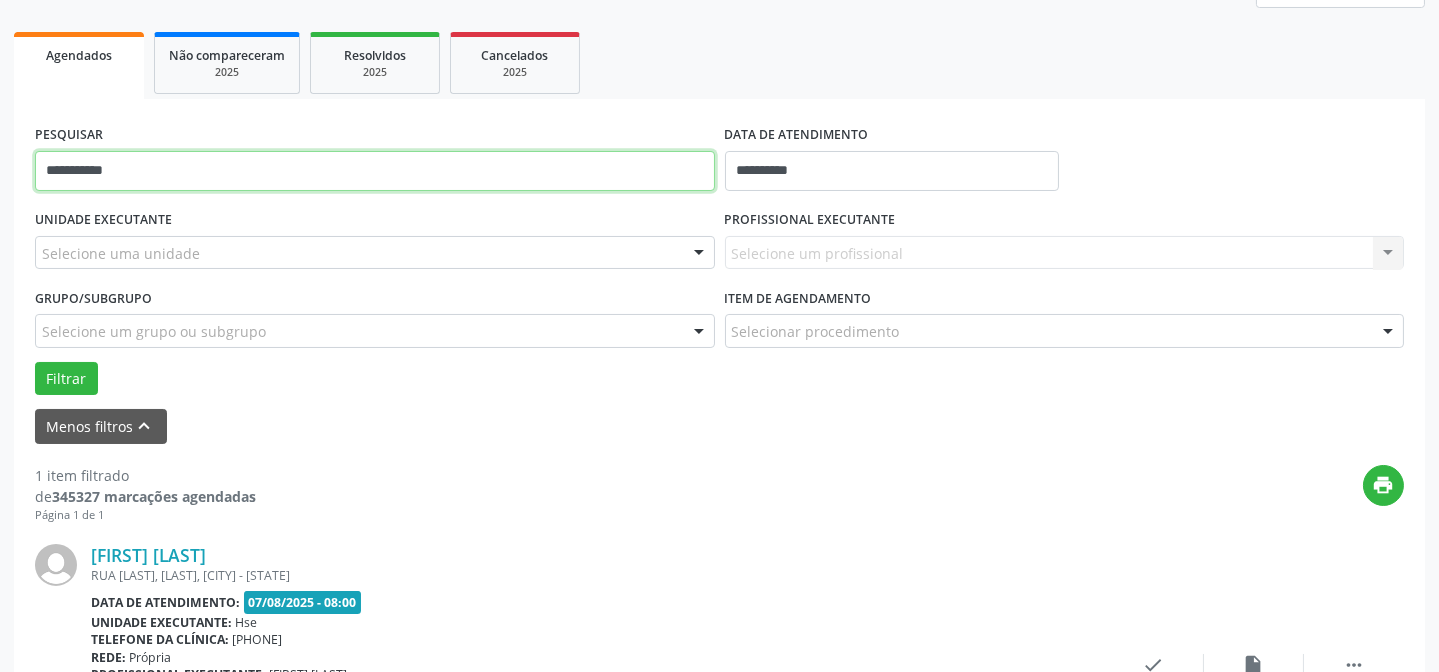 drag, startPoint x: 192, startPoint y: 174, endPoint x: 0, endPoint y: 160, distance: 192.50974 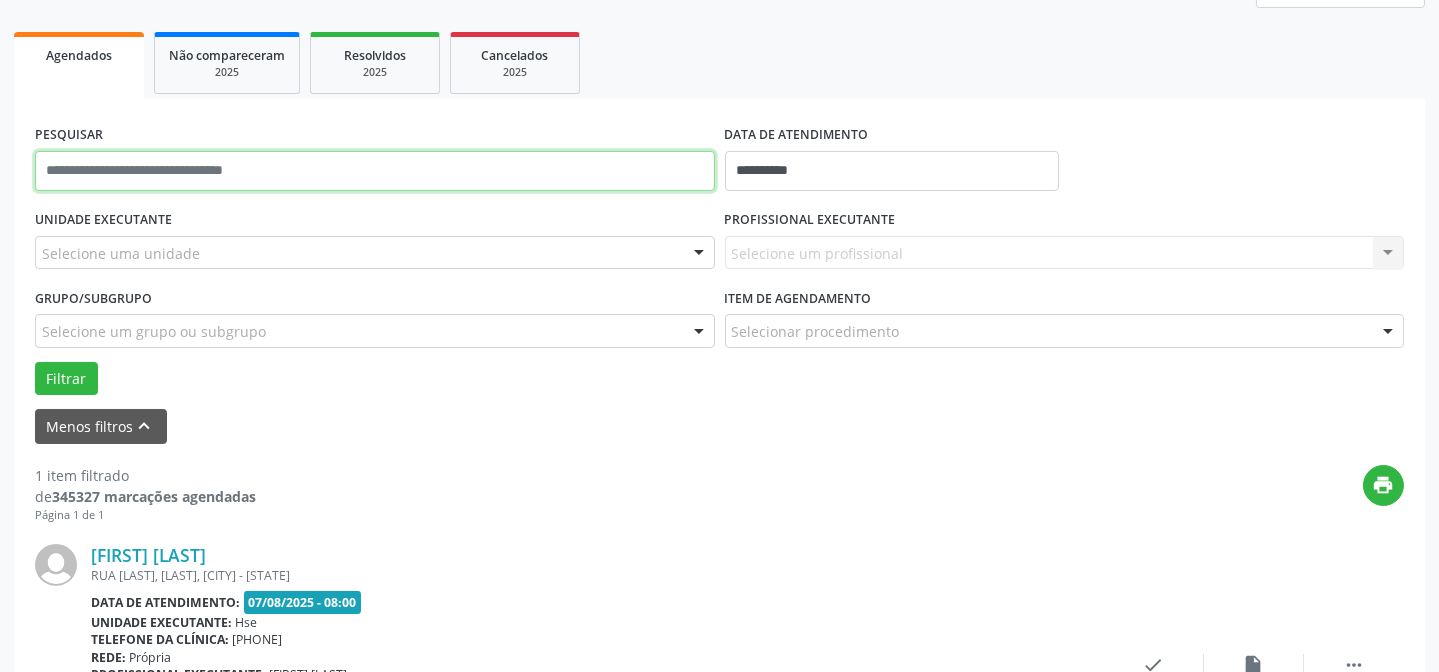 type 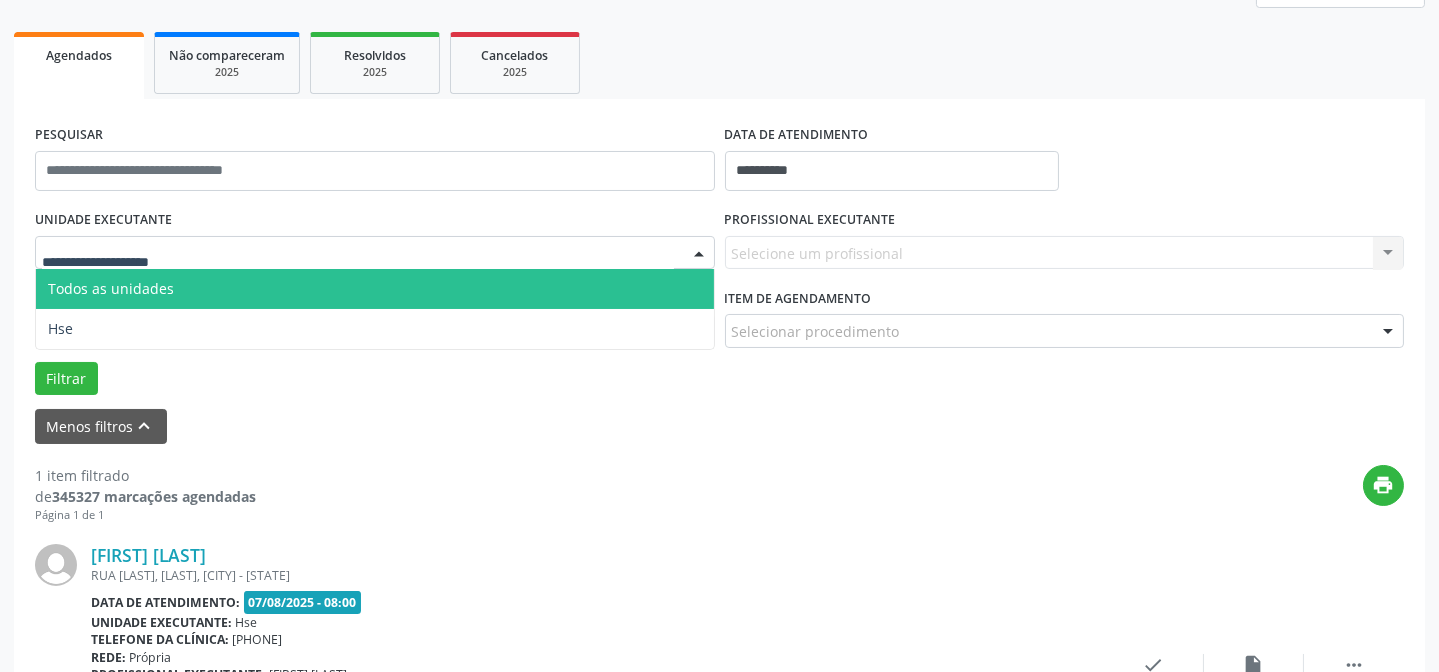 drag, startPoint x: 198, startPoint y: 249, endPoint x: 187, endPoint y: 283, distance: 35.735138 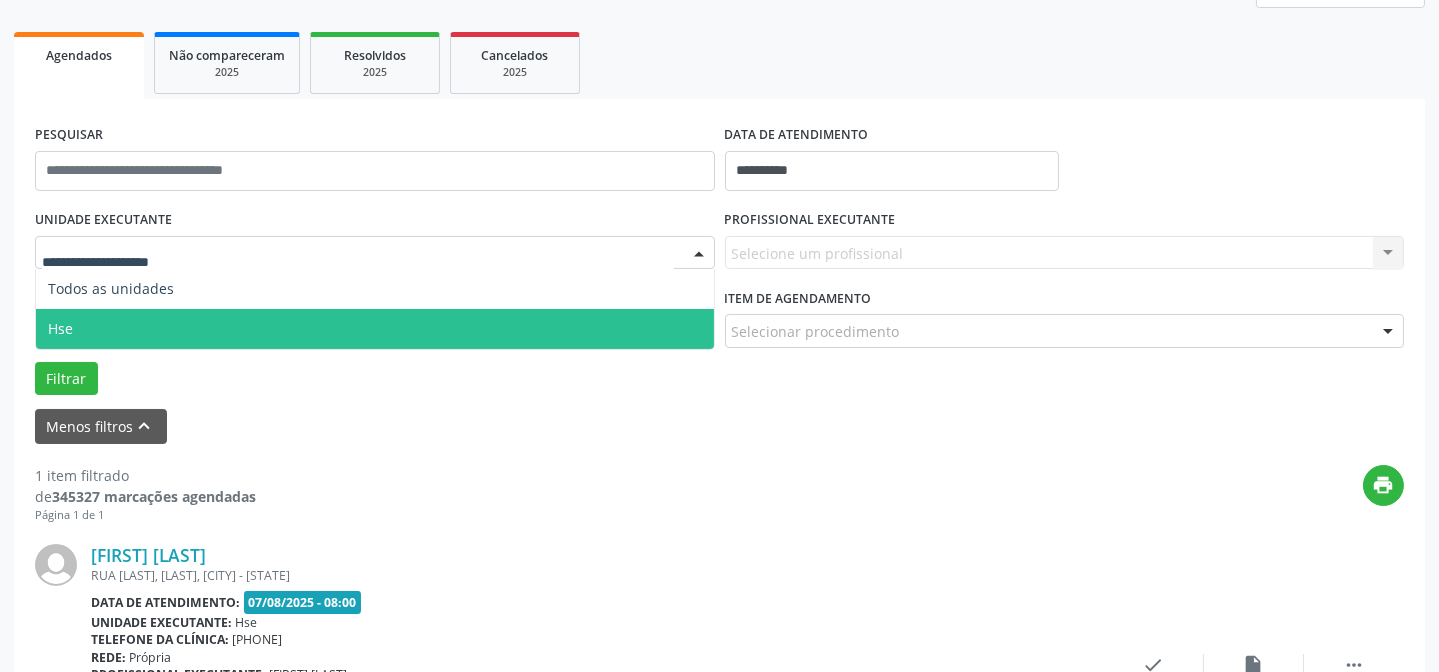 click on "Hse" at bounding box center (375, 329) 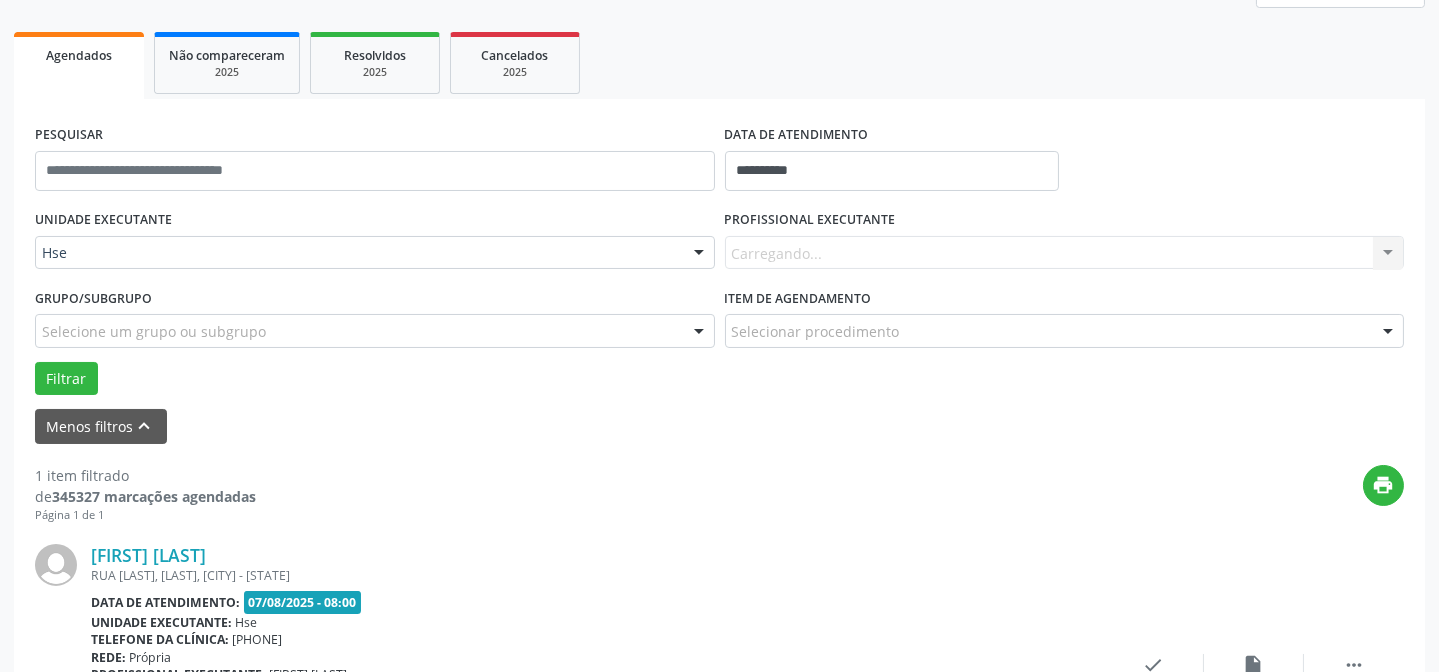 click on "Carregando...
Nenhum resultado encontrado para: "   "
Não há nenhuma opção para ser exibida." at bounding box center [1065, 253] 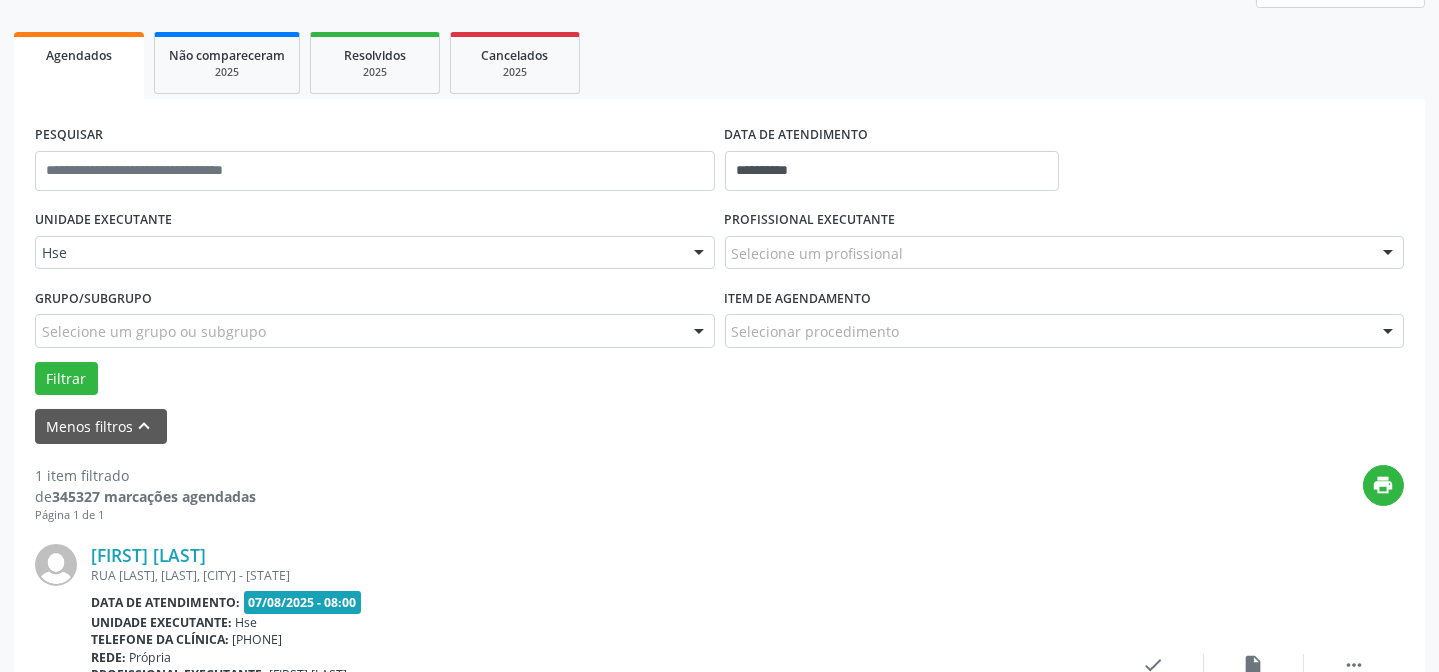 click on "PROFISSIONAL EXECUTANTE
Selecione um profissional
Todos os profissionais   [FIRST] [LAST]   [FIRST] [LAST]   [FIRST] [LAST] - Professor(A) Nassau   [FIRST] [LAST] - Cirurgião Geral e Cirurgião Oncológico   [FIRST] [LAST]   [FIRST] [LAST] - Professor(A) Nassau   [FIRST] [LAST] - Perícia Neurodivergente   [FIRST] [LAST] | Geral, Coluna, Cotovelo, Ombro e Joelho   [FIRST] [LAST]   [FIRST] [LAST] (Ortopedia Nassau)   [FIRST] [LAST] | Geral, Coluna, Cotovelo, Ombro e Joelho   [FIRST] [LAST]   [FIRST] [LAST] - Professor(A) Nassau   [FIRST] [LAST]   [FIRST] [LAST]   [FIRST] [LAST]   [FIRST] [LAST]   [FIRST] [LAST]   [FIRST] [LAST]   [FIRST] [LAST]   [FIRST] [LAST]   [FIRST] [LAST]" at bounding box center [1065, 244] 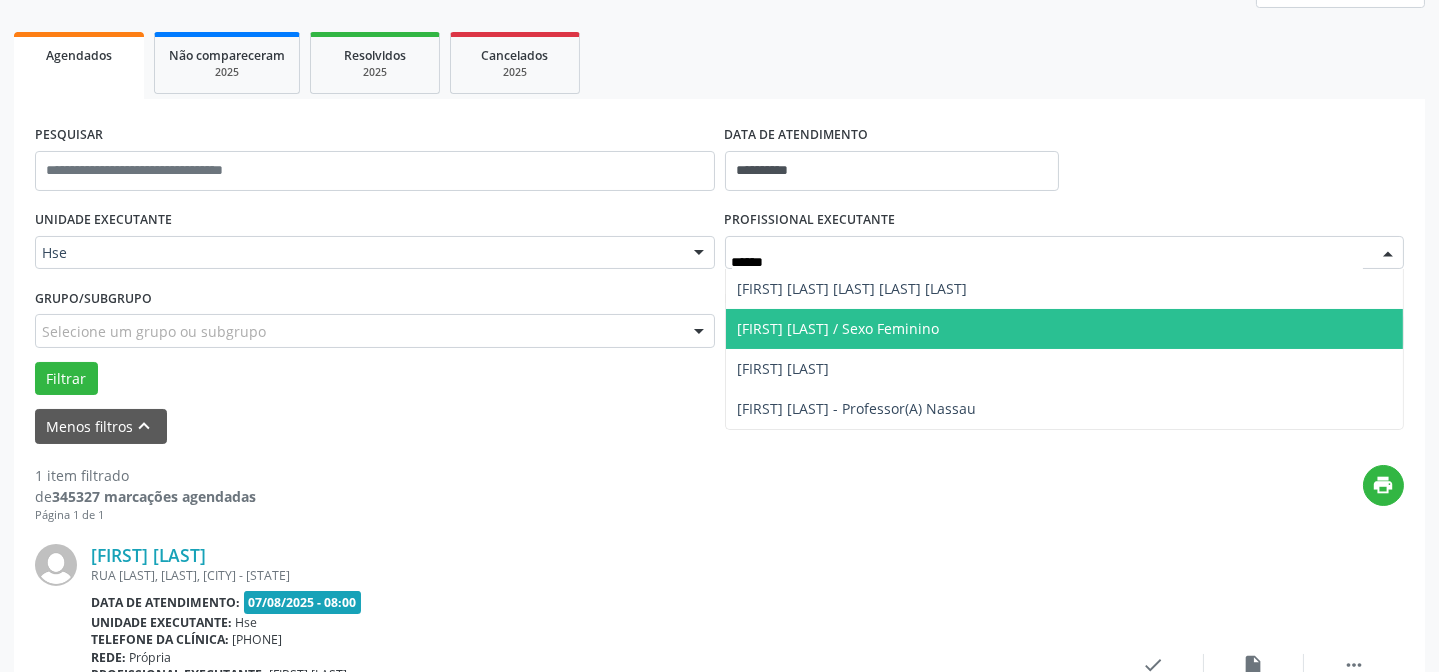 click on "[FIRST] [LAST] / Sexo Feminino" at bounding box center (839, 328) 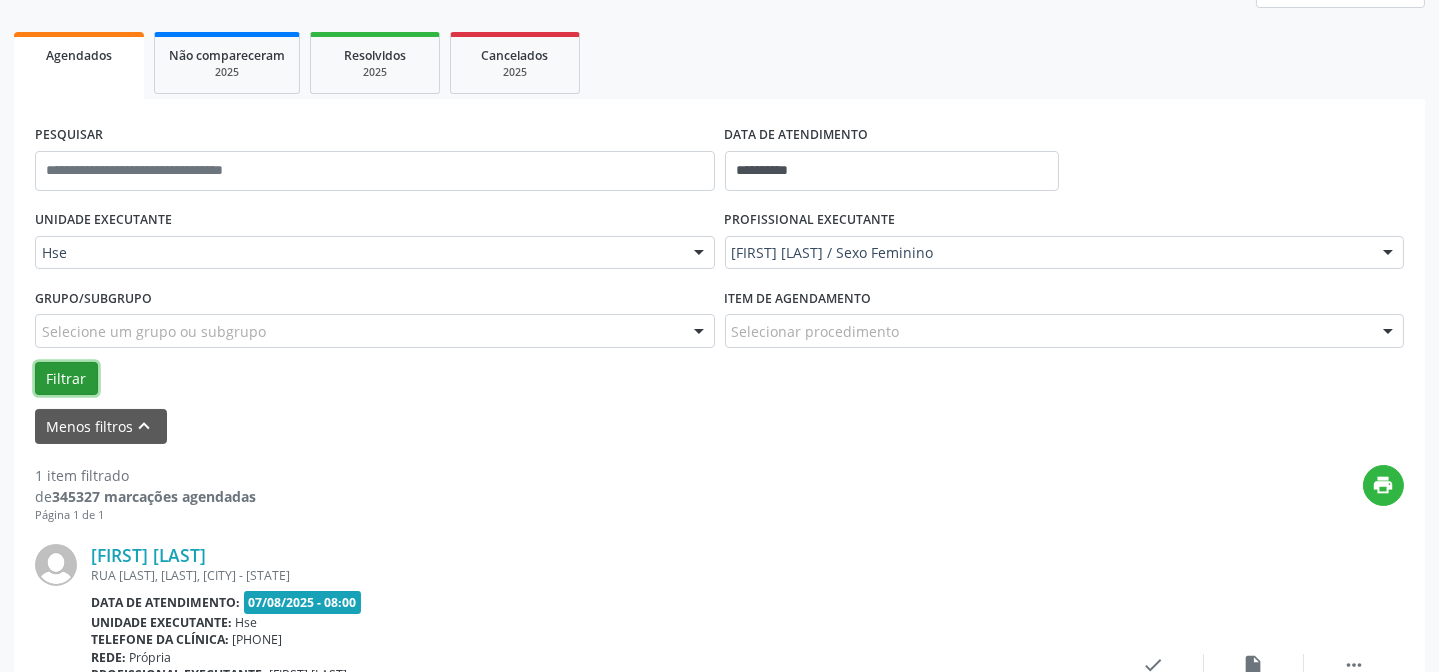 click on "Filtrar" at bounding box center (66, 379) 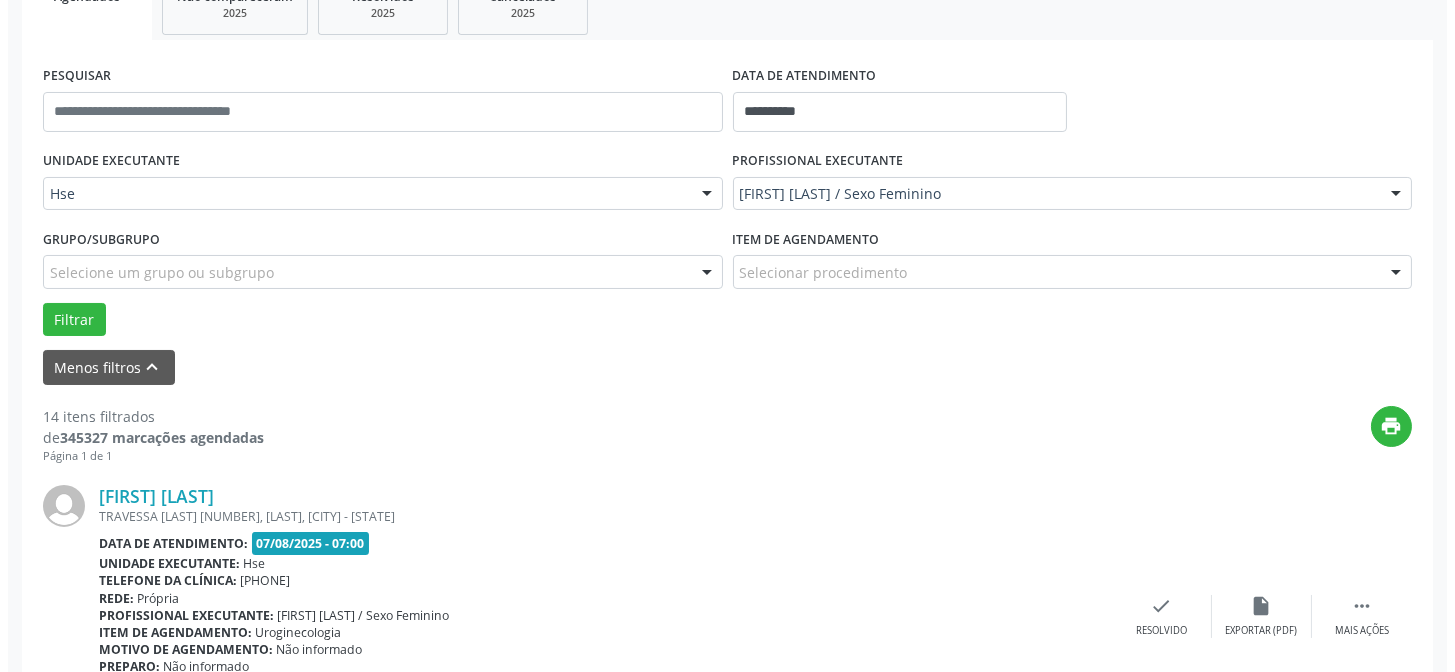 scroll, scrollTop: 358, scrollLeft: 0, axis: vertical 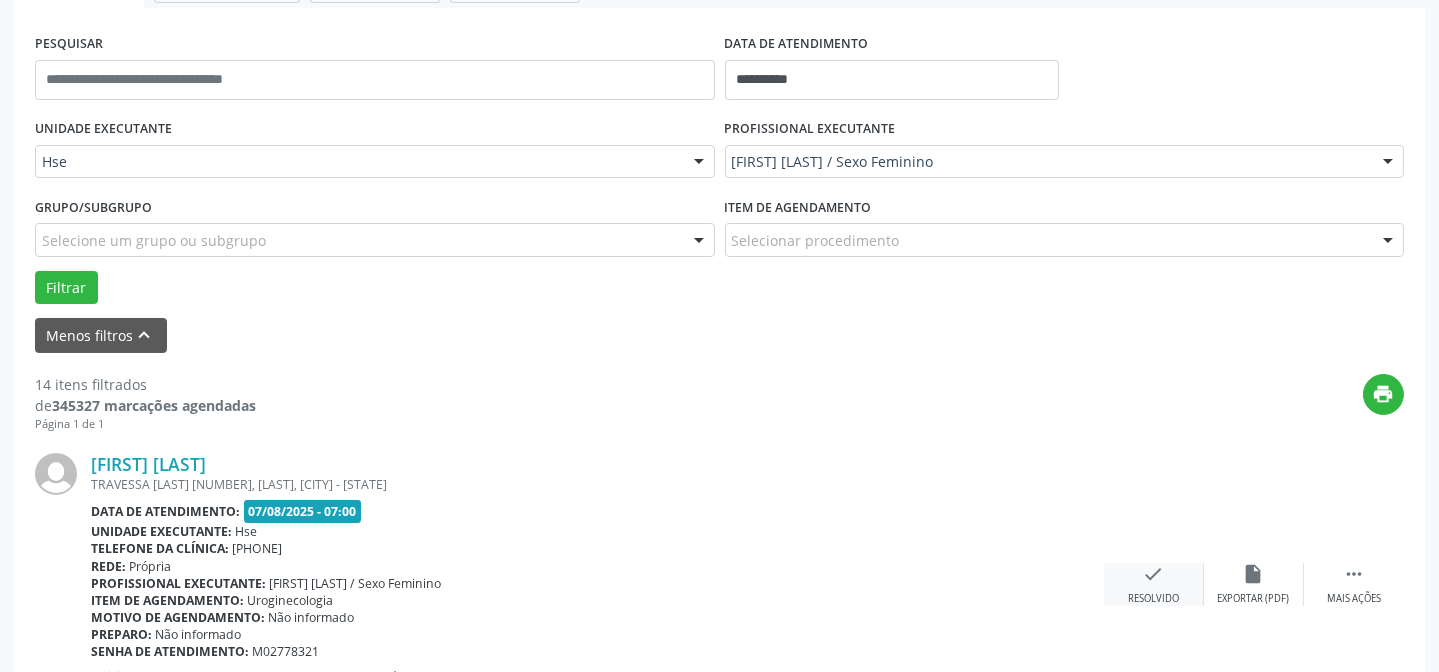 click on "check" at bounding box center [1154, 574] 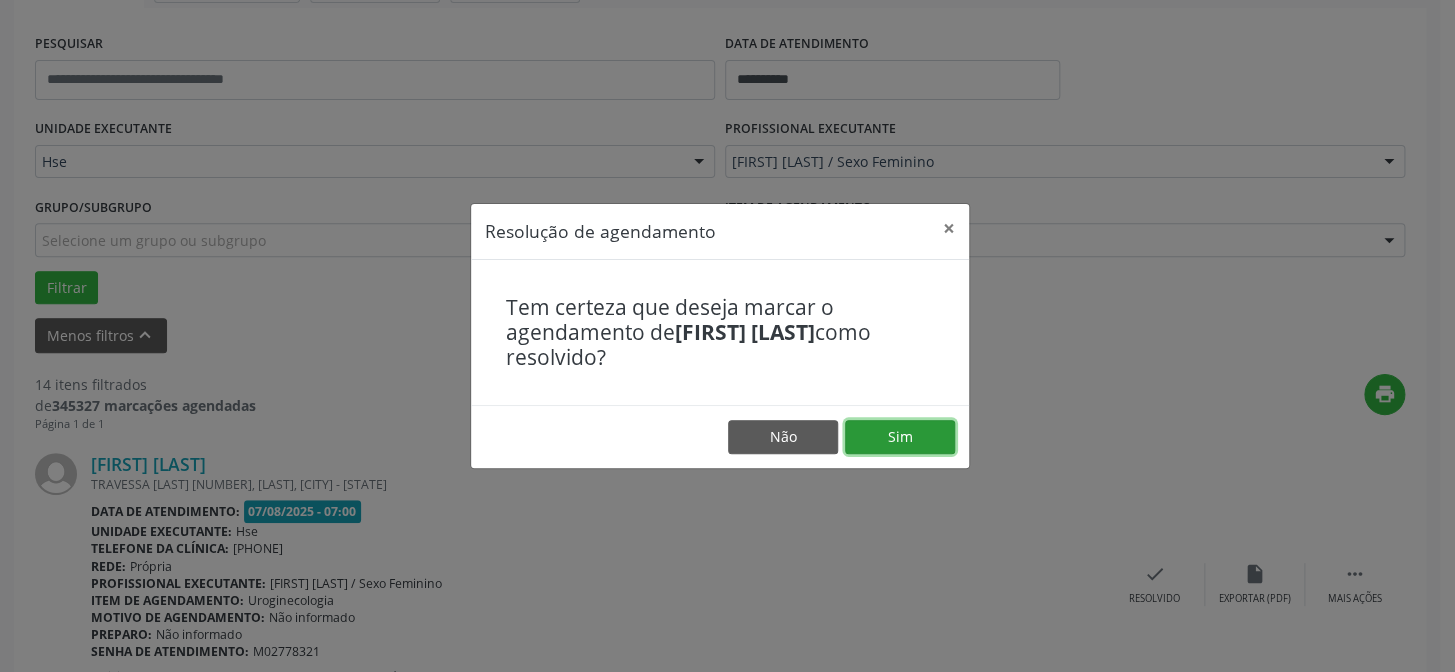 click on "Sim" at bounding box center [900, 437] 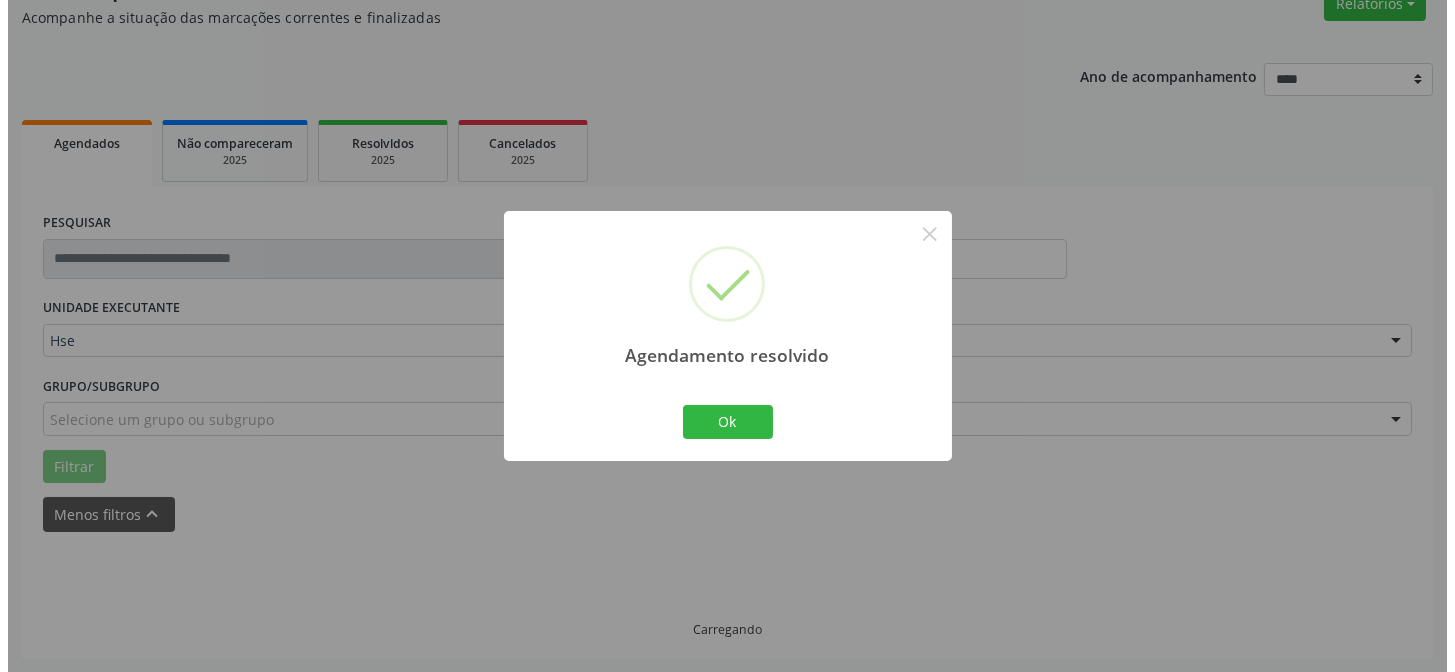 scroll, scrollTop: 358, scrollLeft: 0, axis: vertical 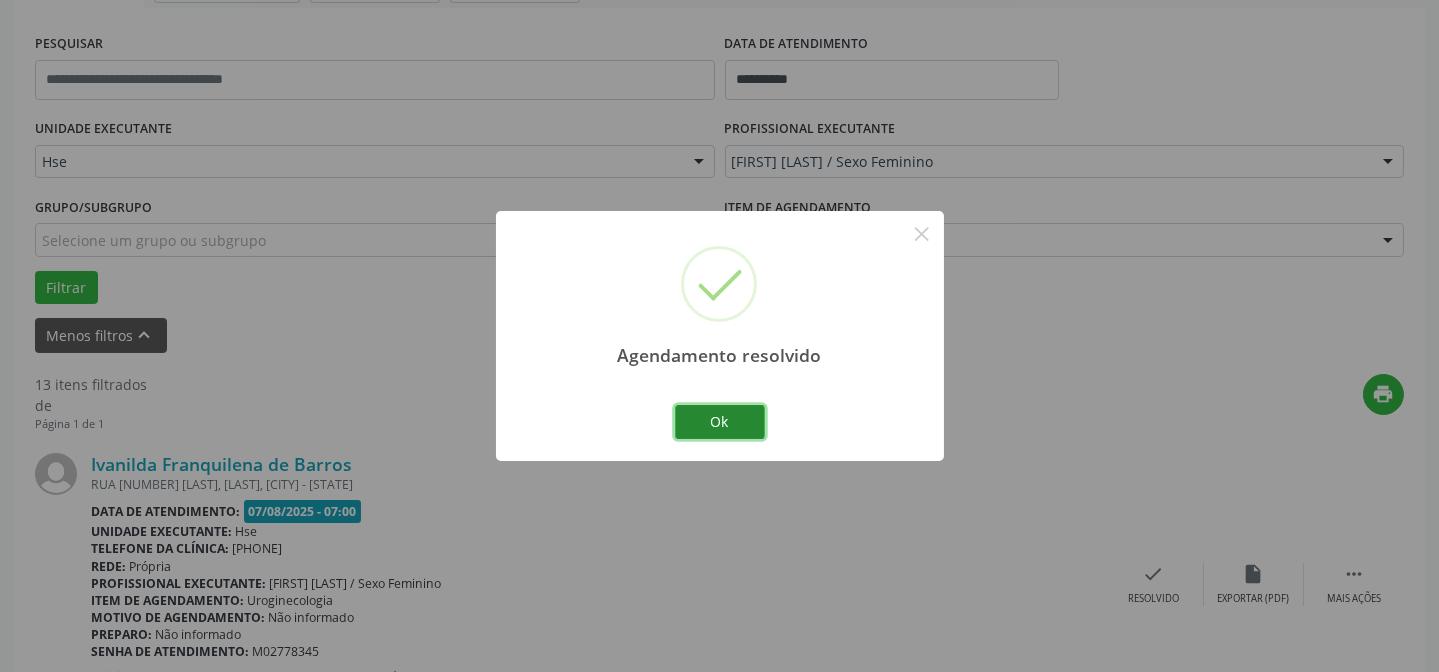 click on "Ok" at bounding box center (720, 422) 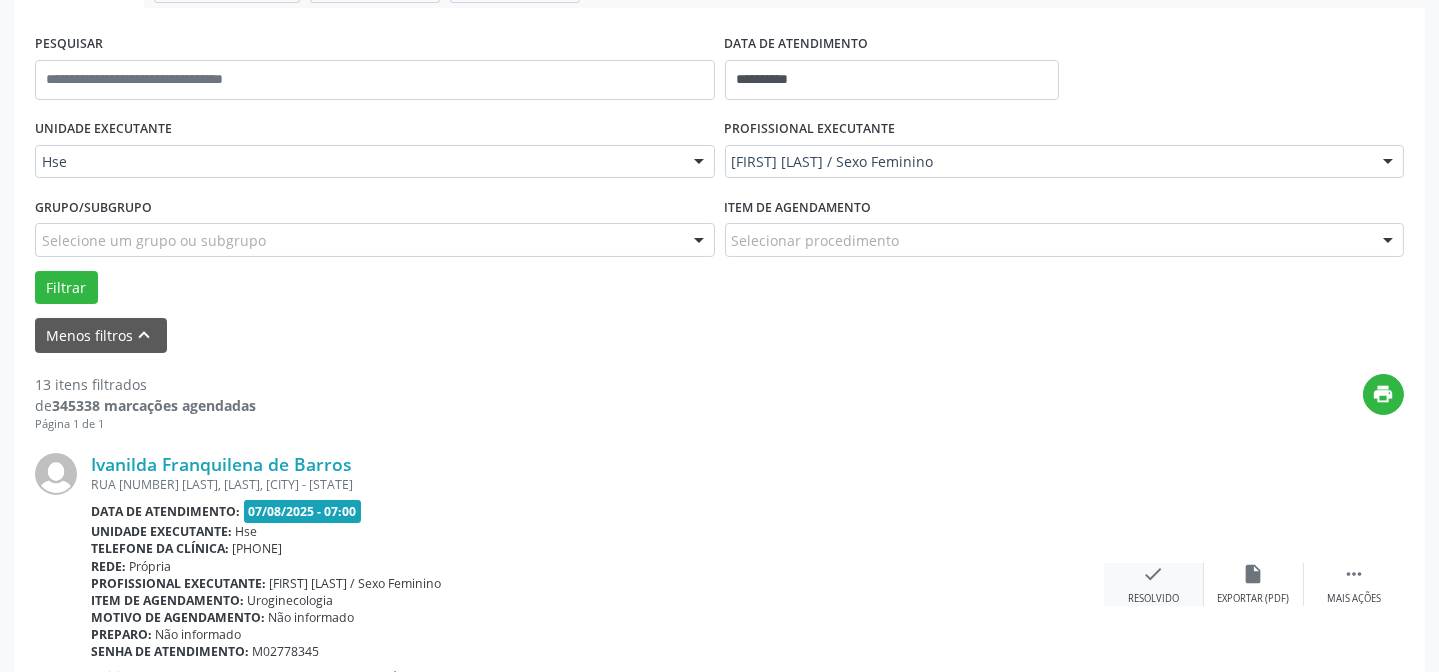 click on "check
Resolvido" at bounding box center (1154, 584) 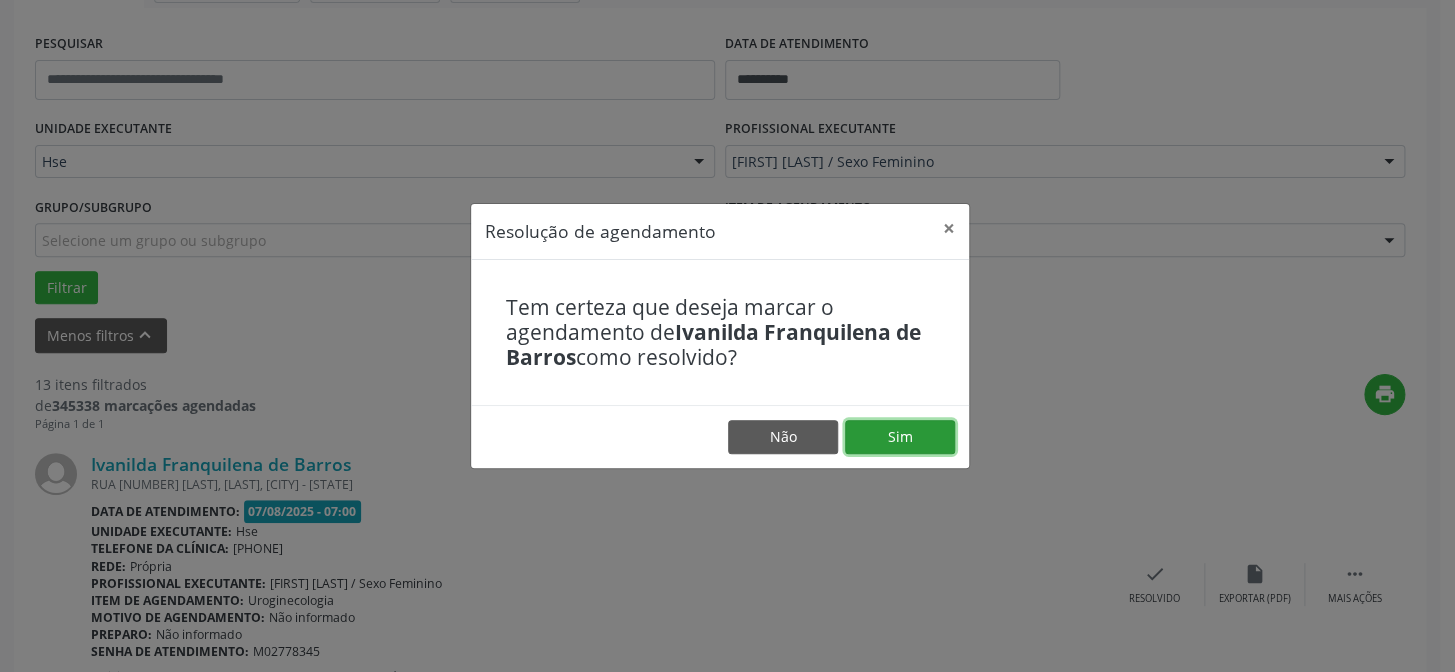 drag, startPoint x: 889, startPoint y: 446, endPoint x: 973, endPoint y: 483, distance: 91.787796 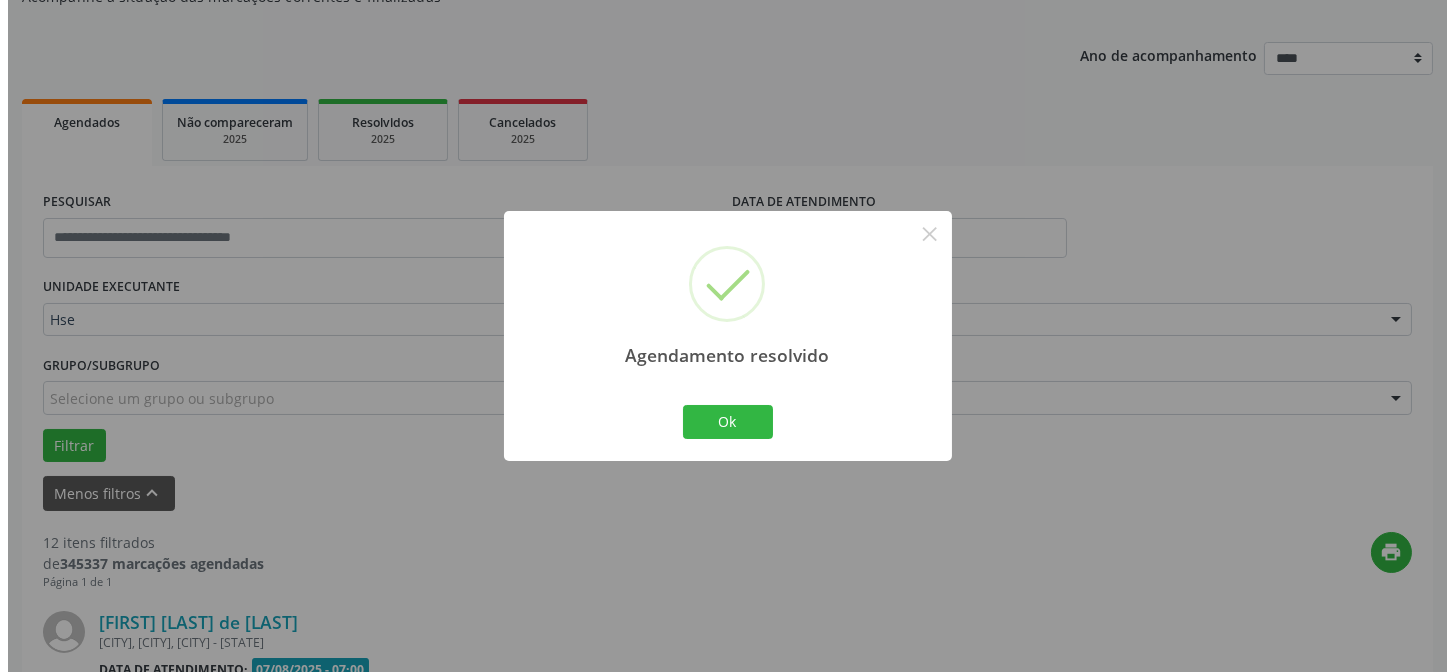 scroll, scrollTop: 358, scrollLeft: 0, axis: vertical 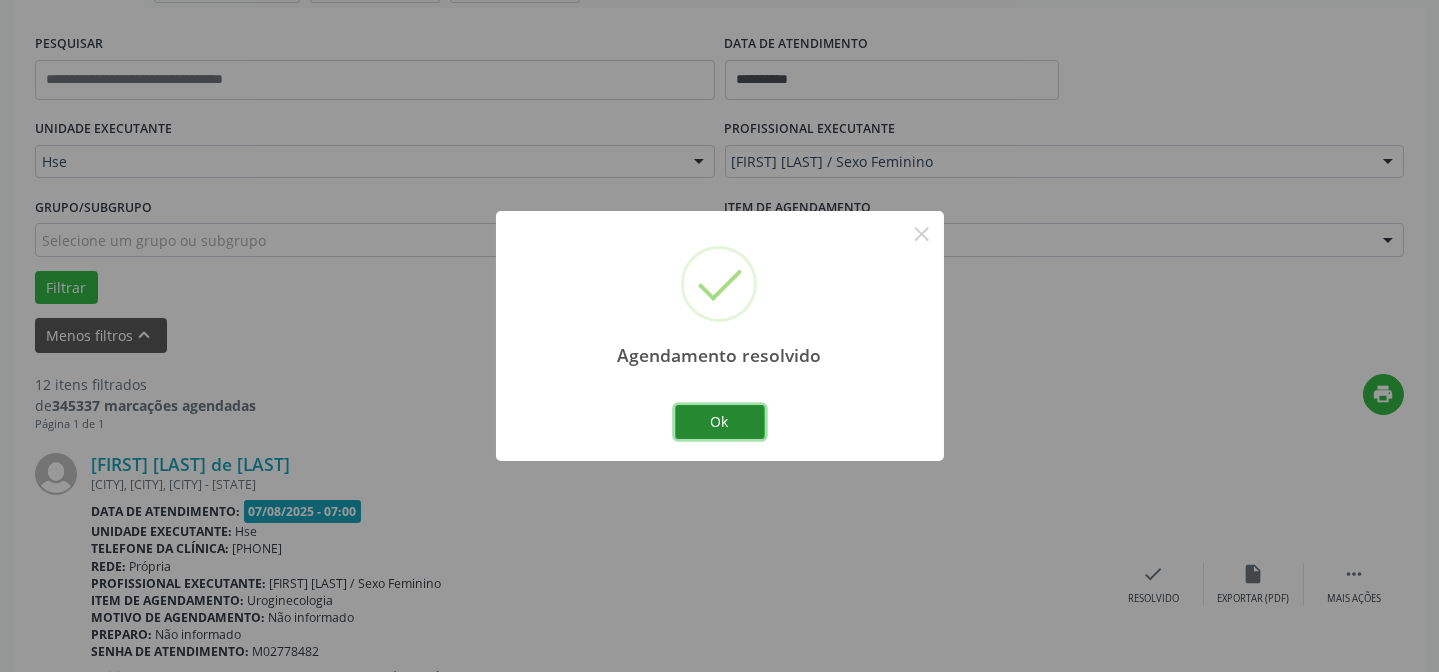 click on "Ok" at bounding box center [720, 422] 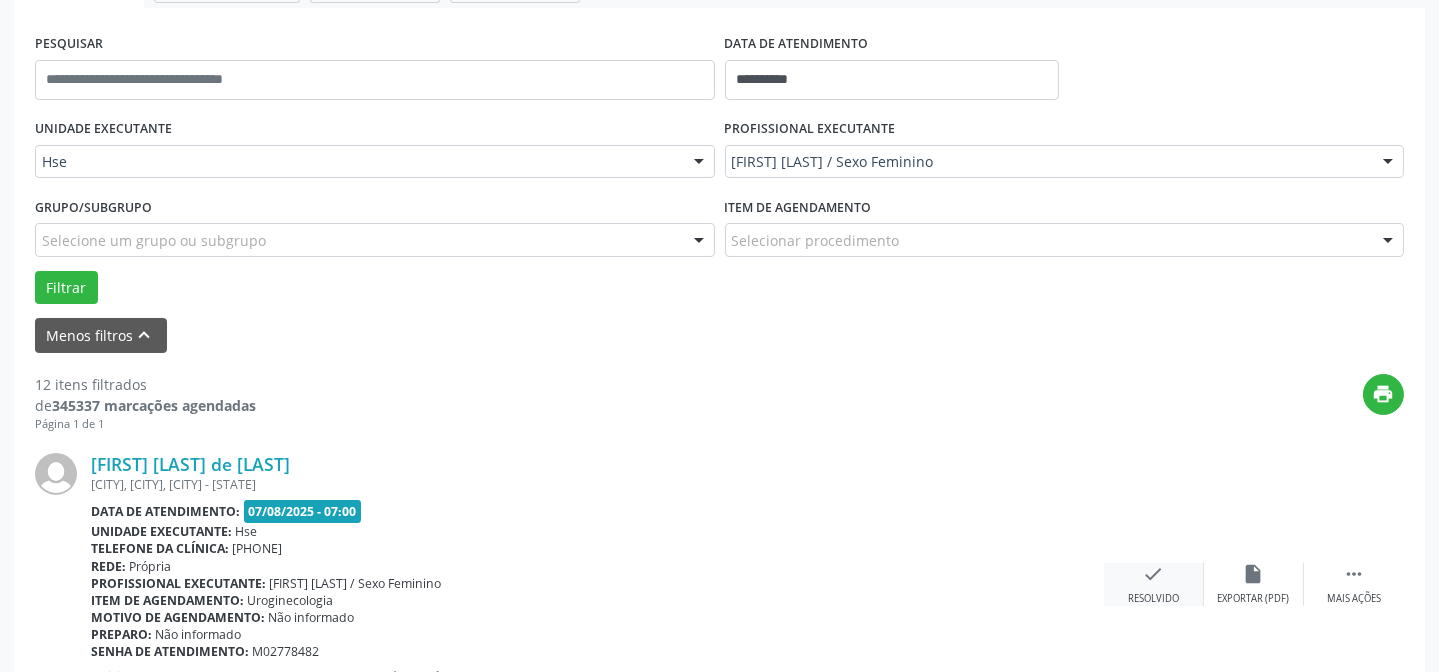 click on "check" at bounding box center [1154, 574] 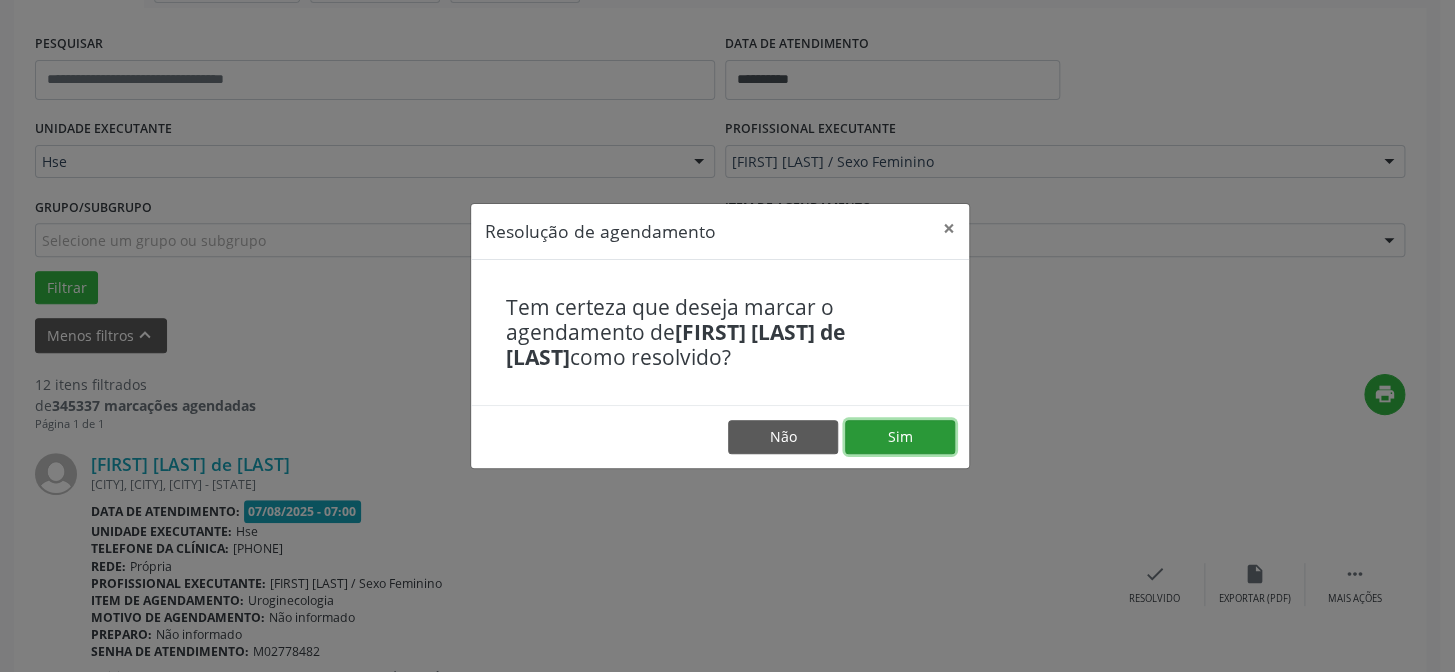 click on "Sim" at bounding box center (900, 437) 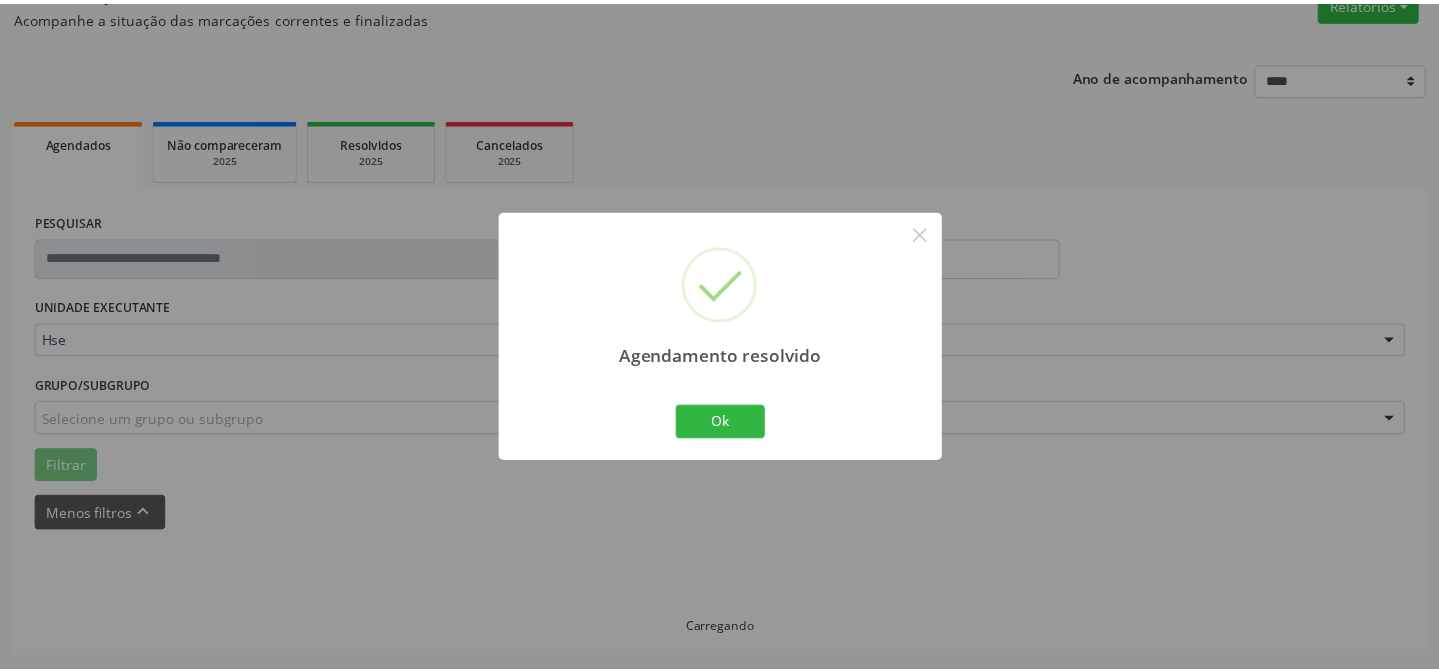 scroll, scrollTop: 179, scrollLeft: 0, axis: vertical 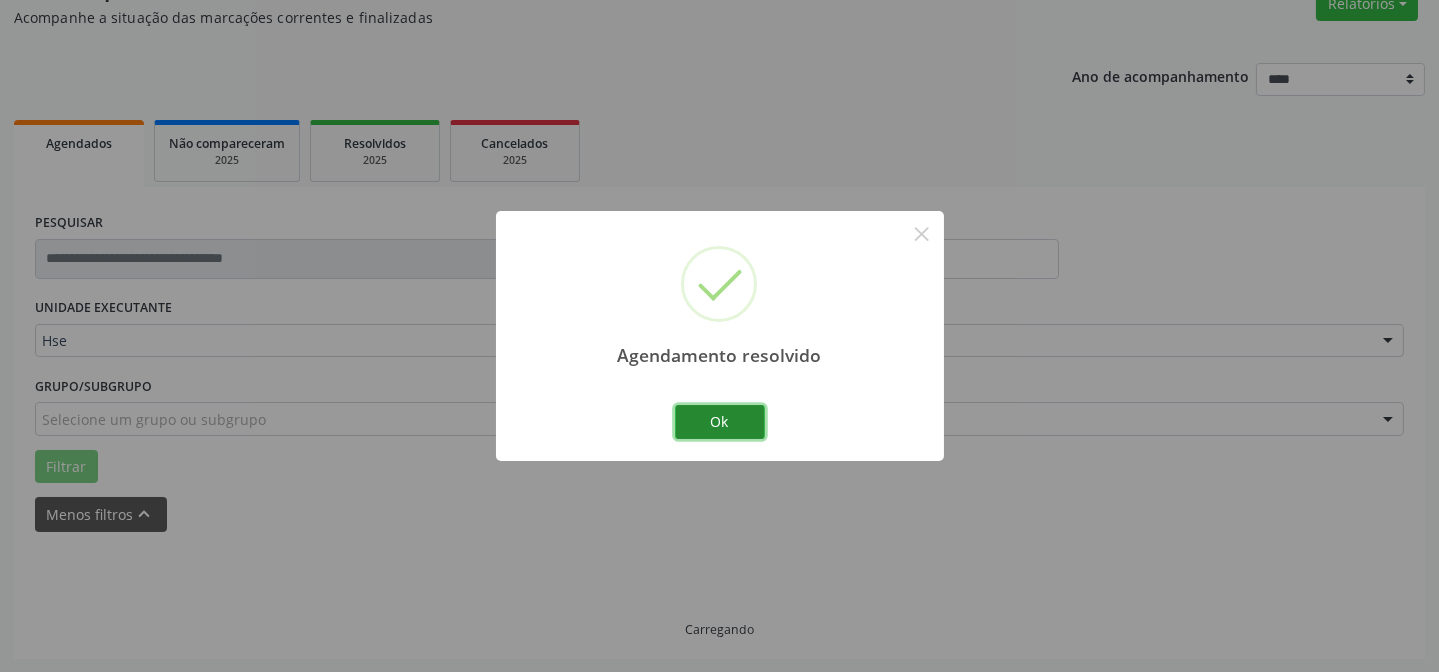 drag, startPoint x: 744, startPoint y: 429, endPoint x: 700, endPoint y: 410, distance: 47.92703 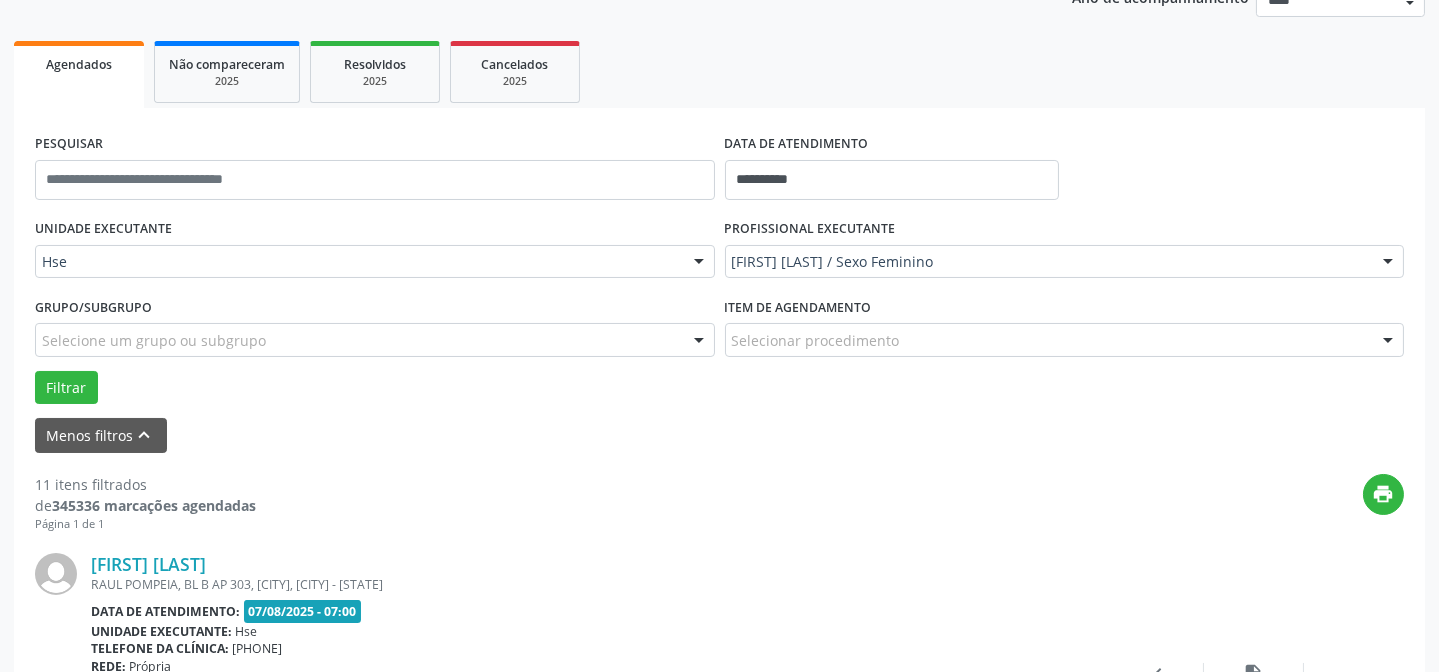 scroll, scrollTop: 290, scrollLeft: 0, axis: vertical 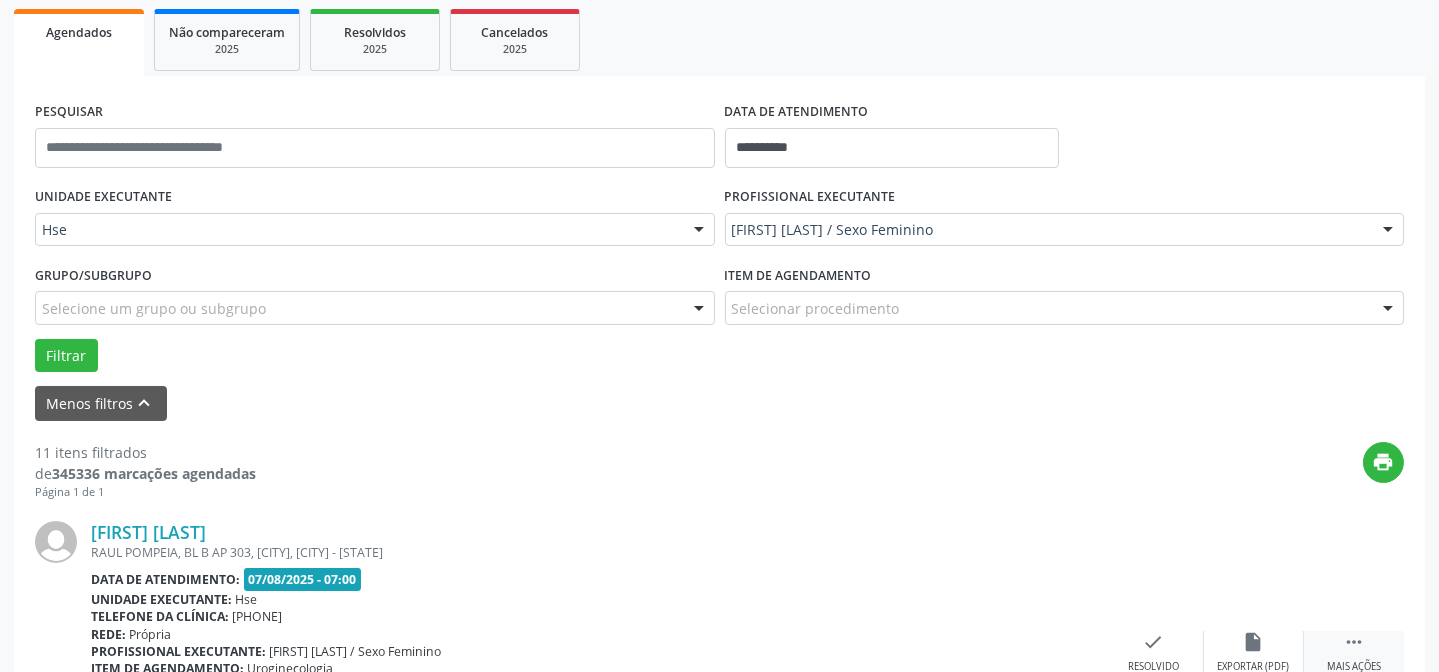 drag, startPoint x: 1363, startPoint y: 647, endPoint x: 1304, endPoint y: 646, distance: 59.008472 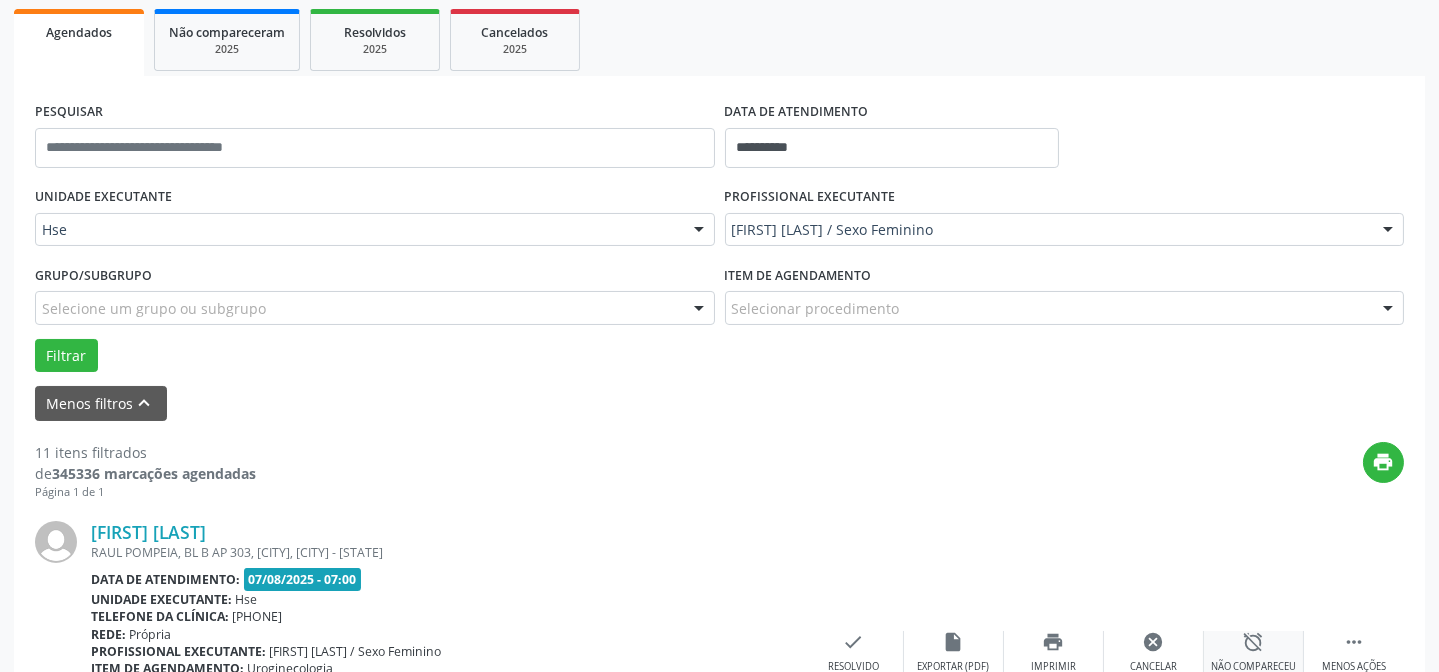 click on "alarm_off" at bounding box center [1254, 642] 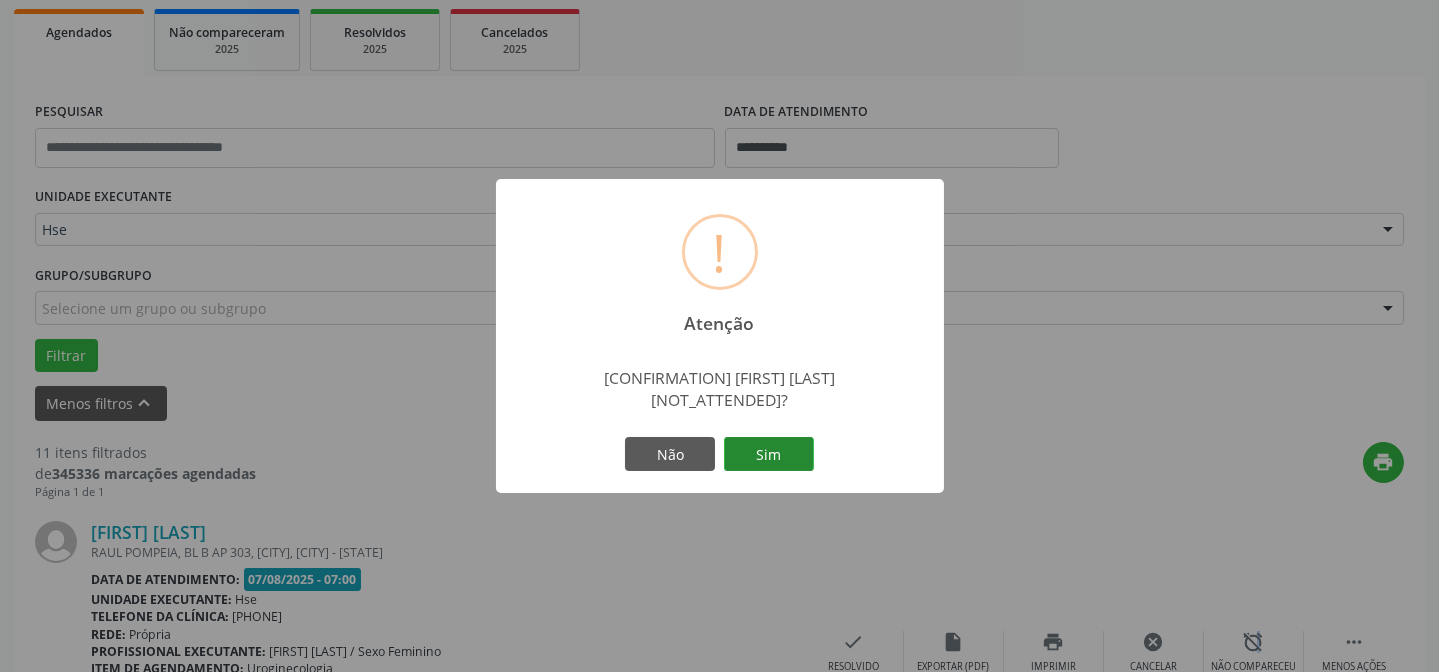 click on "Sim" at bounding box center [769, 454] 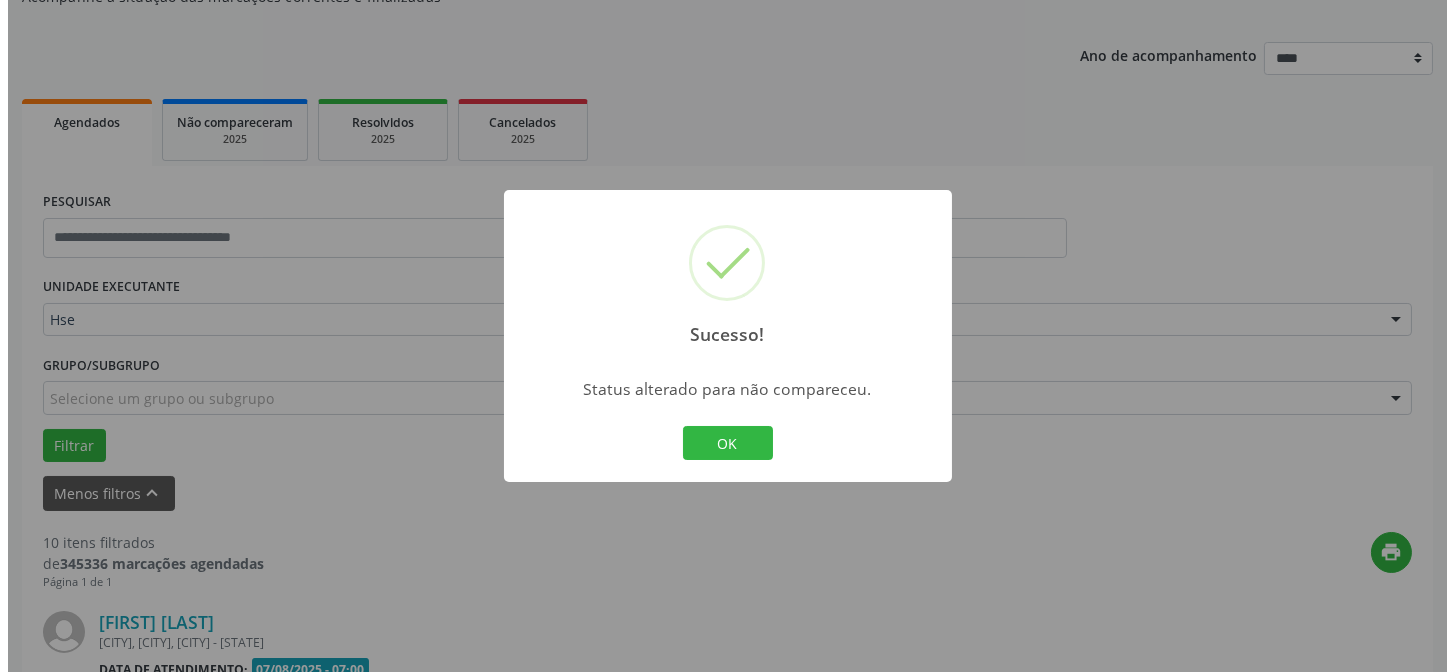 scroll, scrollTop: 290, scrollLeft: 0, axis: vertical 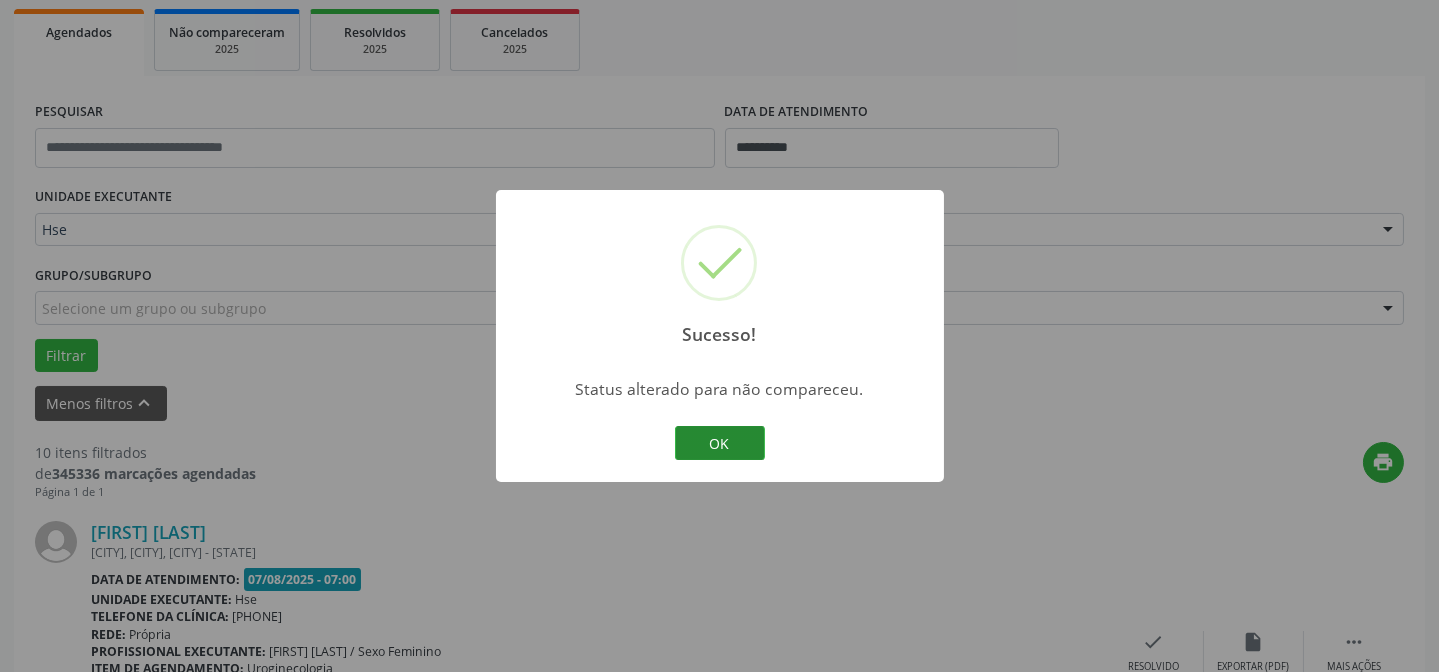 click on "OK" at bounding box center (720, 443) 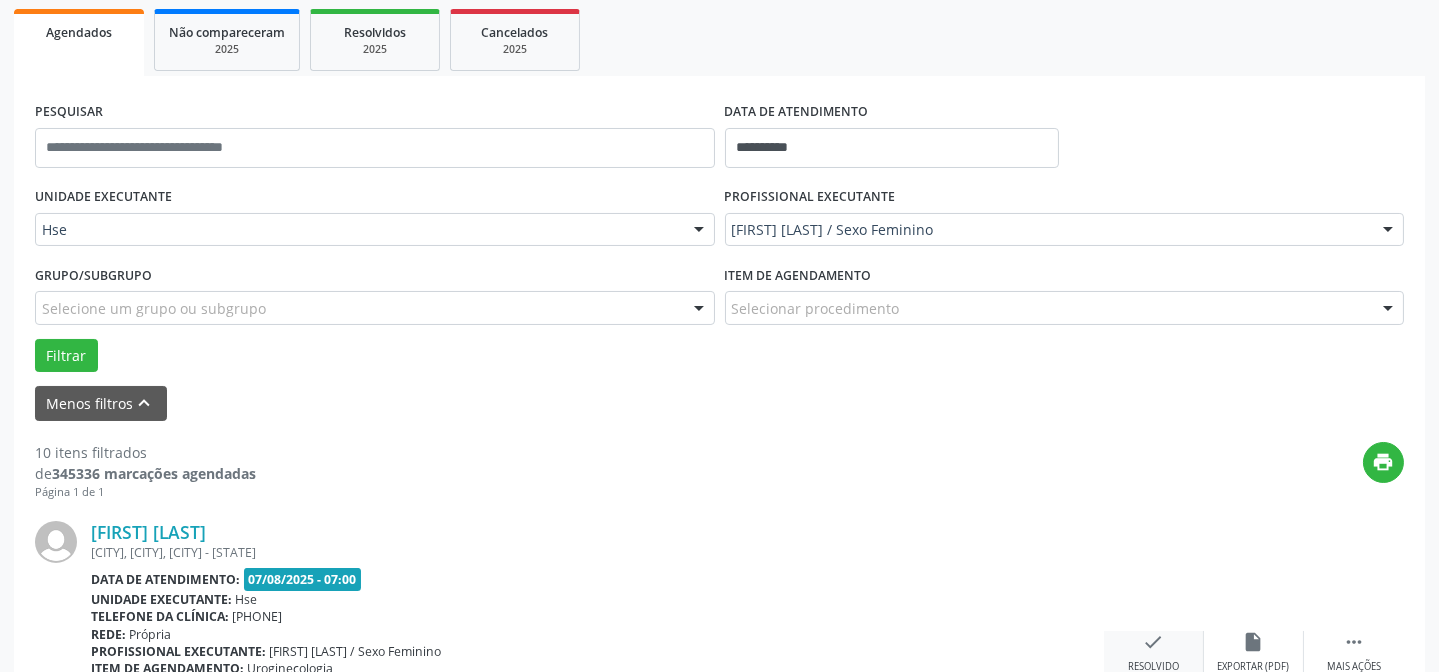 click on "check
Resolvido" at bounding box center [1154, 652] 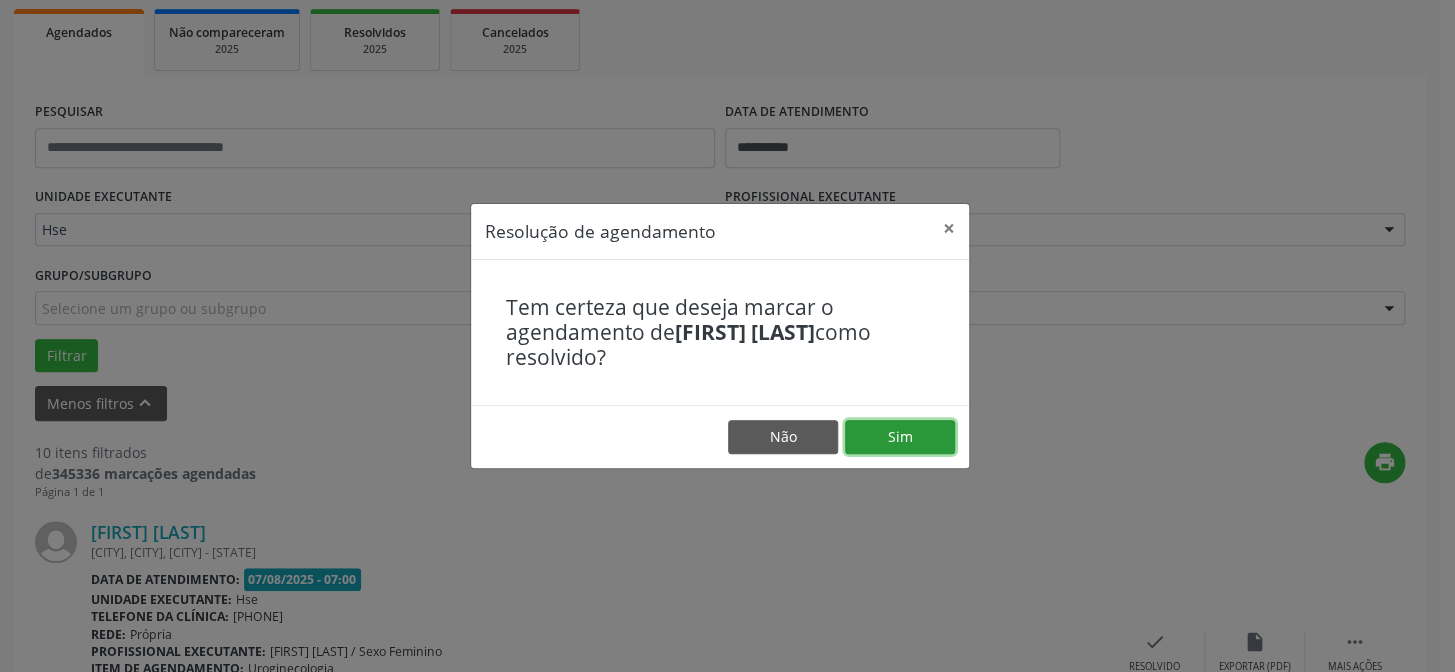 click on "Sim" at bounding box center (900, 437) 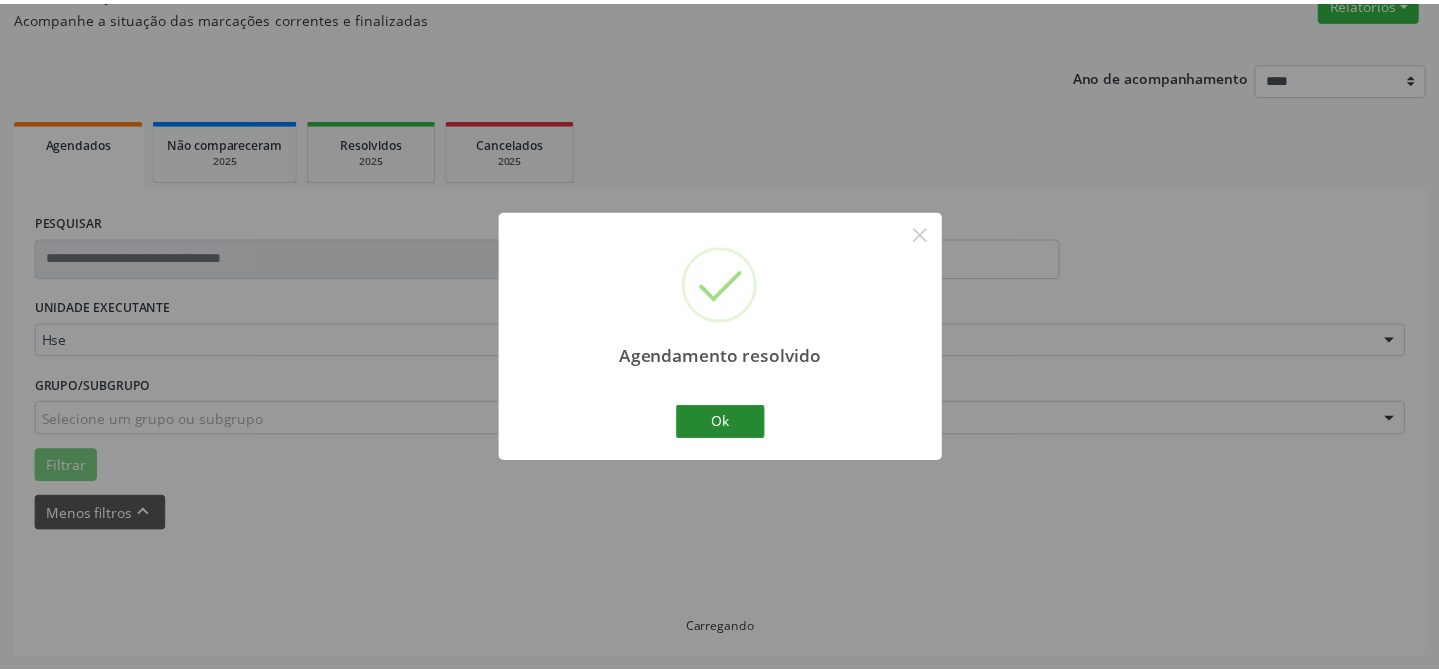 scroll, scrollTop: 179, scrollLeft: 0, axis: vertical 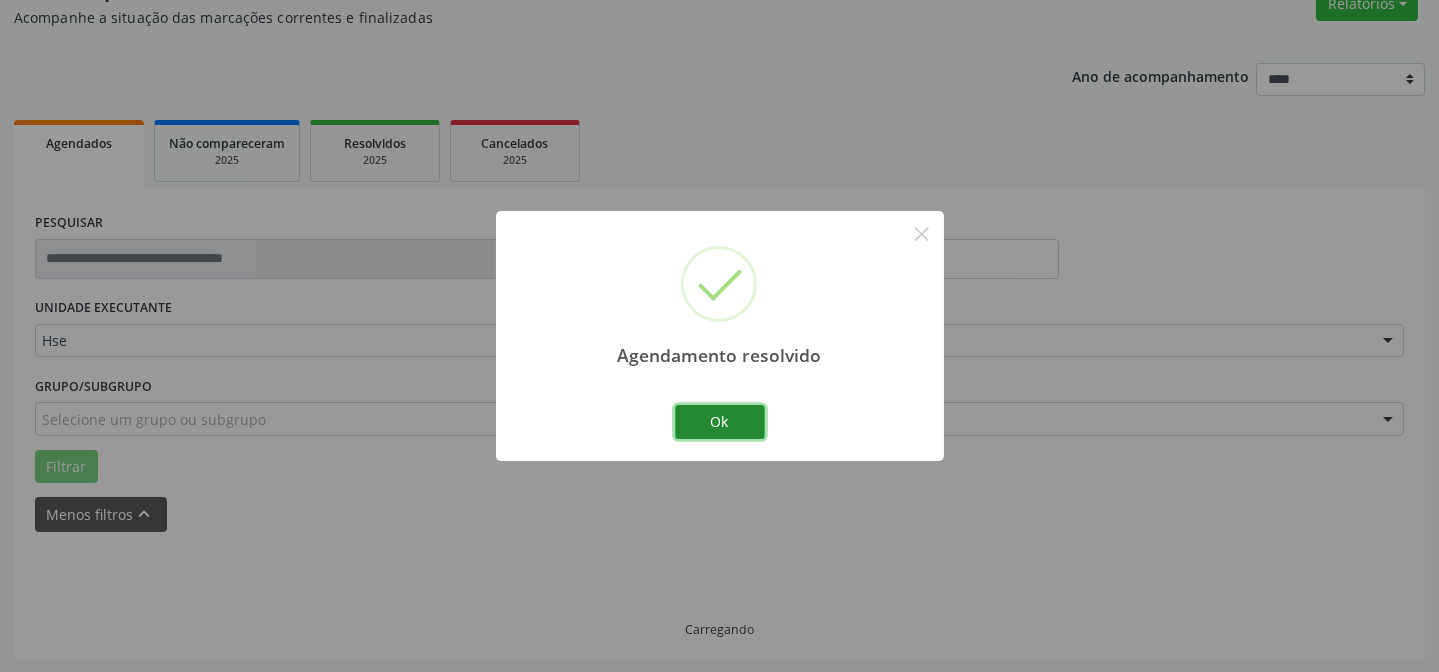 click on "Ok" at bounding box center [720, 422] 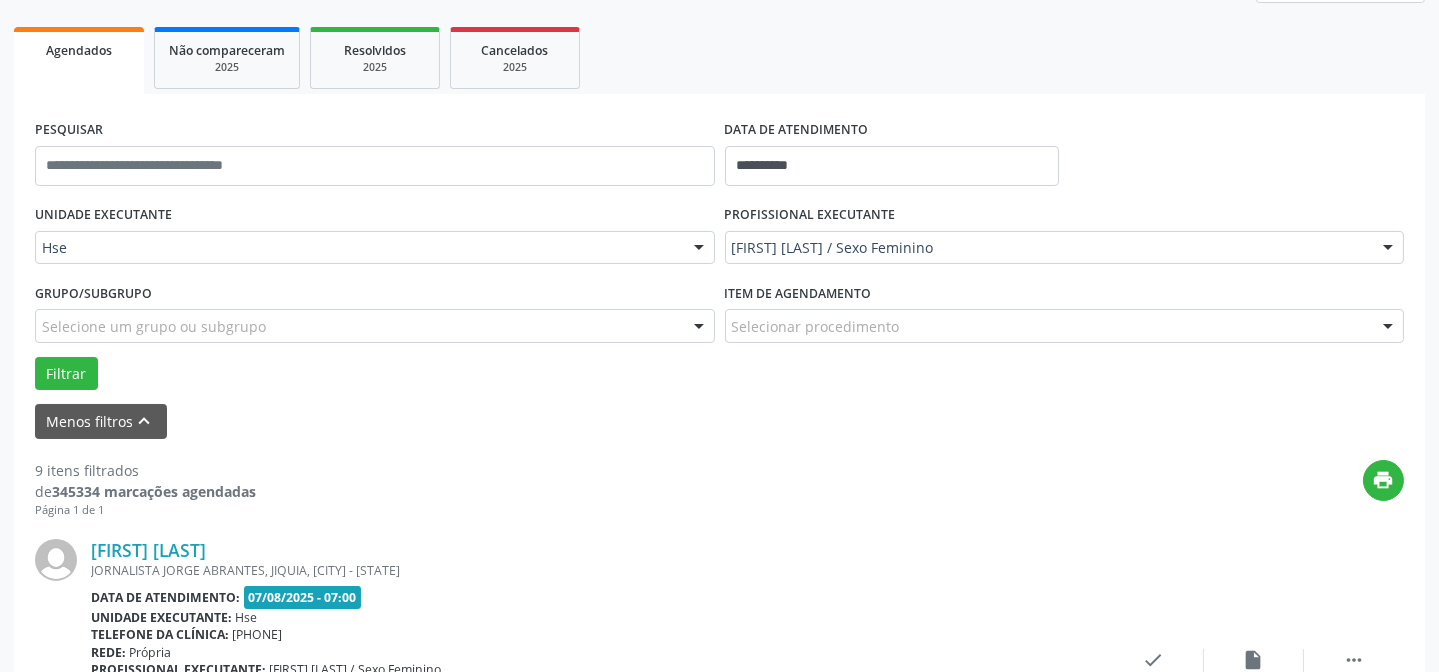 scroll, scrollTop: 451, scrollLeft: 0, axis: vertical 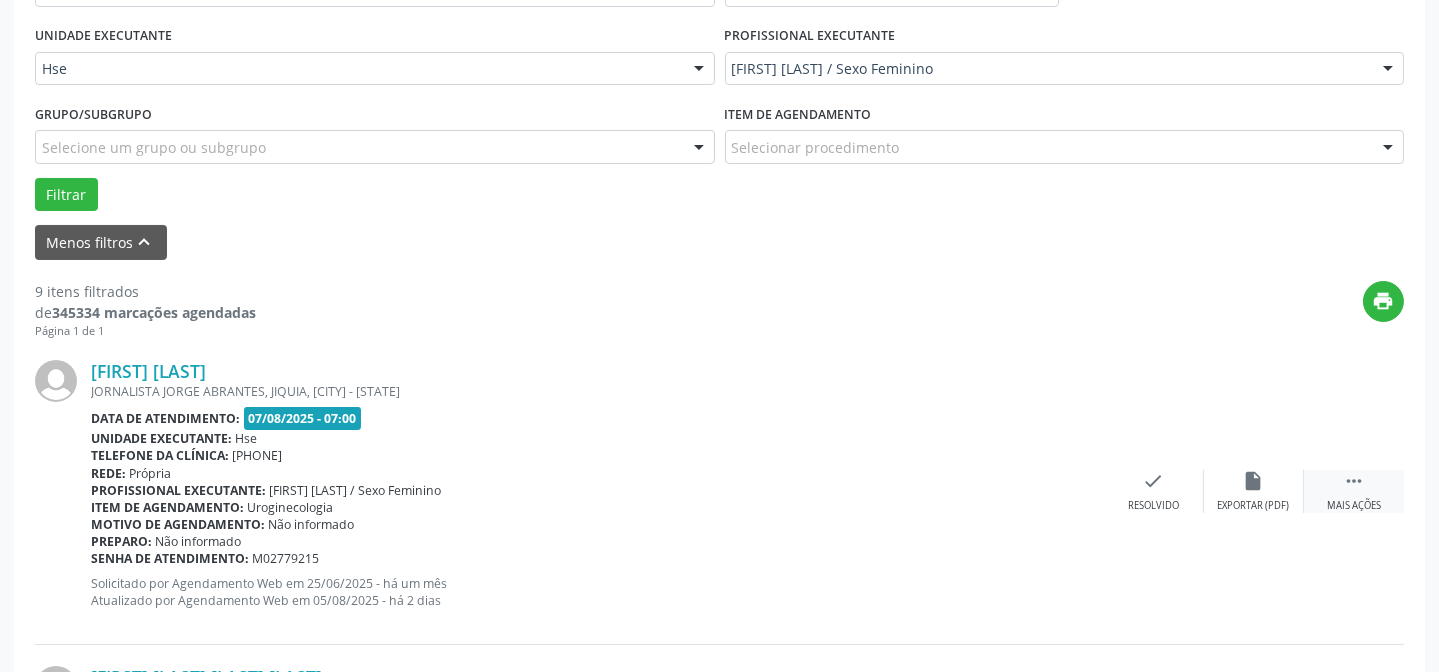 click on "
Mais ações" at bounding box center [1354, 491] 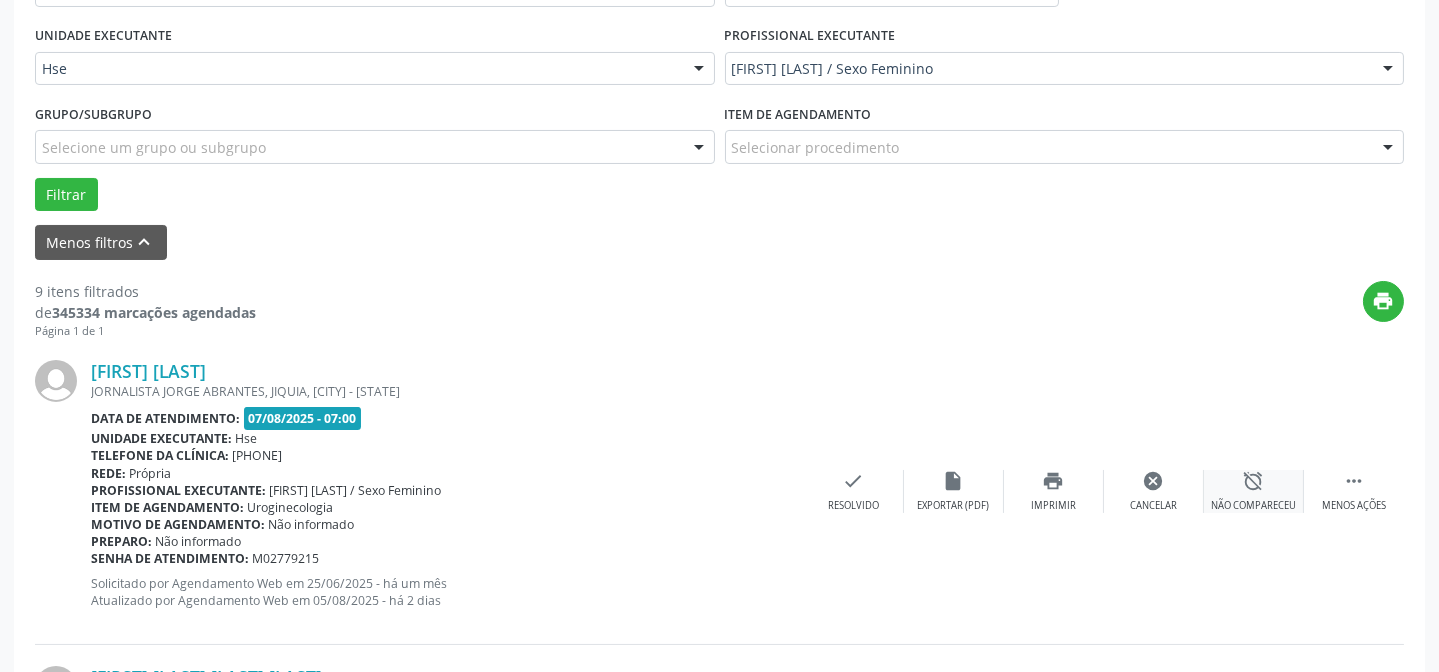 click on "alarm_off
Não compareceu" at bounding box center [1254, 491] 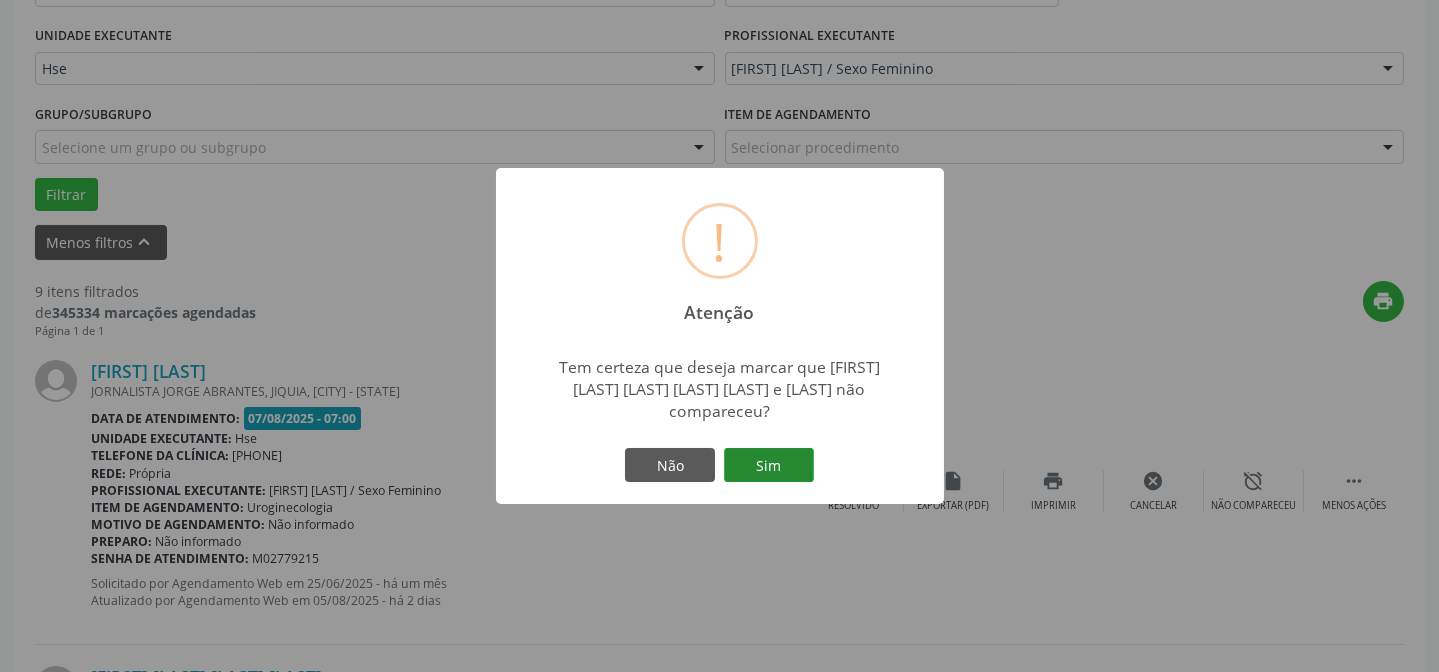 click on "Sim" at bounding box center (769, 465) 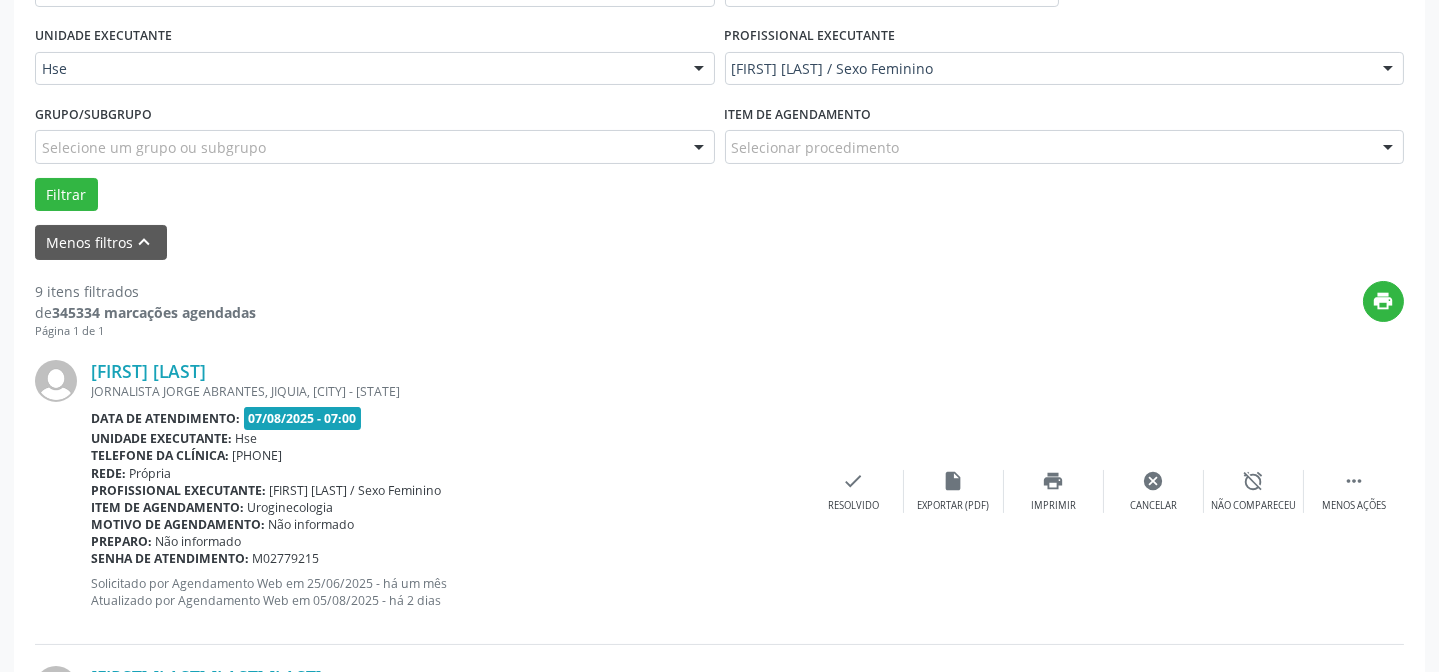 scroll, scrollTop: 200, scrollLeft: 0, axis: vertical 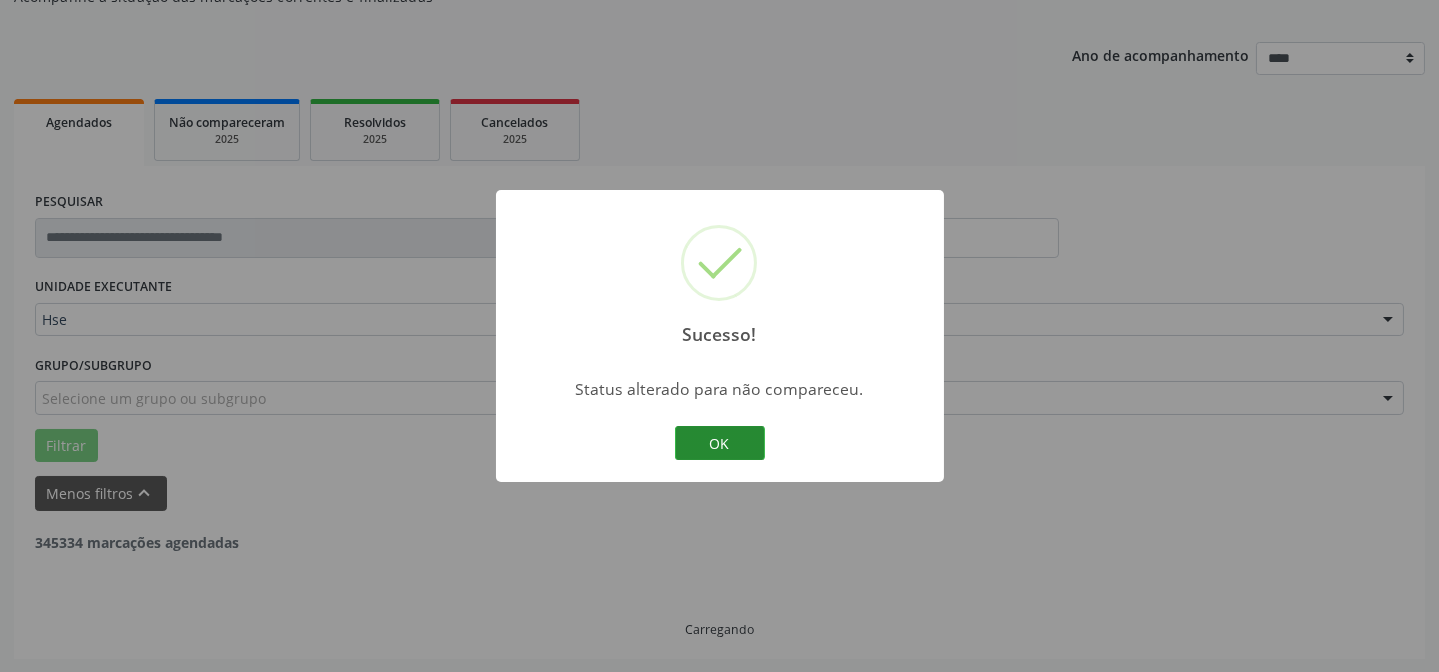 click on "OK" at bounding box center [720, 443] 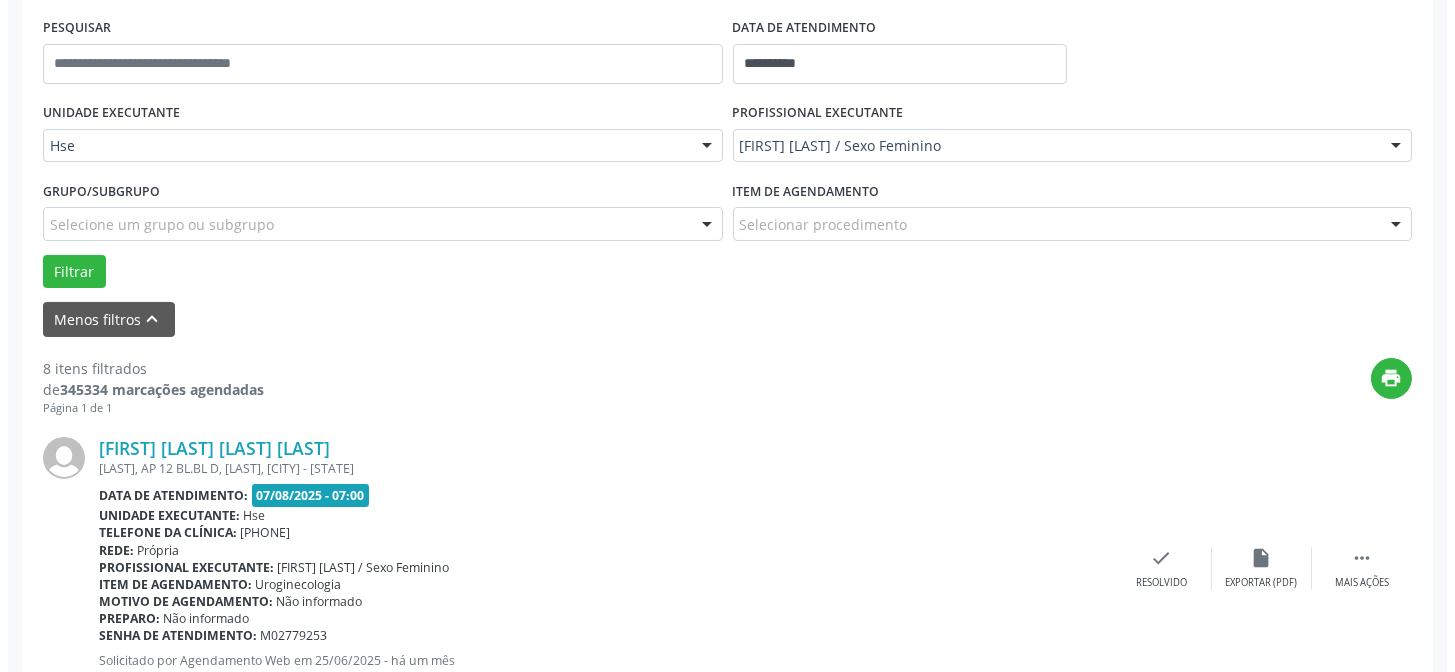 scroll, scrollTop: 381, scrollLeft: 0, axis: vertical 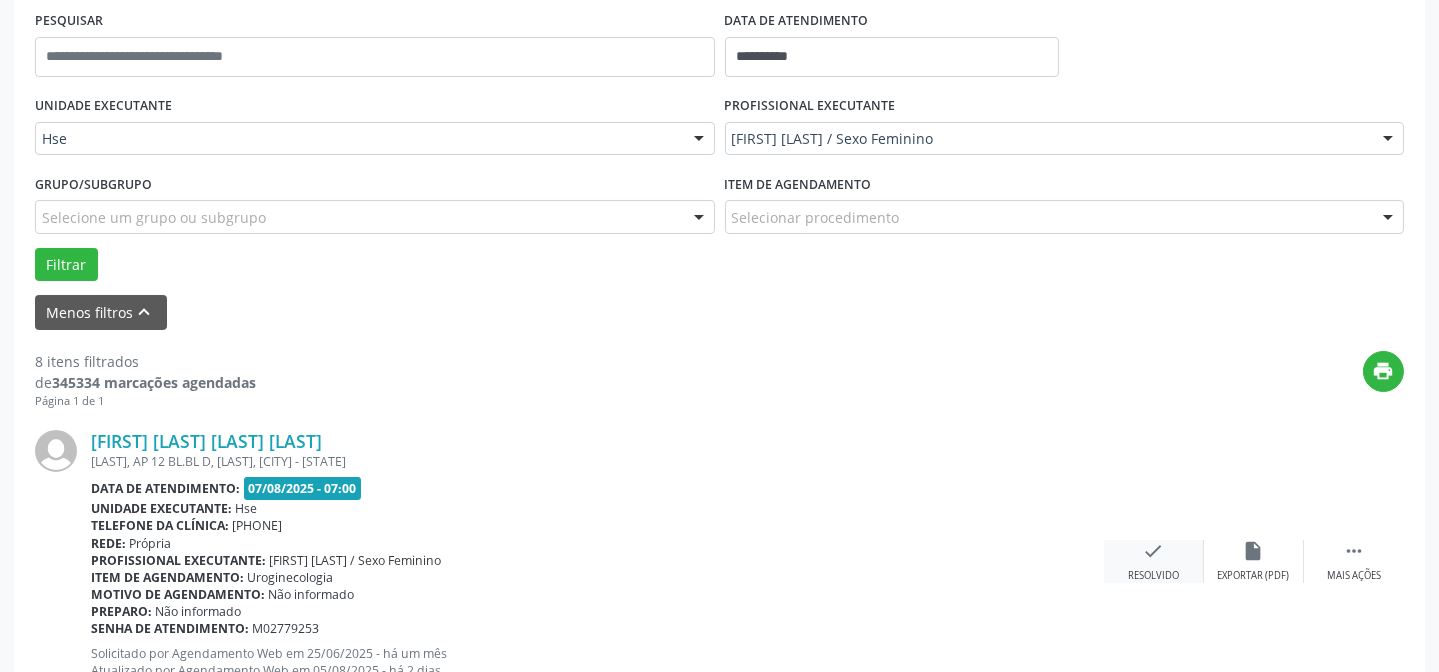 click on "Resolvido" at bounding box center (1153, 576) 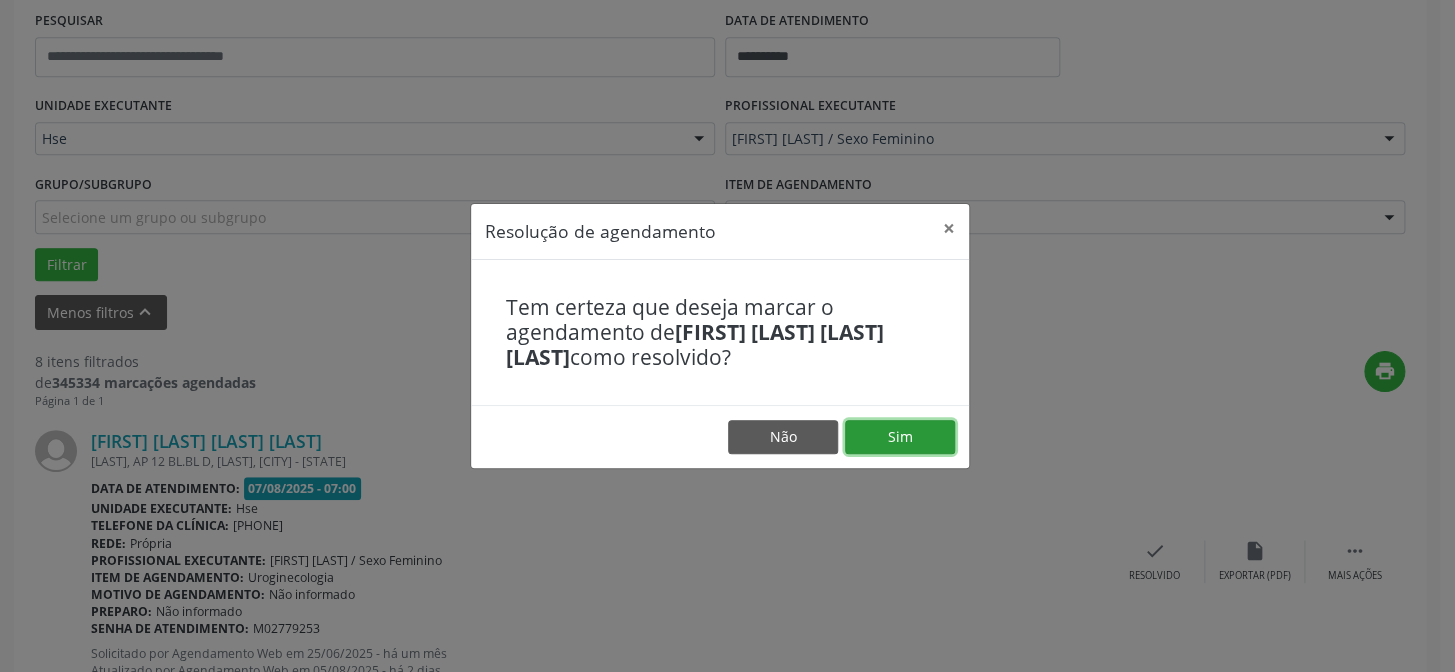 click on "Sim" at bounding box center [900, 437] 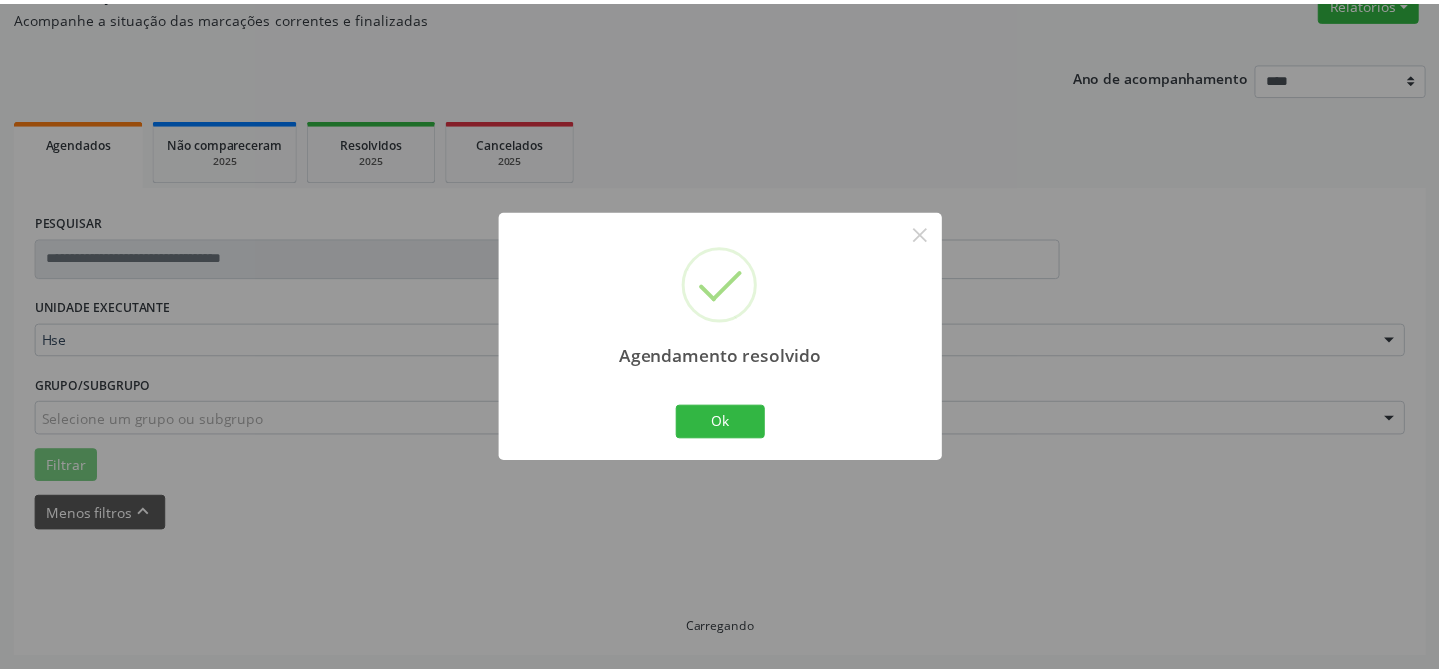 scroll, scrollTop: 179, scrollLeft: 0, axis: vertical 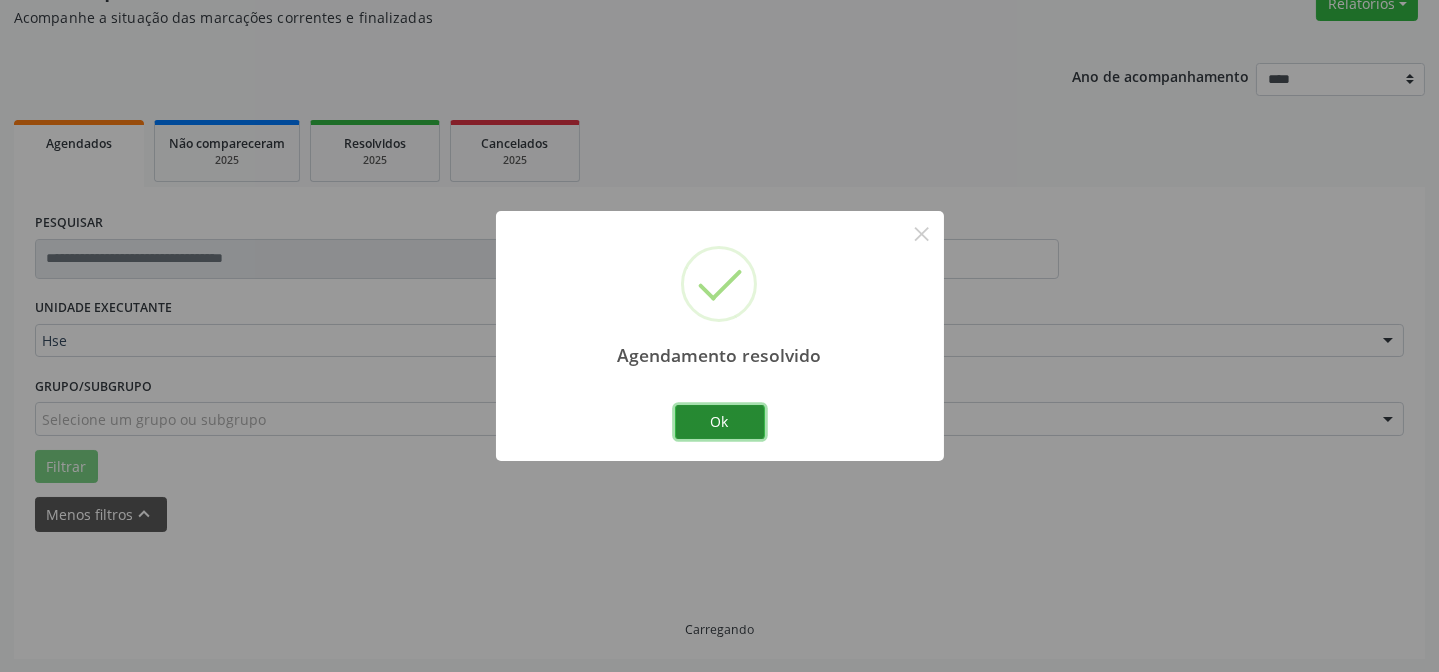 click on "Ok" at bounding box center [720, 422] 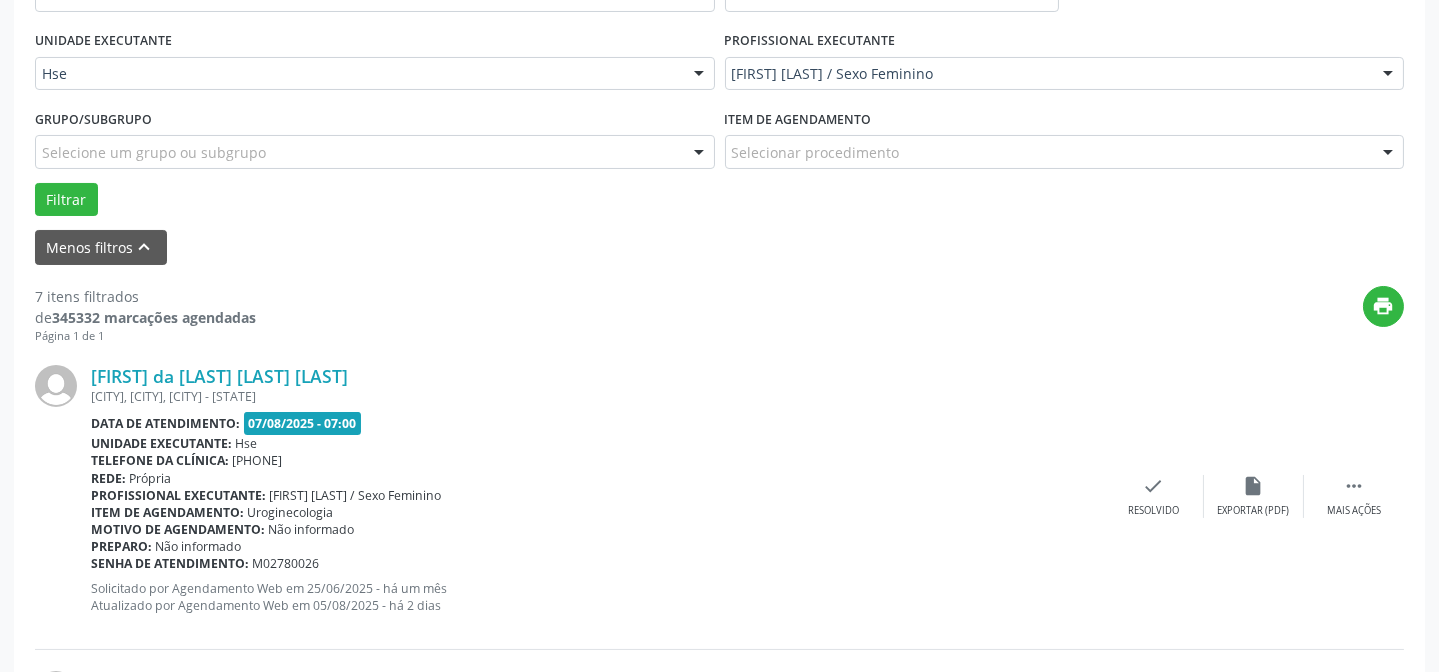 scroll, scrollTop: 472, scrollLeft: 0, axis: vertical 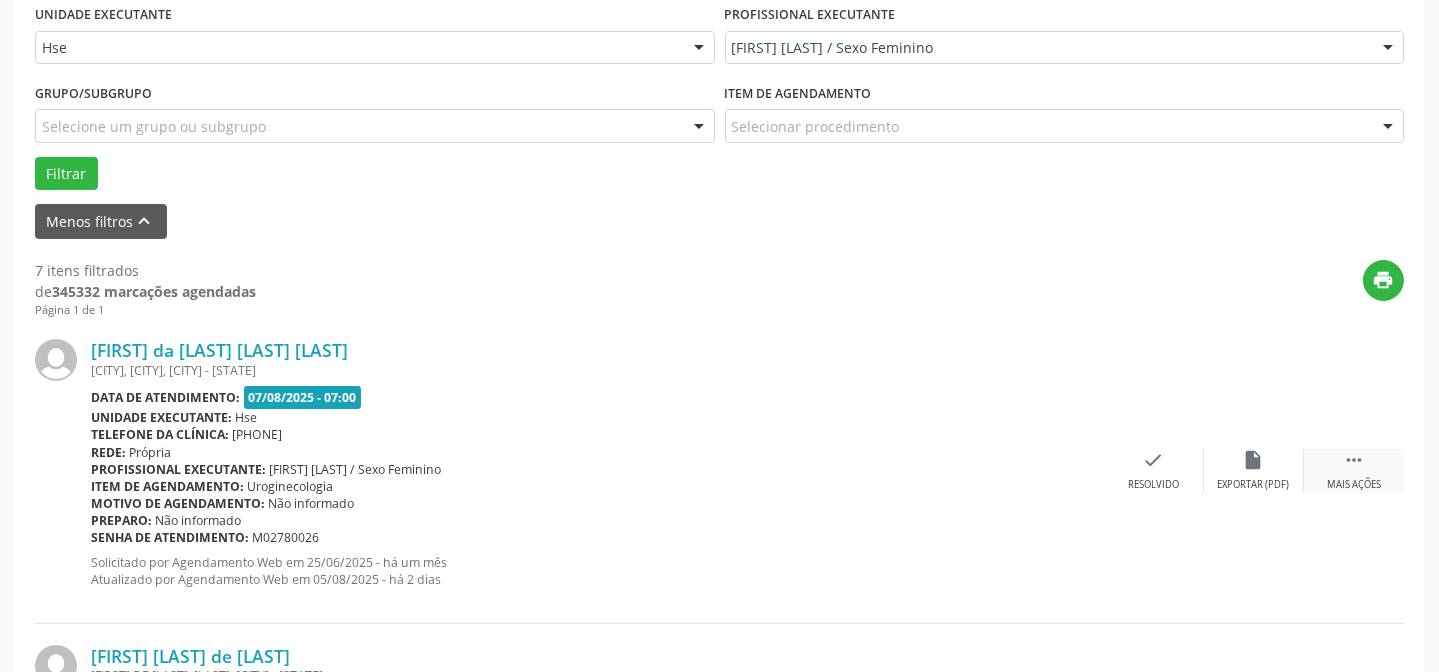 click on "Mais ações" at bounding box center [1354, 485] 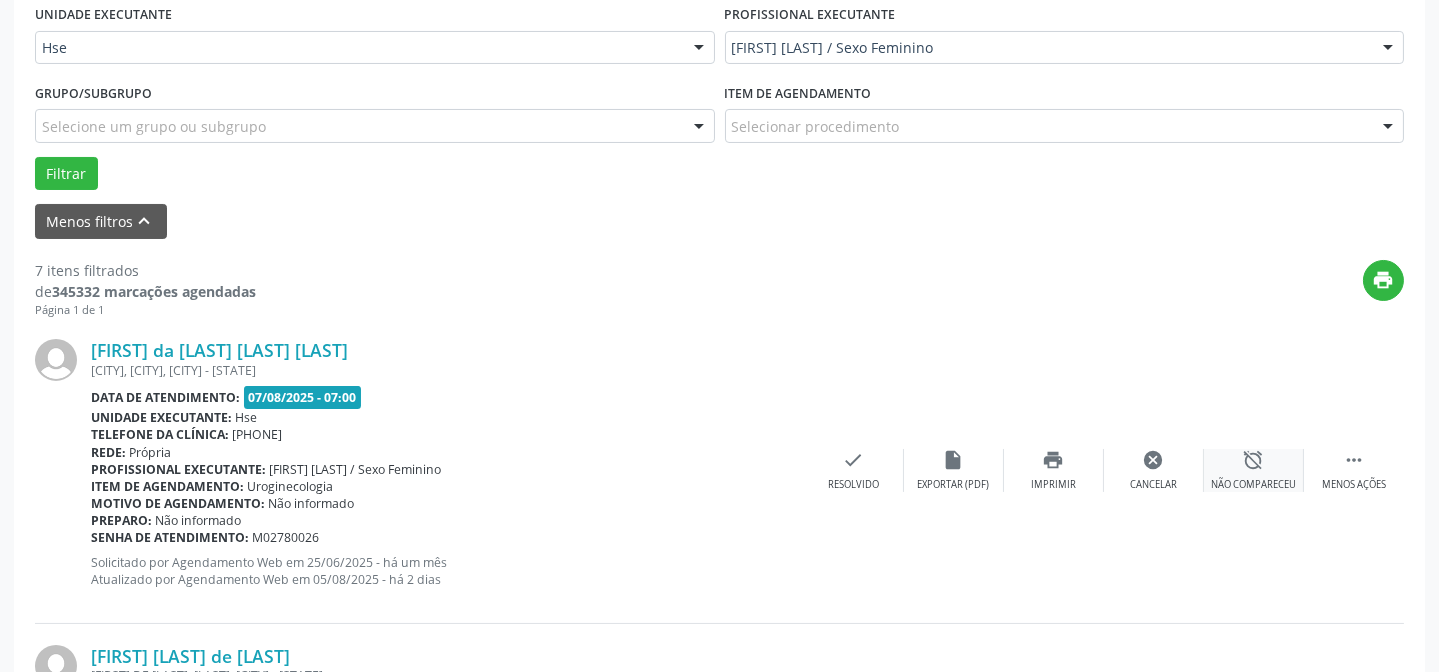 click on "alarm_off
Não compareceu" at bounding box center (1254, 470) 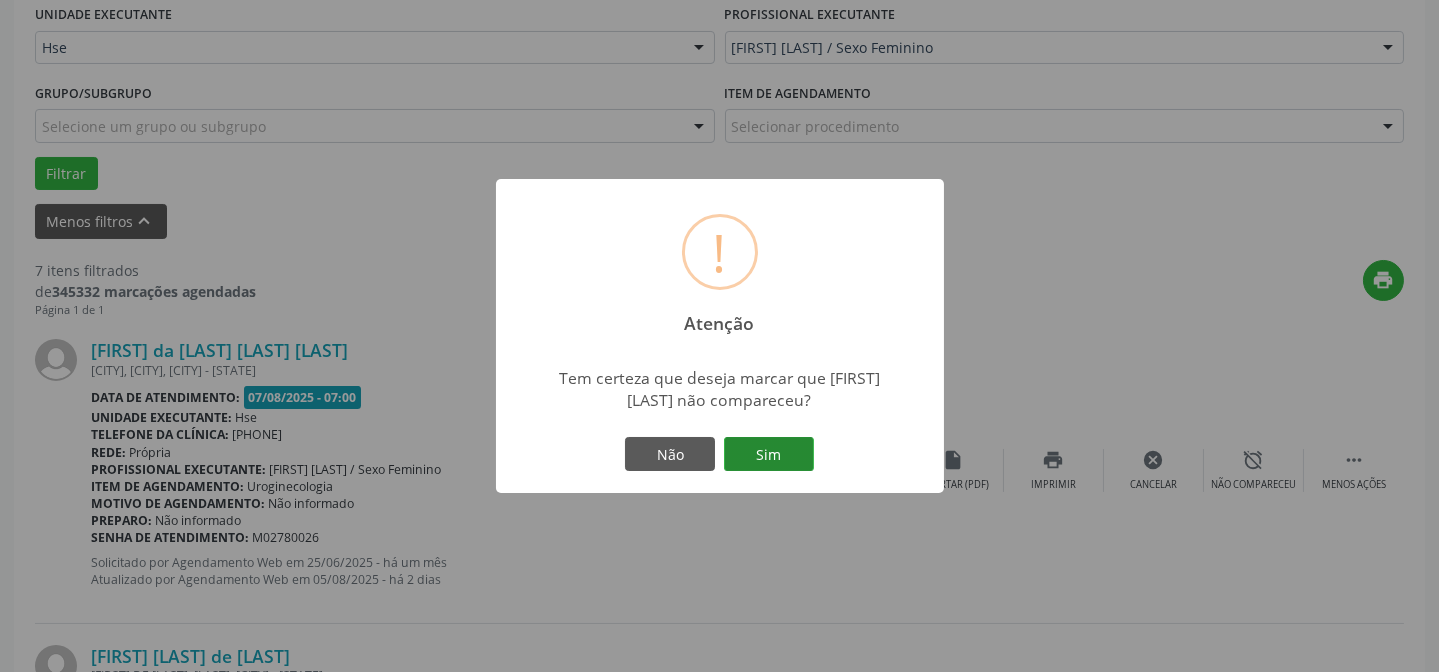 click on "Sim" at bounding box center [769, 454] 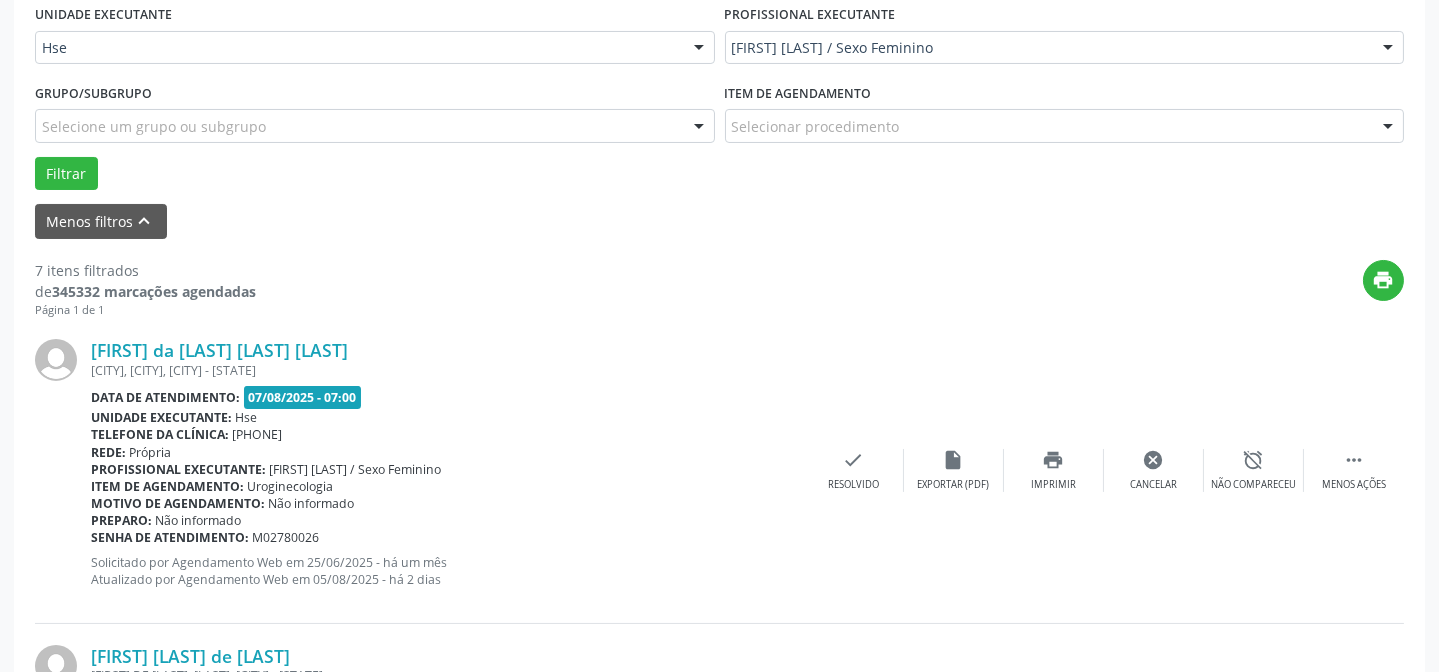 scroll, scrollTop: 200, scrollLeft: 0, axis: vertical 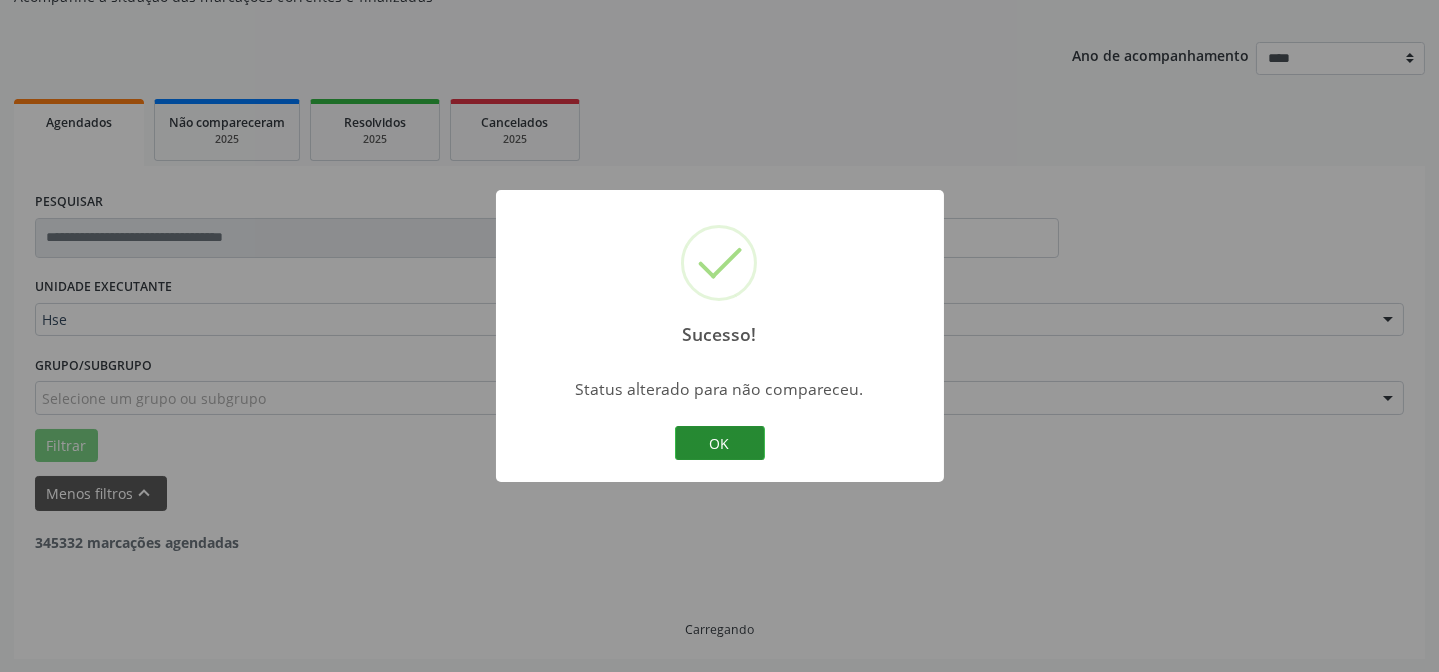 click on "OK" at bounding box center [720, 443] 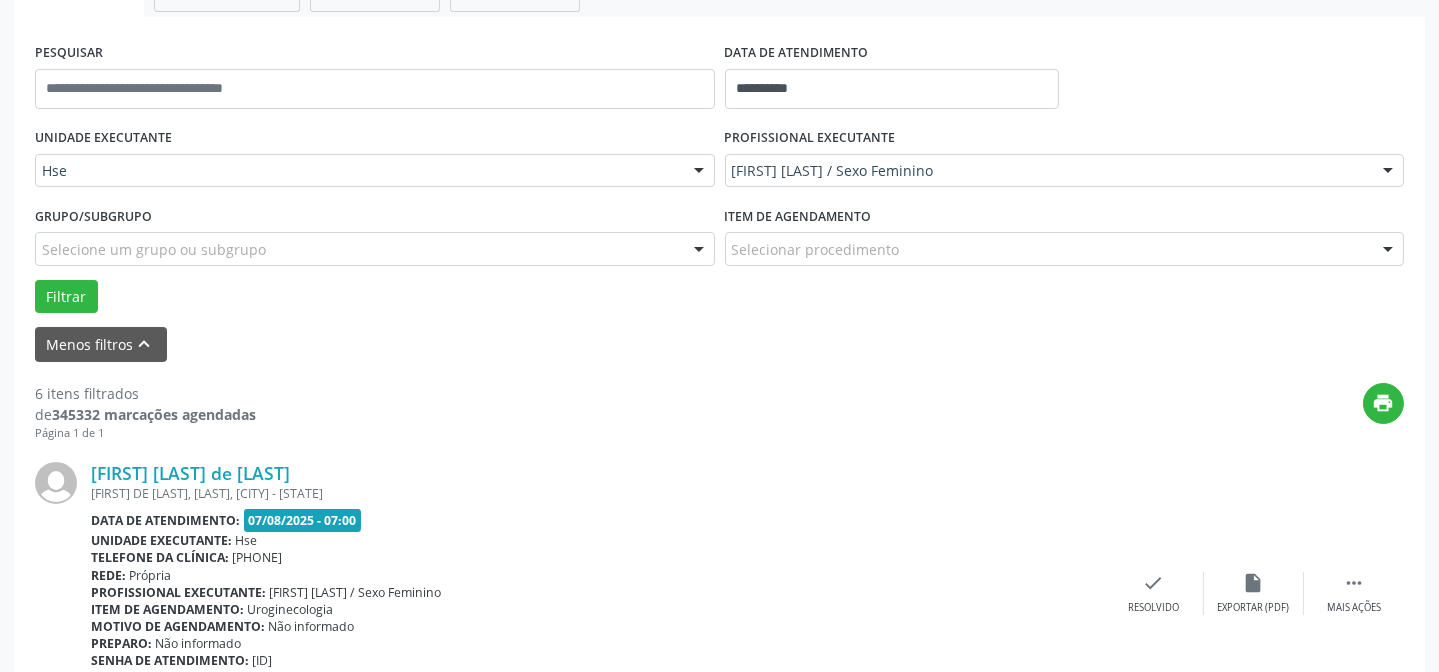 scroll, scrollTop: 381, scrollLeft: 0, axis: vertical 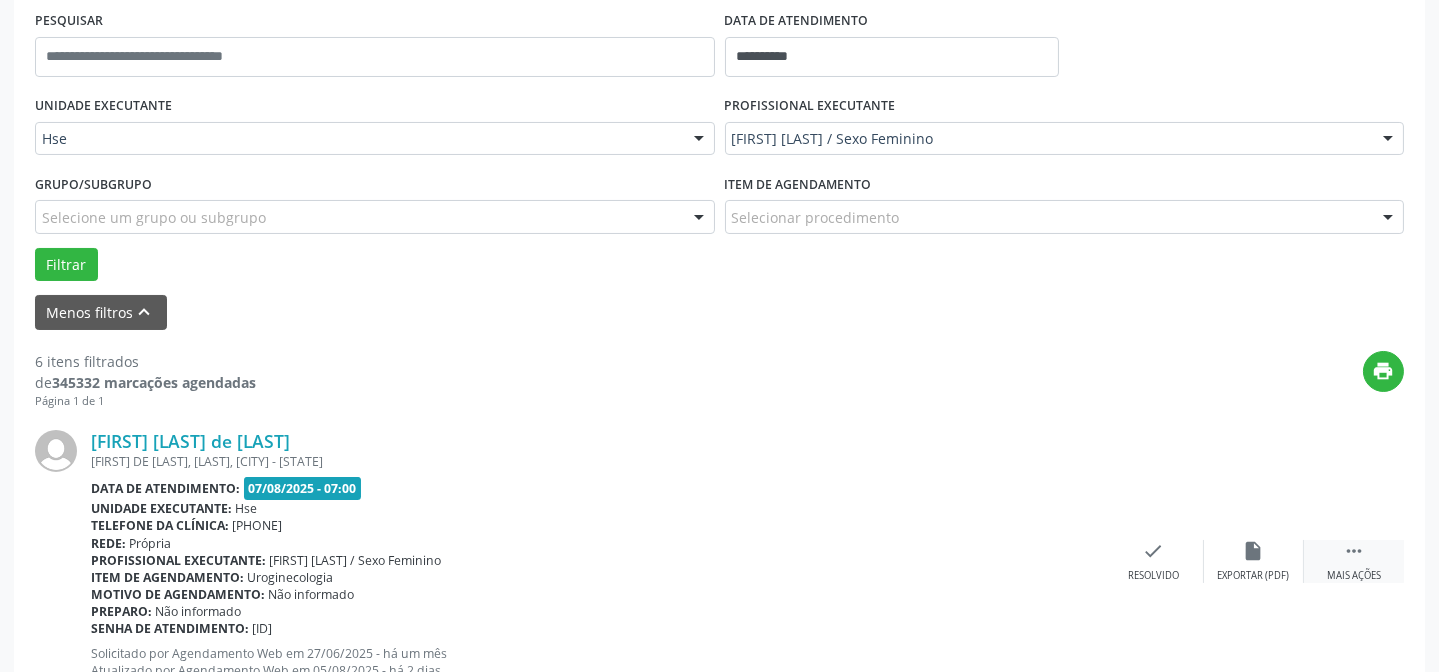 click on "
Mais ações" at bounding box center [1354, 561] 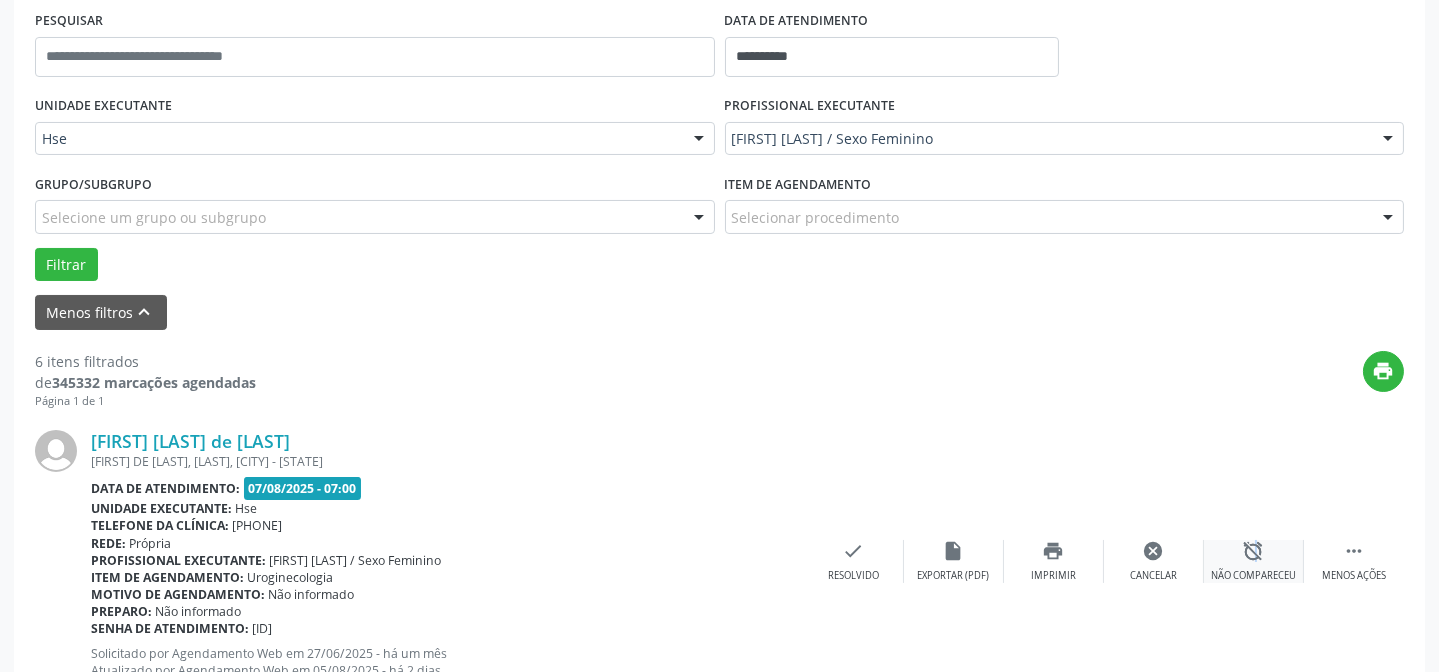 click on "alarm_off" at bounding box center (1254, 551) 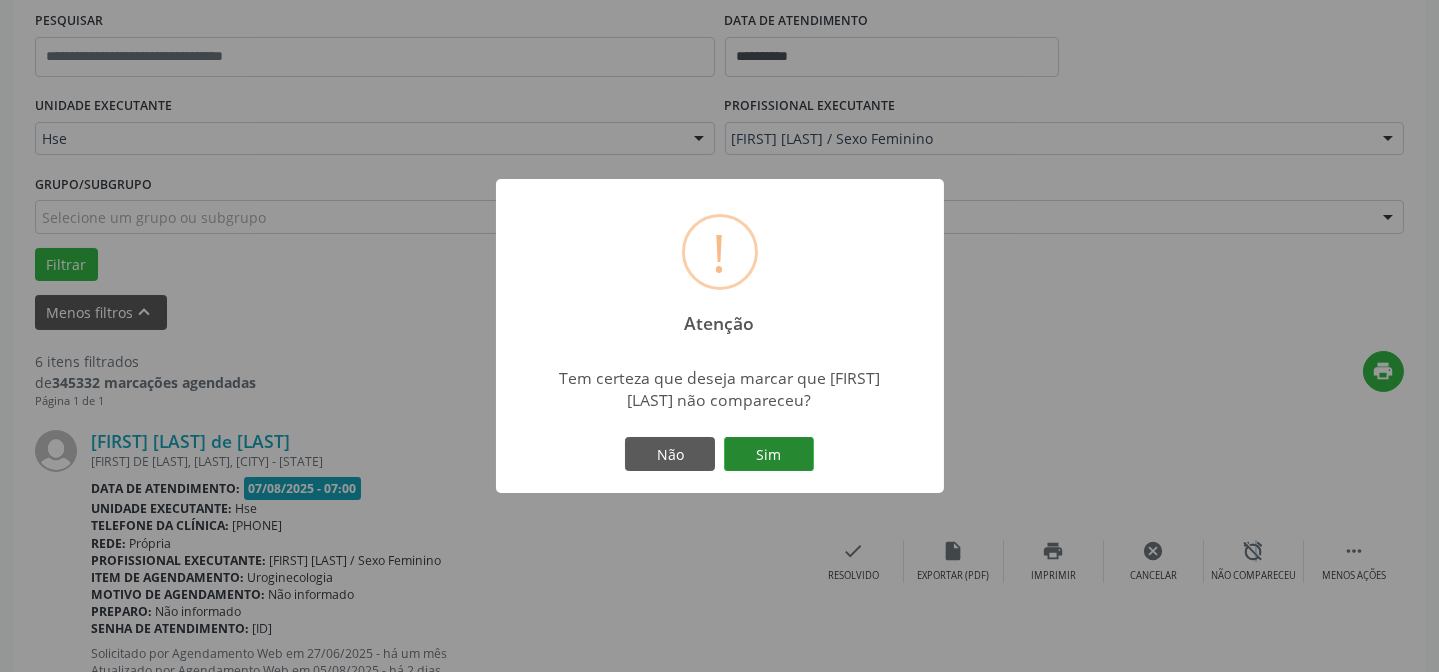 click on "Sim" at bounding box center (769, 454) 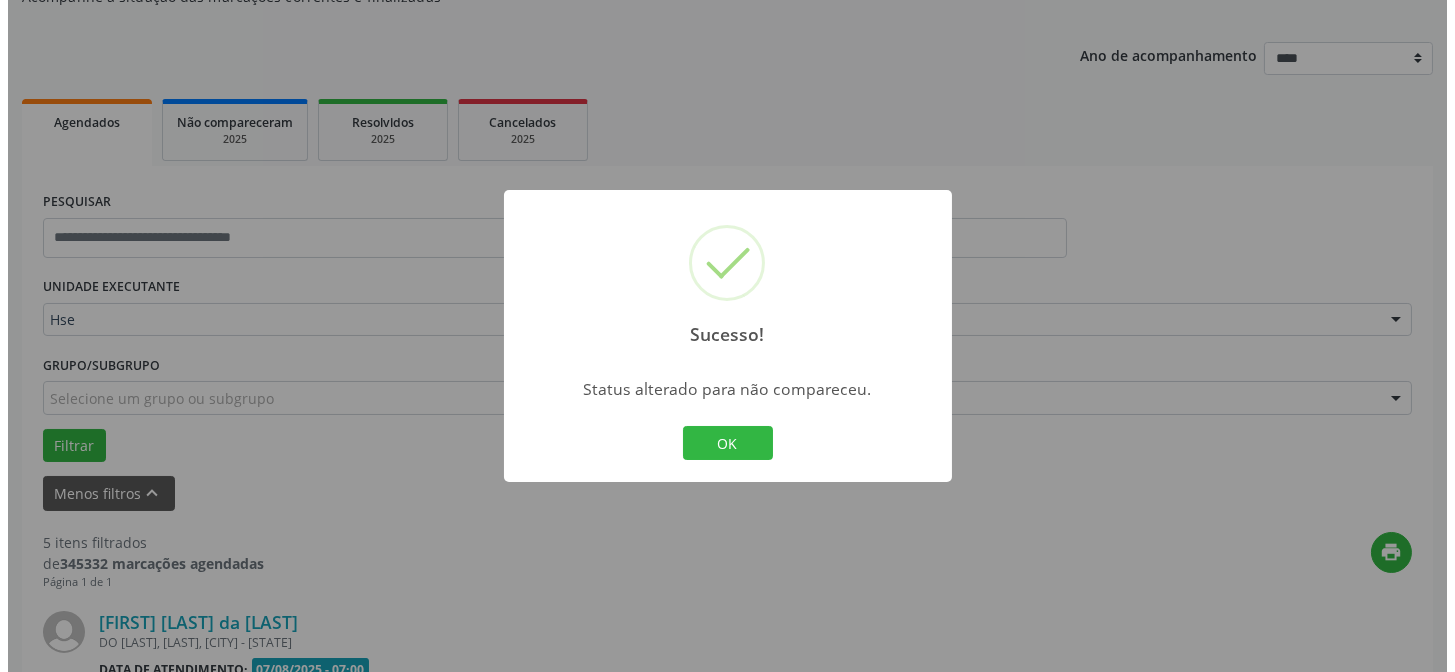 scroll, scrollTop: 381, scrollLeft: 0, axis: vertical 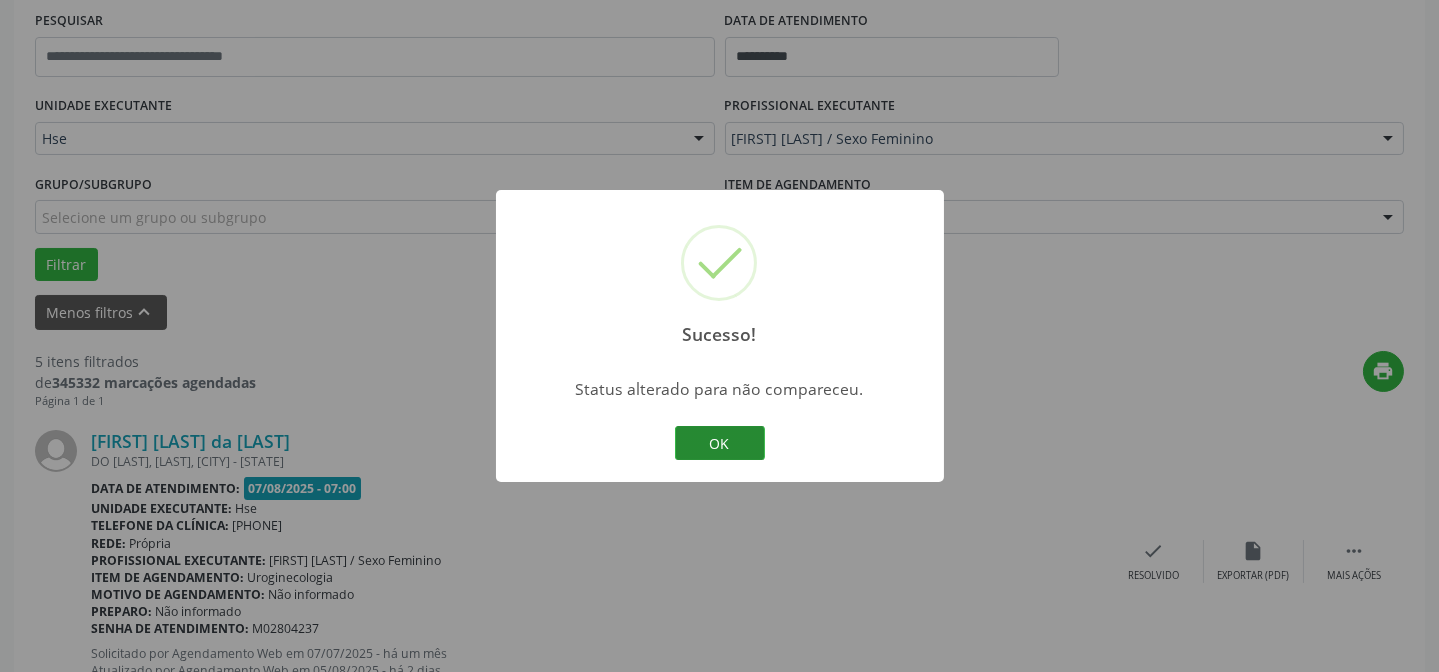 click on "OK" at bounding box center (720, 443) 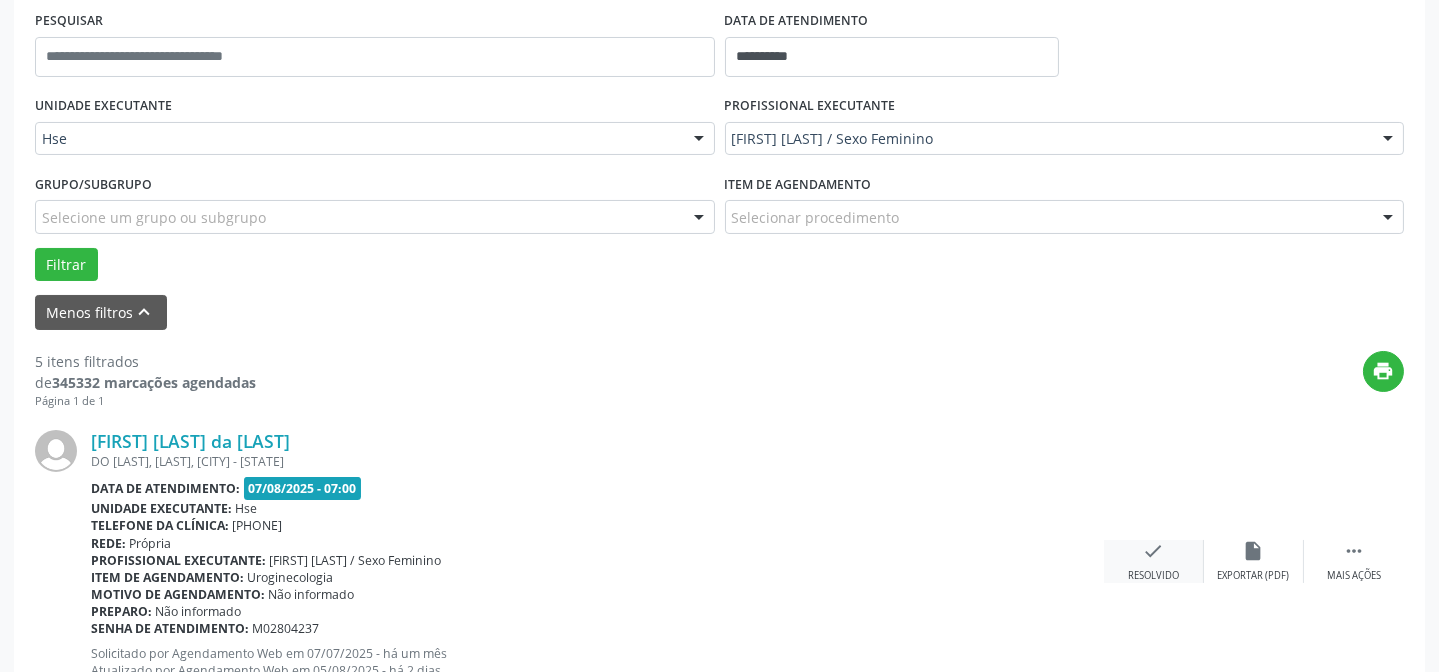 click on "check" at bounding box center [1154, 551] 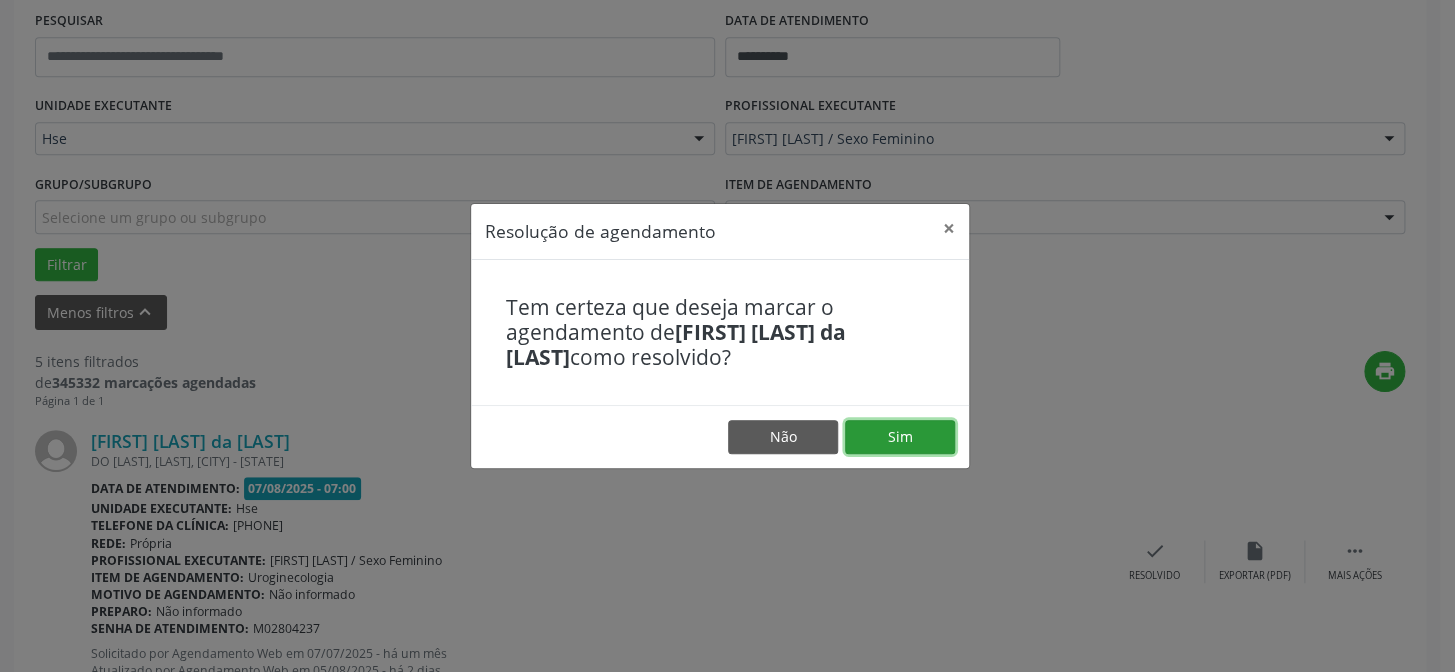 click on "Sim" at bounding box center (900, 437) 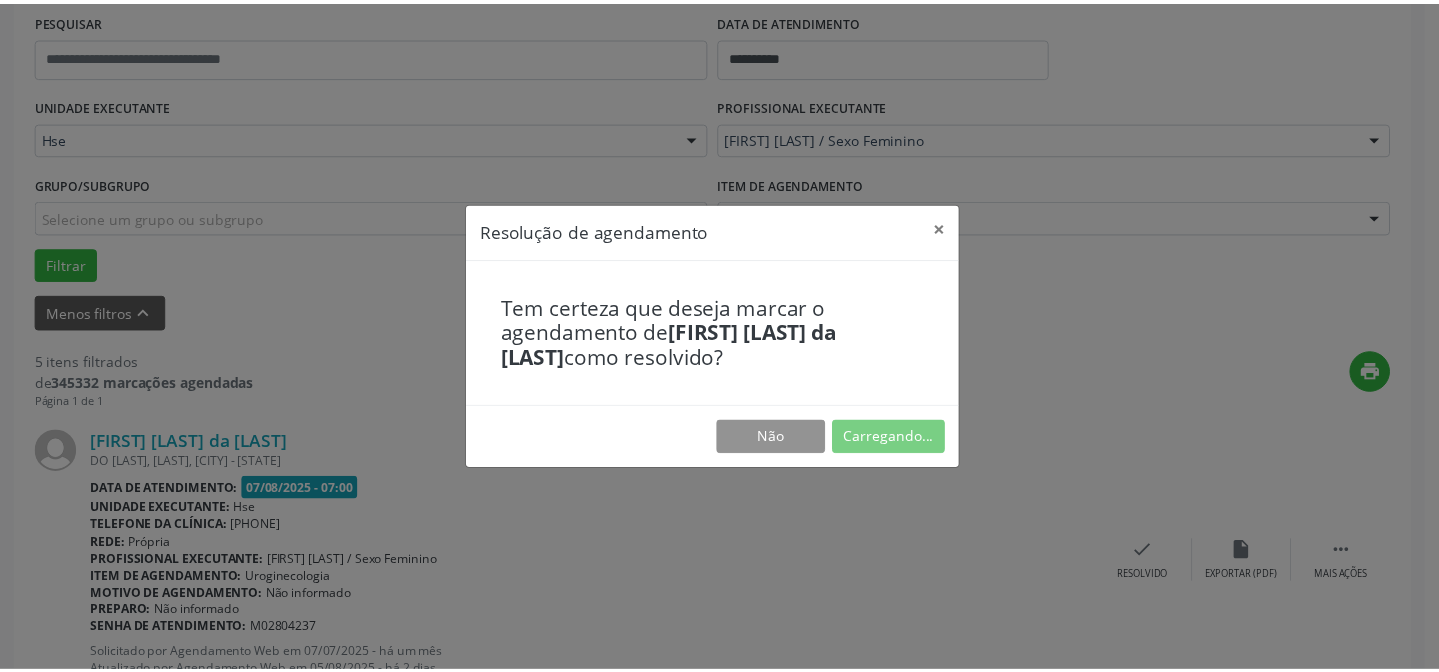 scroll, scrollTop: 179, scrollLeft: 0, axis: vertical 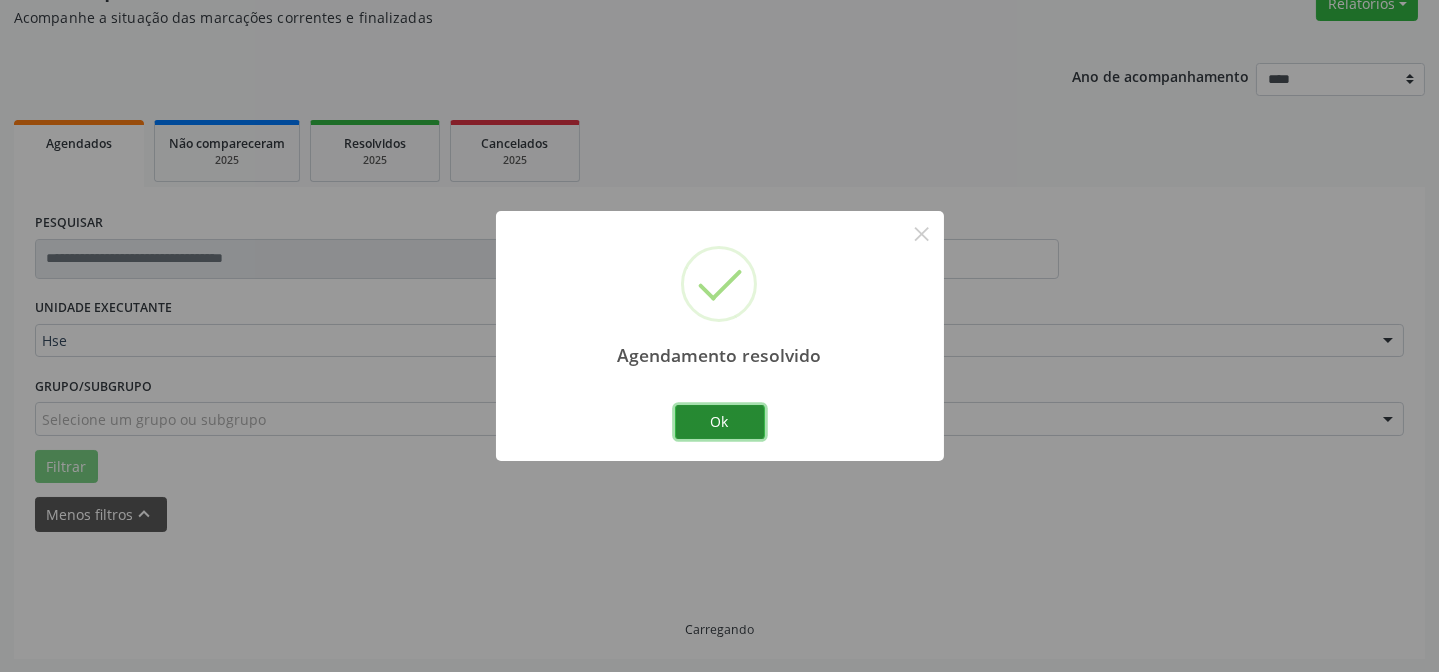 click on "Ok" at bounding box center [720, 422] 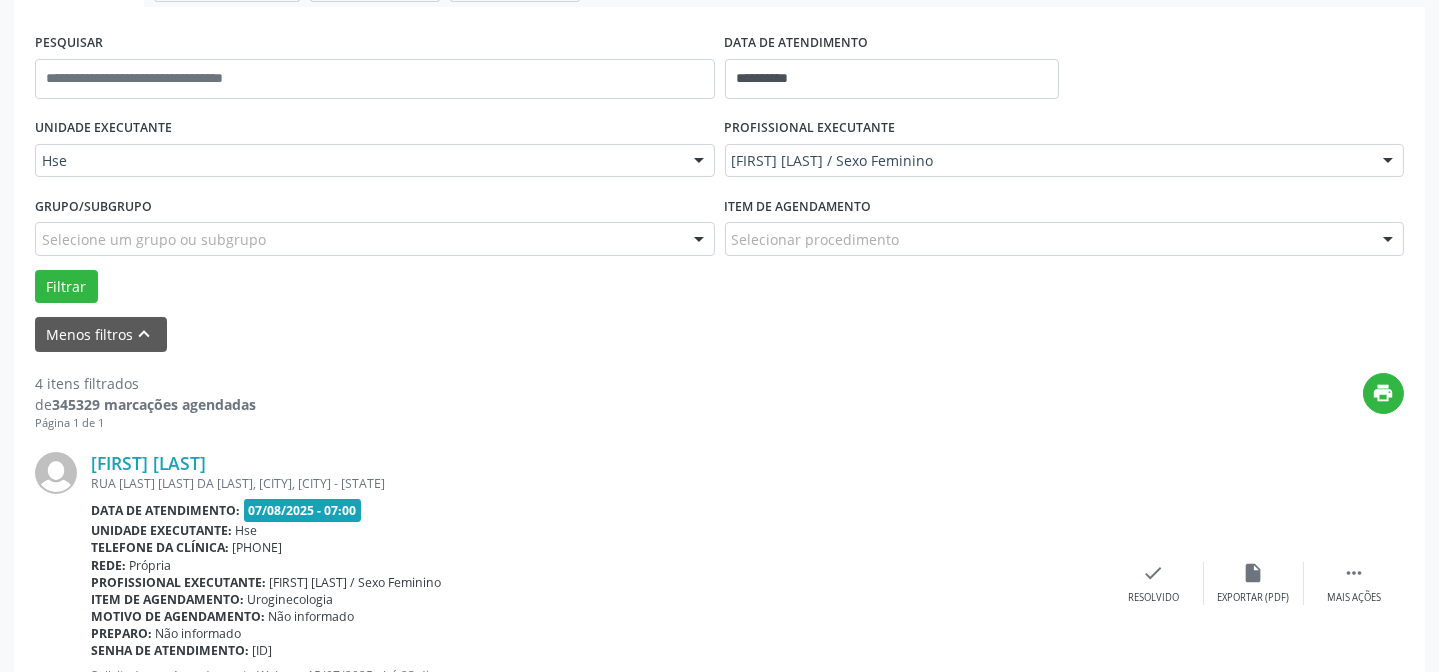 scroll, scrollTop: 360, scrollLeft: 0, axis: vertical 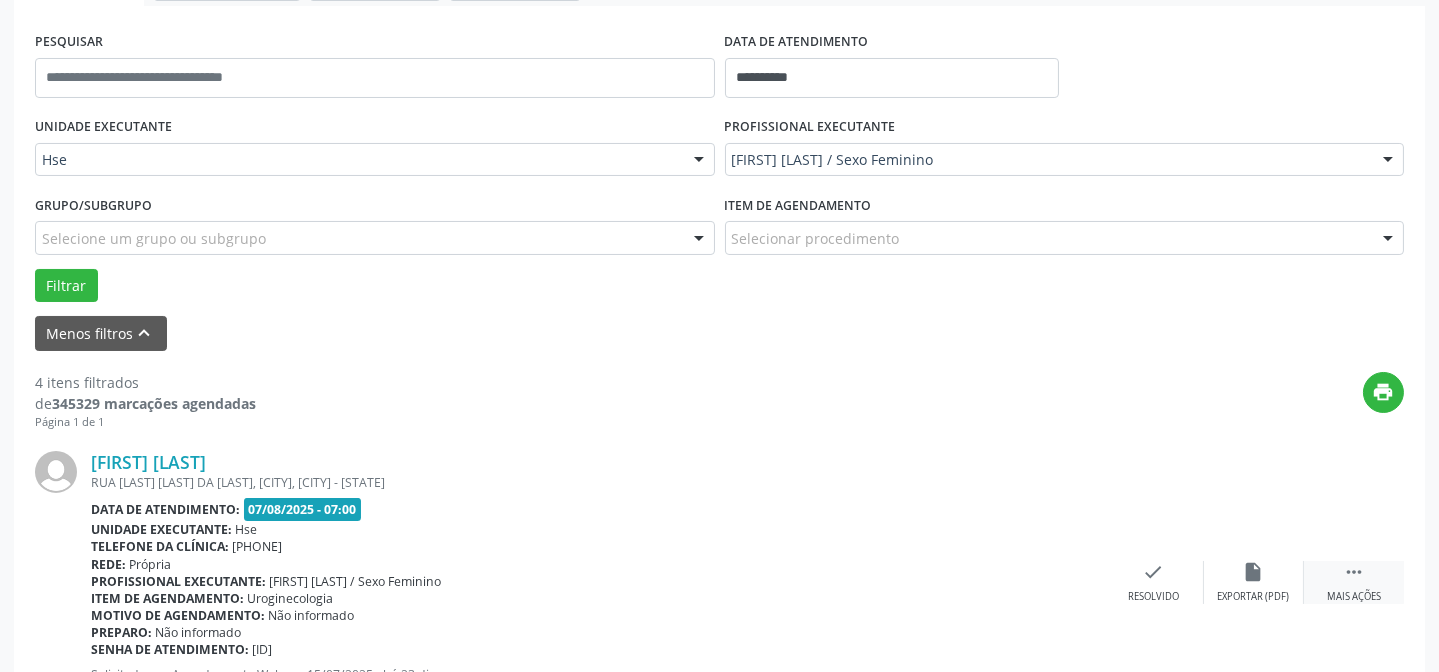 click on "
Mais ações" at bounding box center (1354, 582) 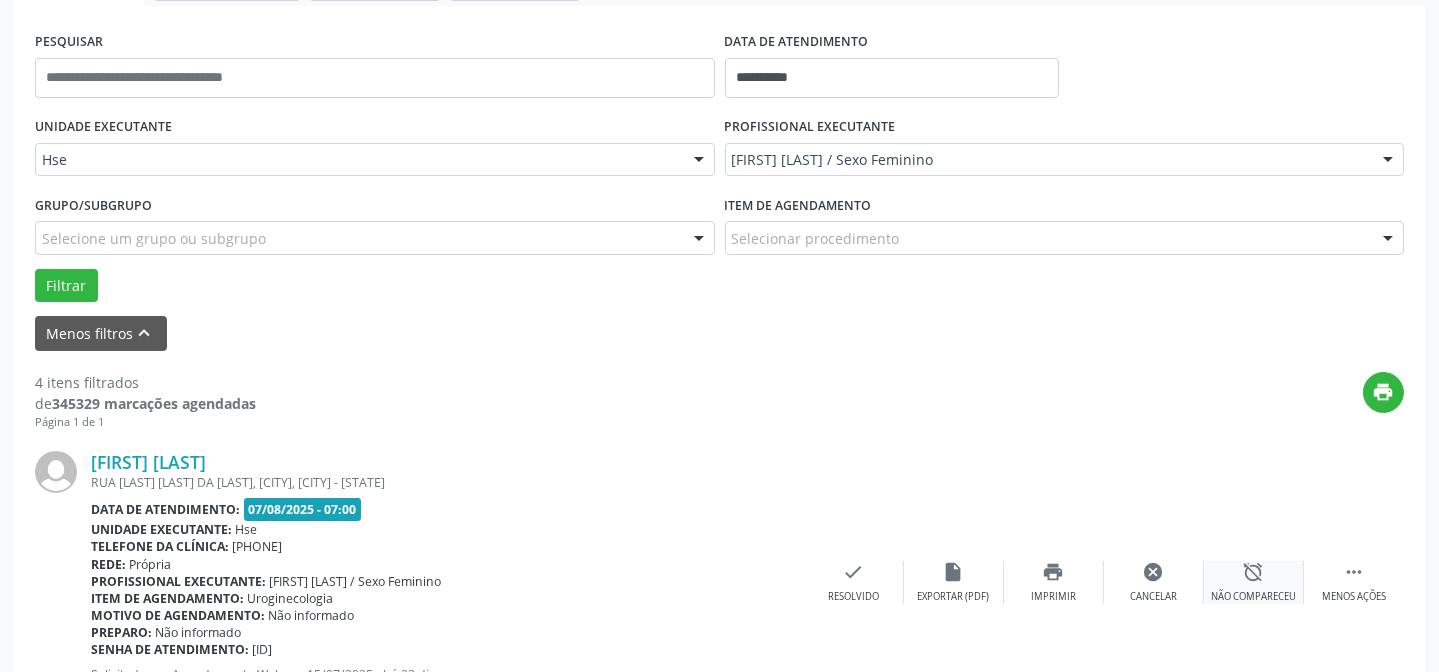 click on "alarm_off" at bounding box center (1254, 572) 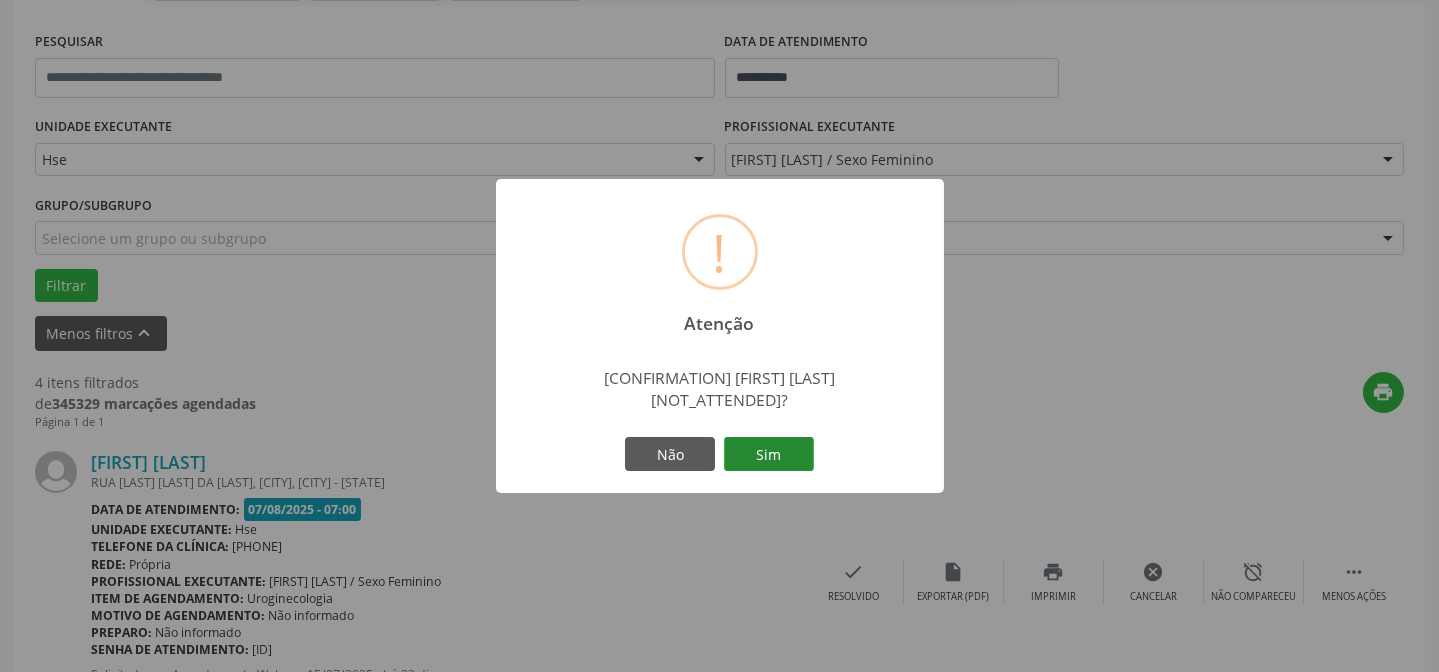 click on "Sim" at bounding box center [769, 454] 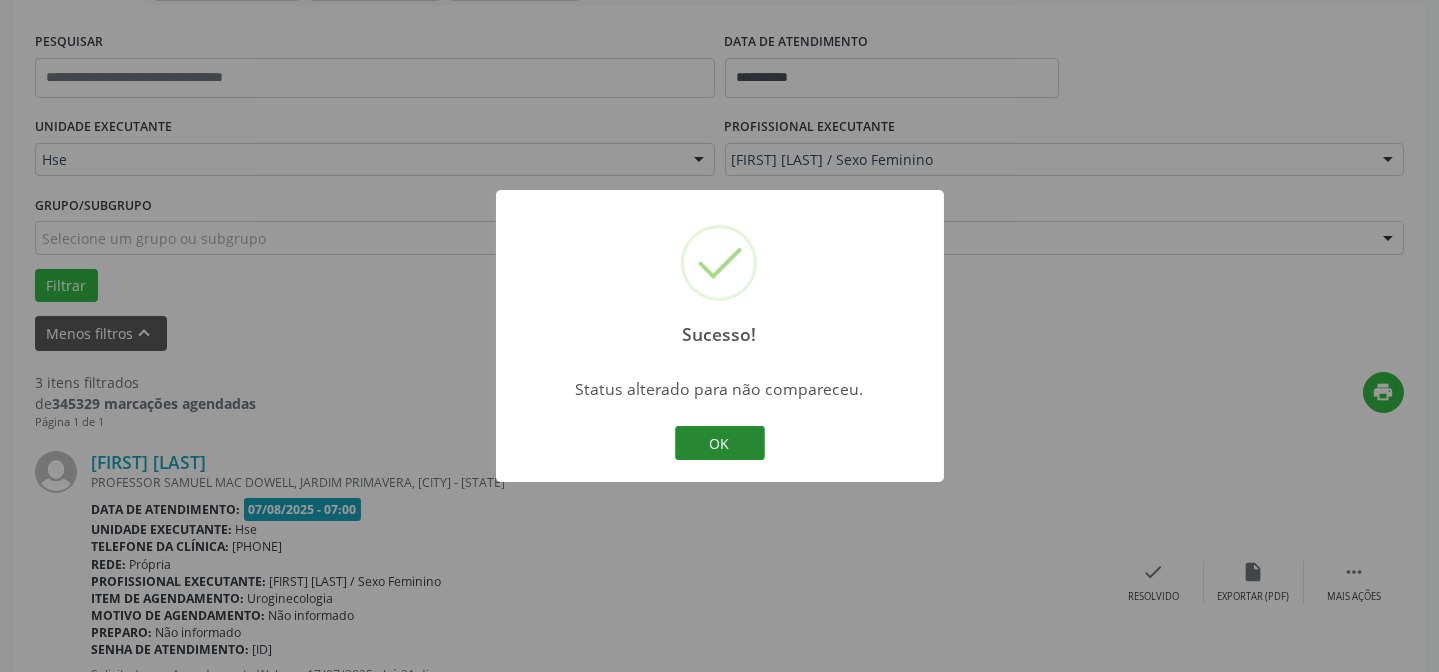click on "OK" at bounding box center (720, 443) 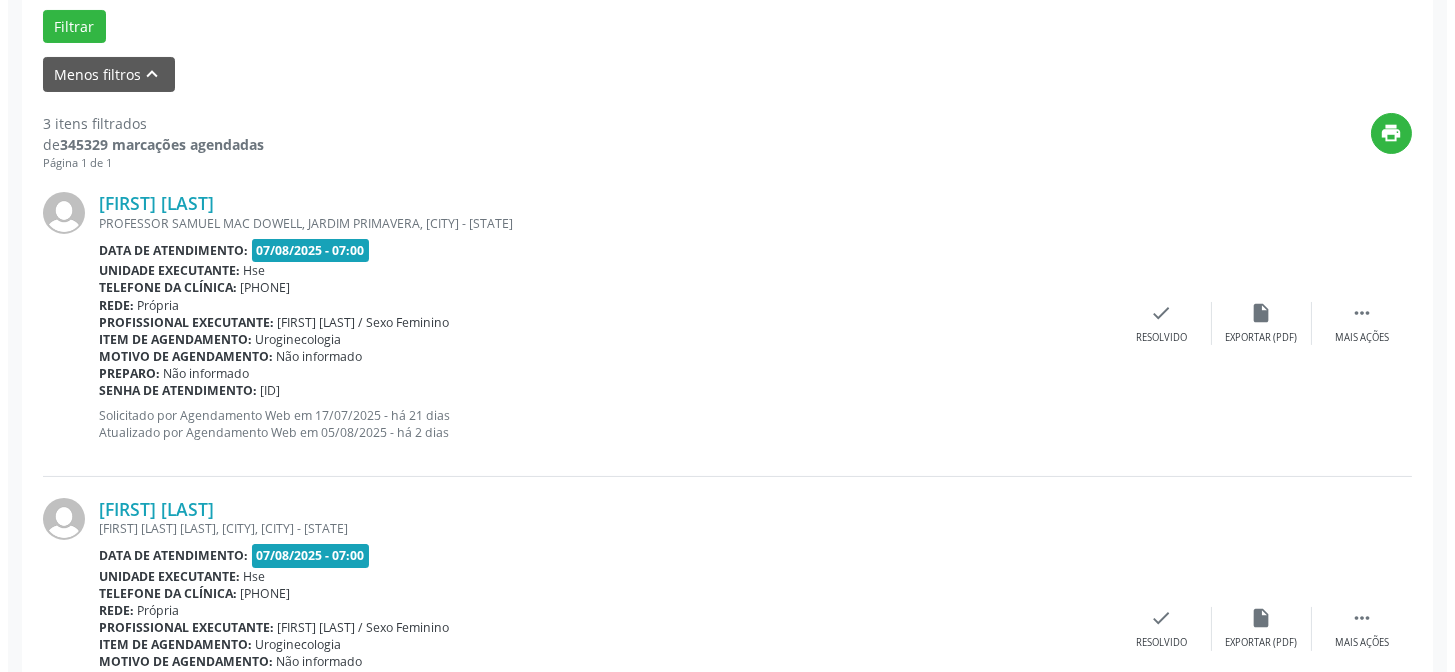 scroll, scrollTop: 633, scrollLeft: 0, axis: vertical 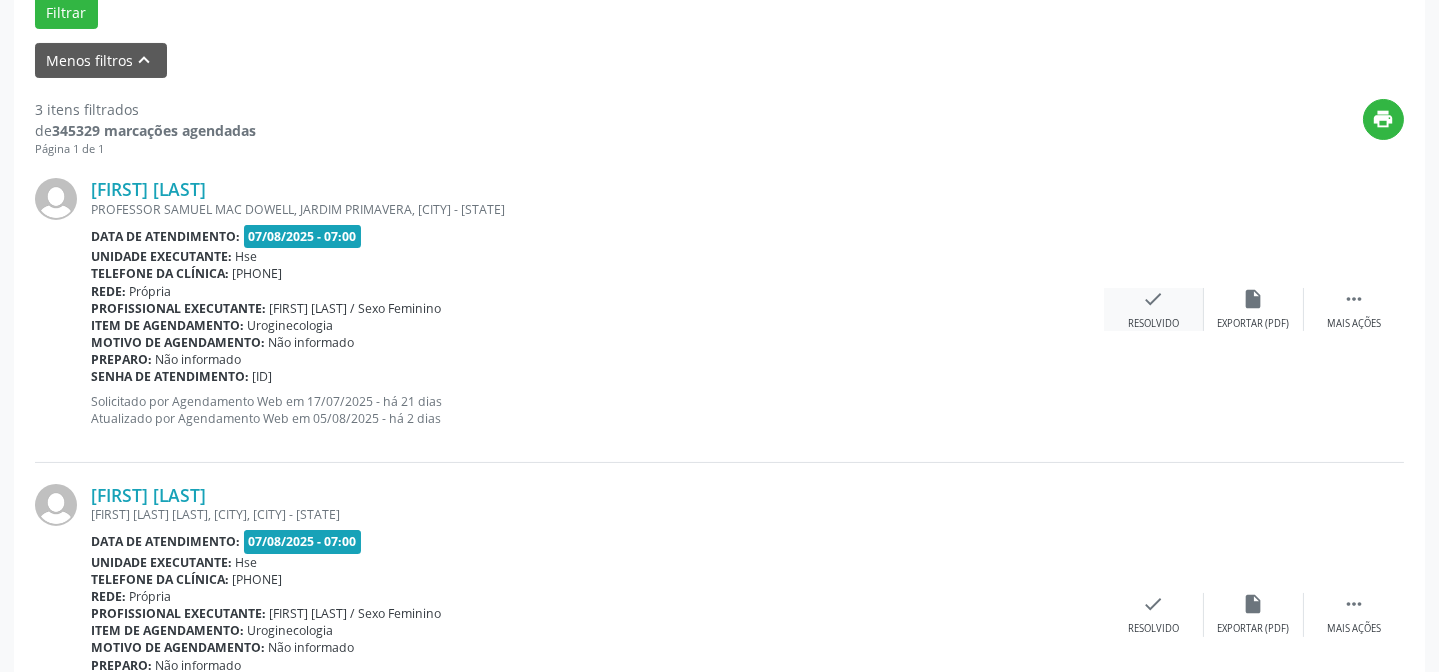 click on "check" at bounding box center [1154, 299] 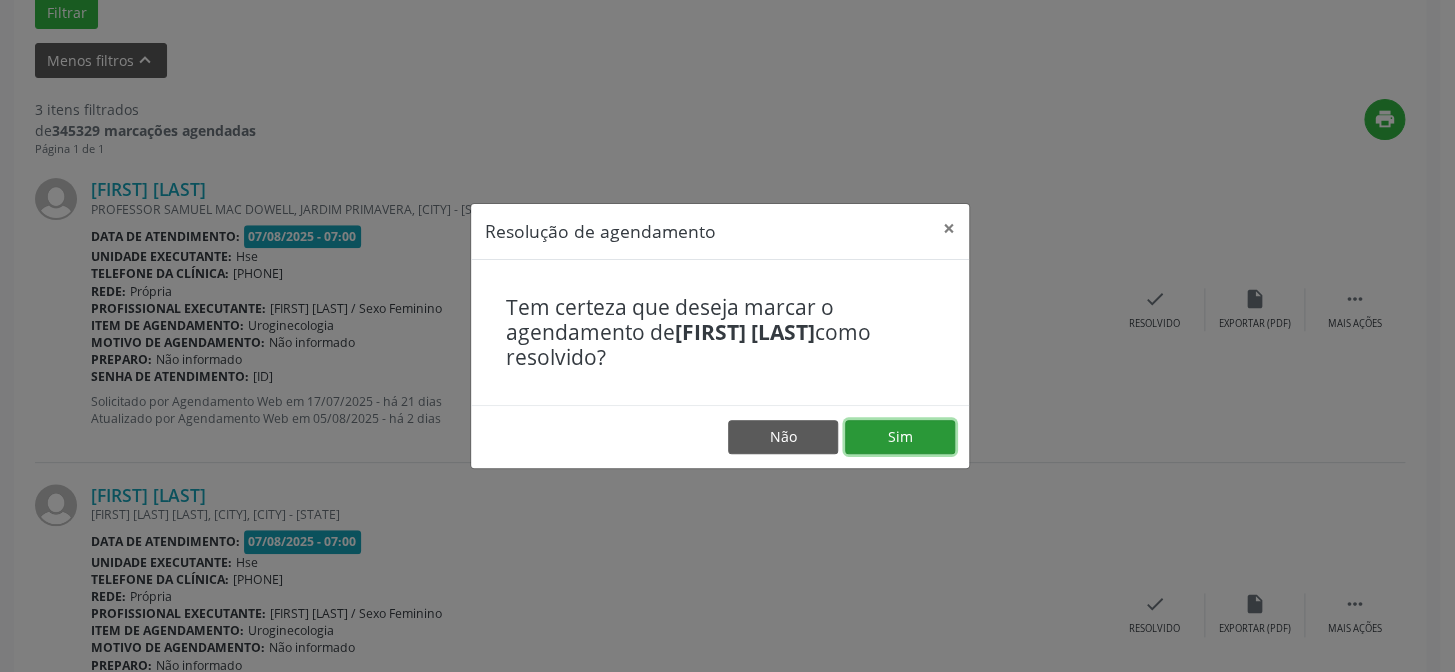 click on "Sim" at bounding box center [900, 437] 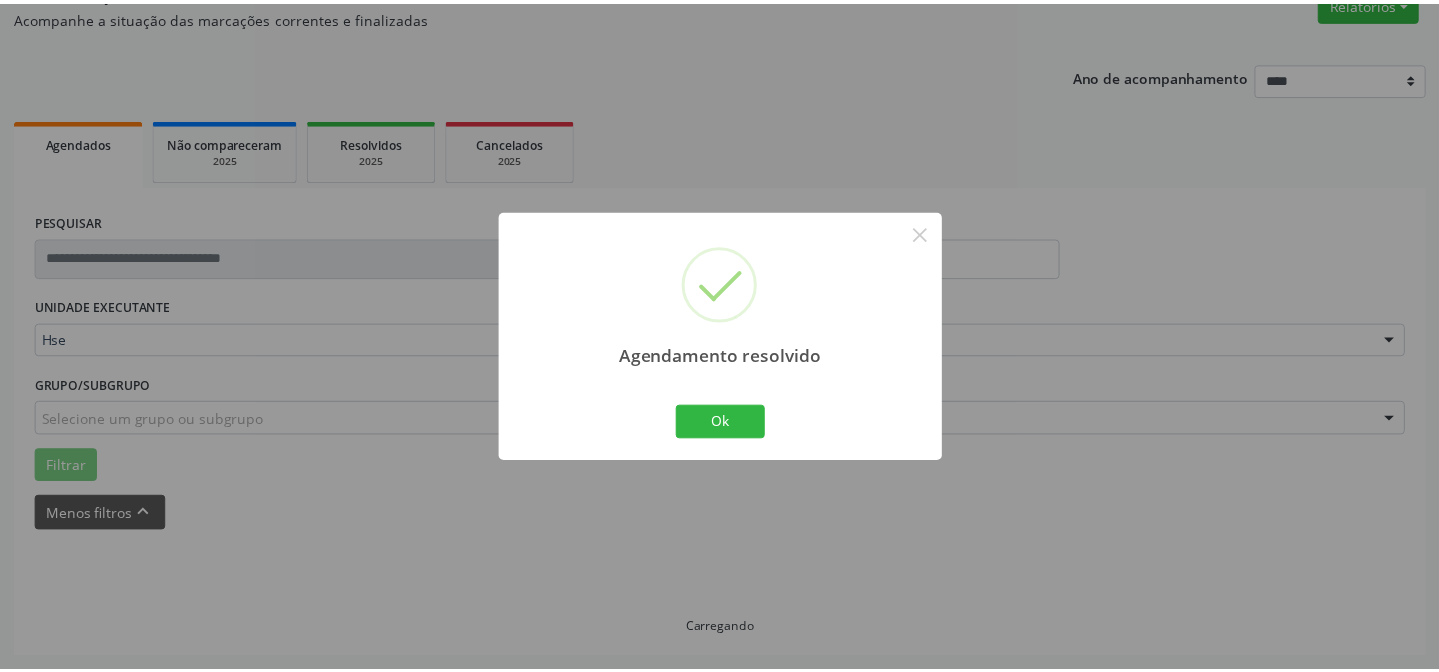 scroll, scrollTop: 179, scrollLeft: 0, axis: vertical 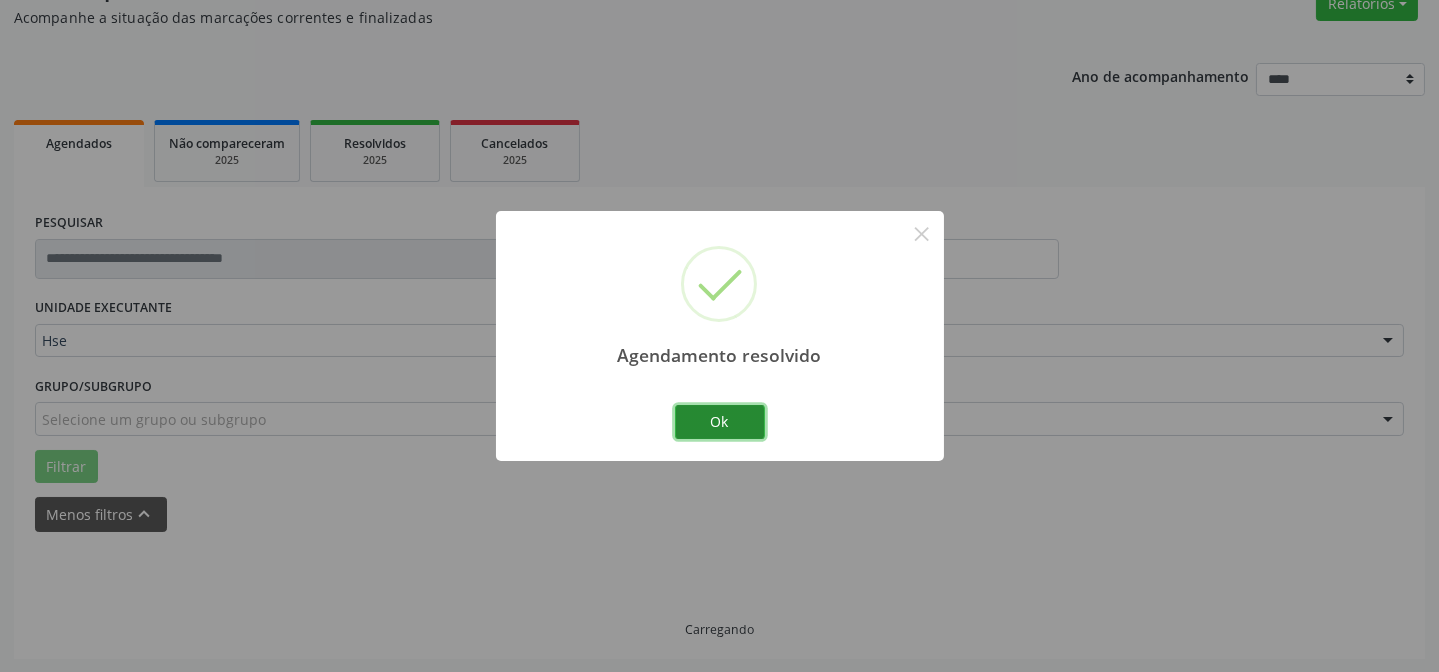 click on "Ok" at bounding box center [720, 422] 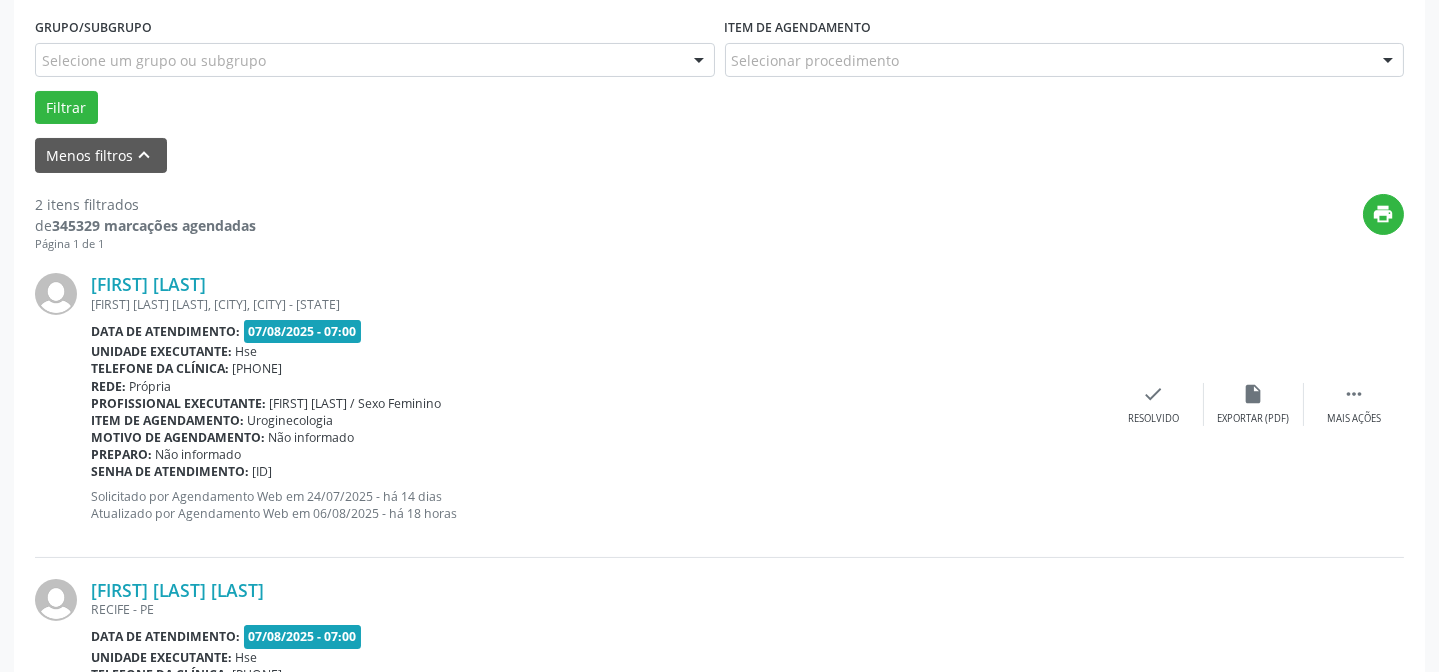 scroll, scrollTop: 542, scrollLeft: 0, axis: vertical 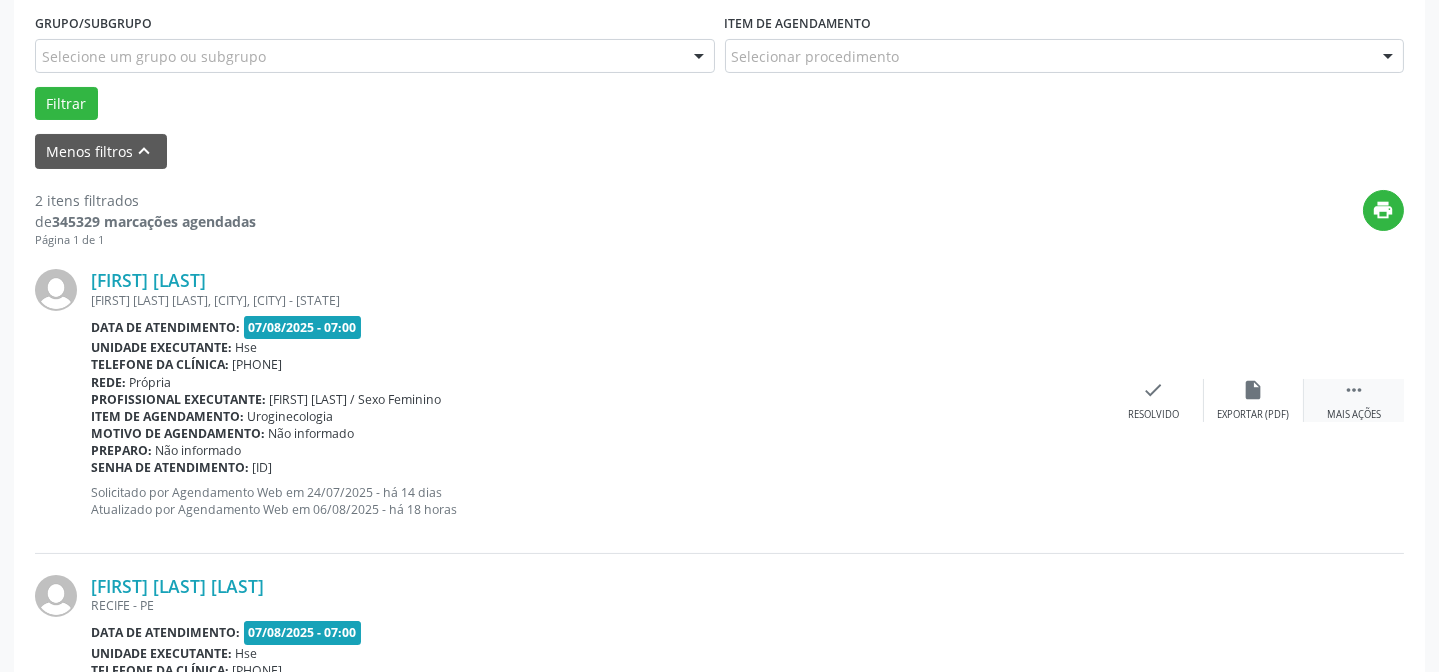 click on "" at bounding box center [1354, 390] 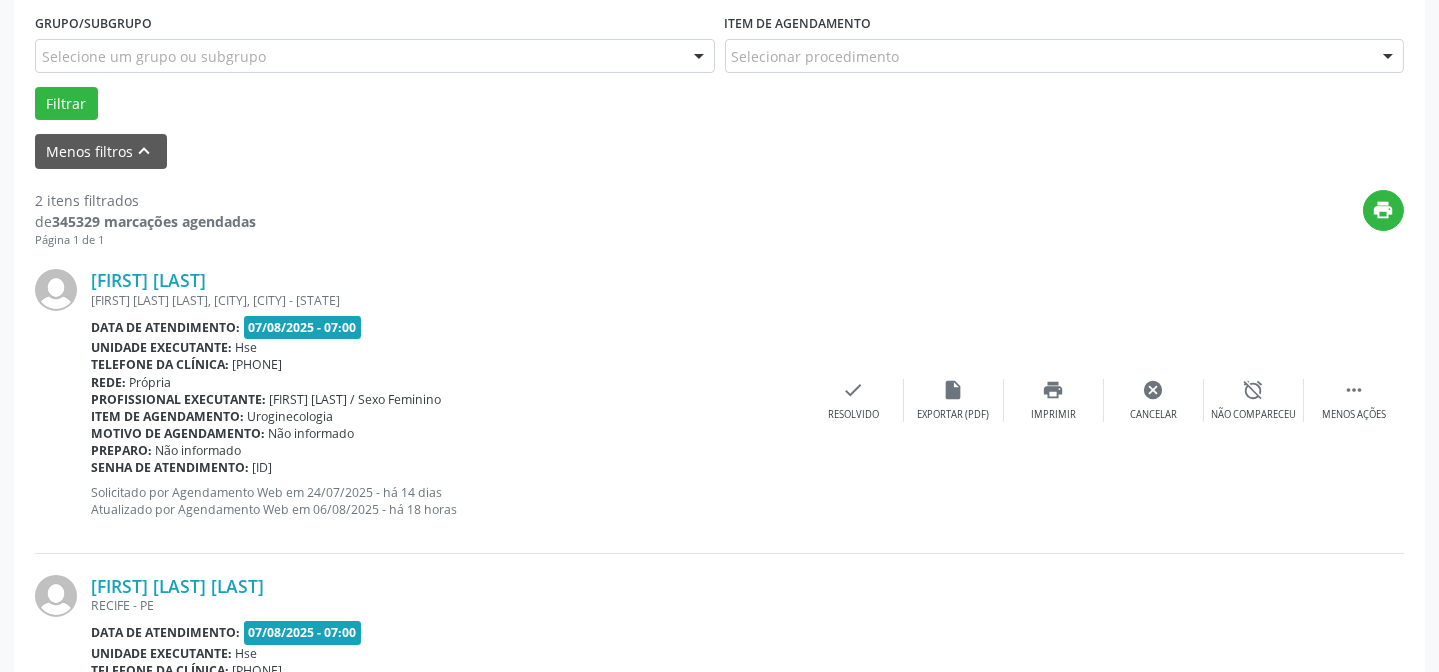 click on "[FIRST] [LAST]
[STREET], [NEIGHBORHOOD], [CITY] - [STATE]
[DATE_OF_SERVICE]:
[DATE] - [TIME]
[EXECUTING_UNIT]:
[BRAND]
[CLINIC_PHONE]:
[PHONE]
[NETWORK]:
[OWN]
[EXECUTING_PROFESSIONAL]:
[FIRST] [LAST] / [GENDER]
[APPOINTMENT_ITEM]:
[DEPARTMENT]
[APPOINTMENT_REASON]:
[NOT_INFORMED]
[PREPARATION]:
[NOT_INFORMED]
[APPOINTMENT_PASSWORD]:
[ID]
[REQUESTED] [WEB_APPOINTMENT] [DATE] - [TIME]
[UPDATED] [WEB_APPOINTMENT] [DATE] - [TIME]
[ICON]
[LESS_ACTIONS]
[ALARM_ICON]
[DID_NOT_ATTEND]
[CANCEL_ICON]
[CANCEL]
[PRINT_ICON]
[PRINT]
[EXPORT_ICON]
[EXPORT_PDF]
[CHECK_ICON]
[RESOLVED]" at bounding box center [719, 400] 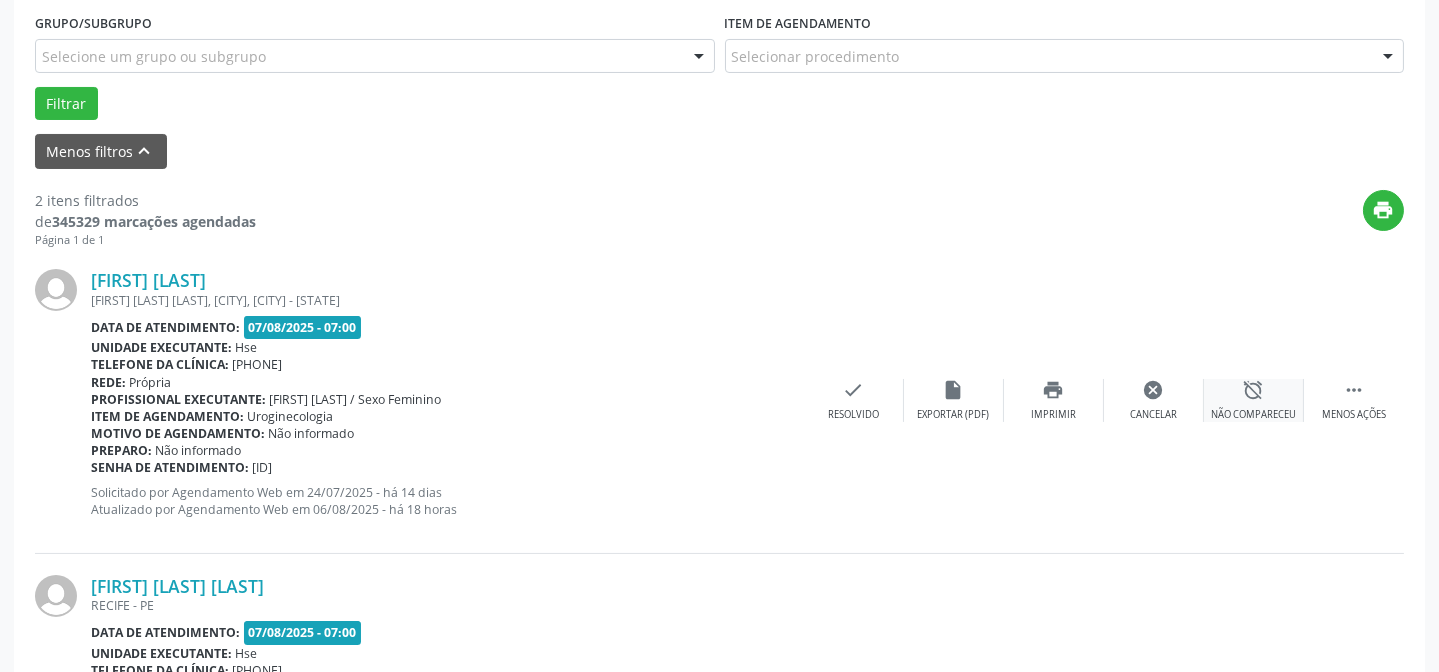 click on "Não compareceu" at bounding box center [1253, 415] 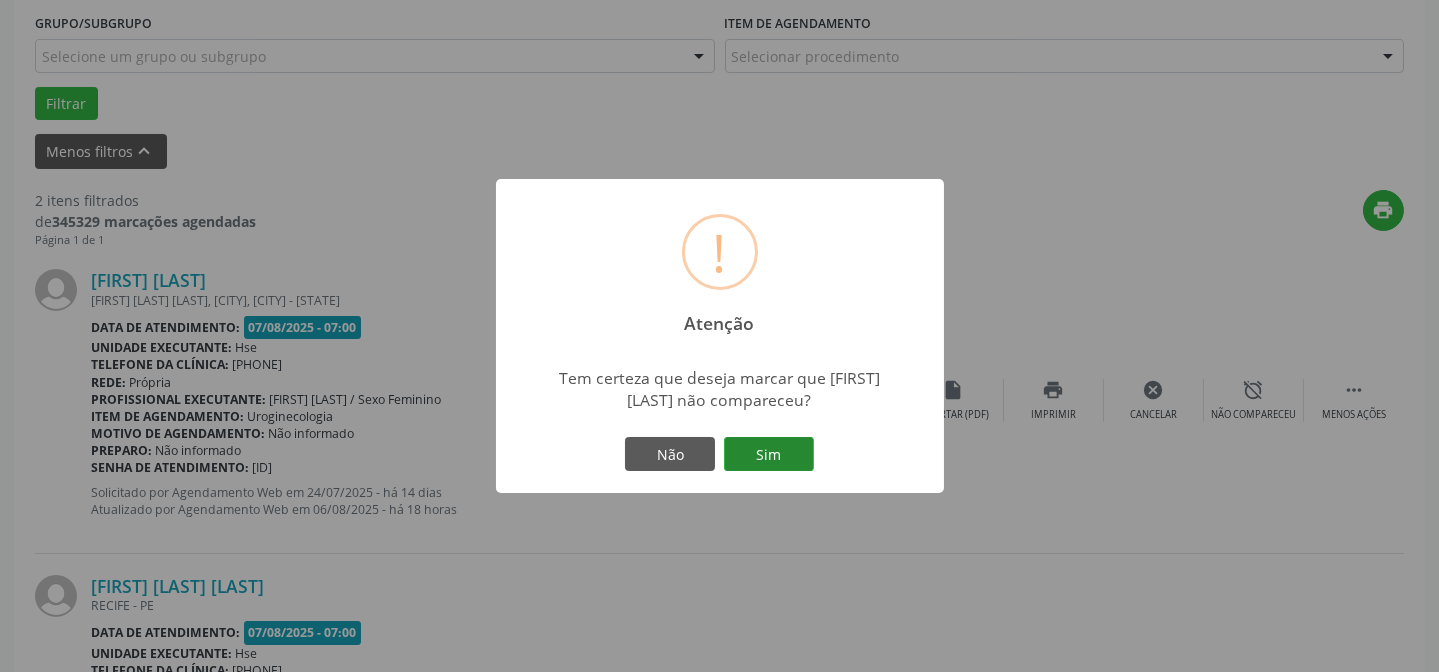 click on "Sim" at bounding box center (769, 454) 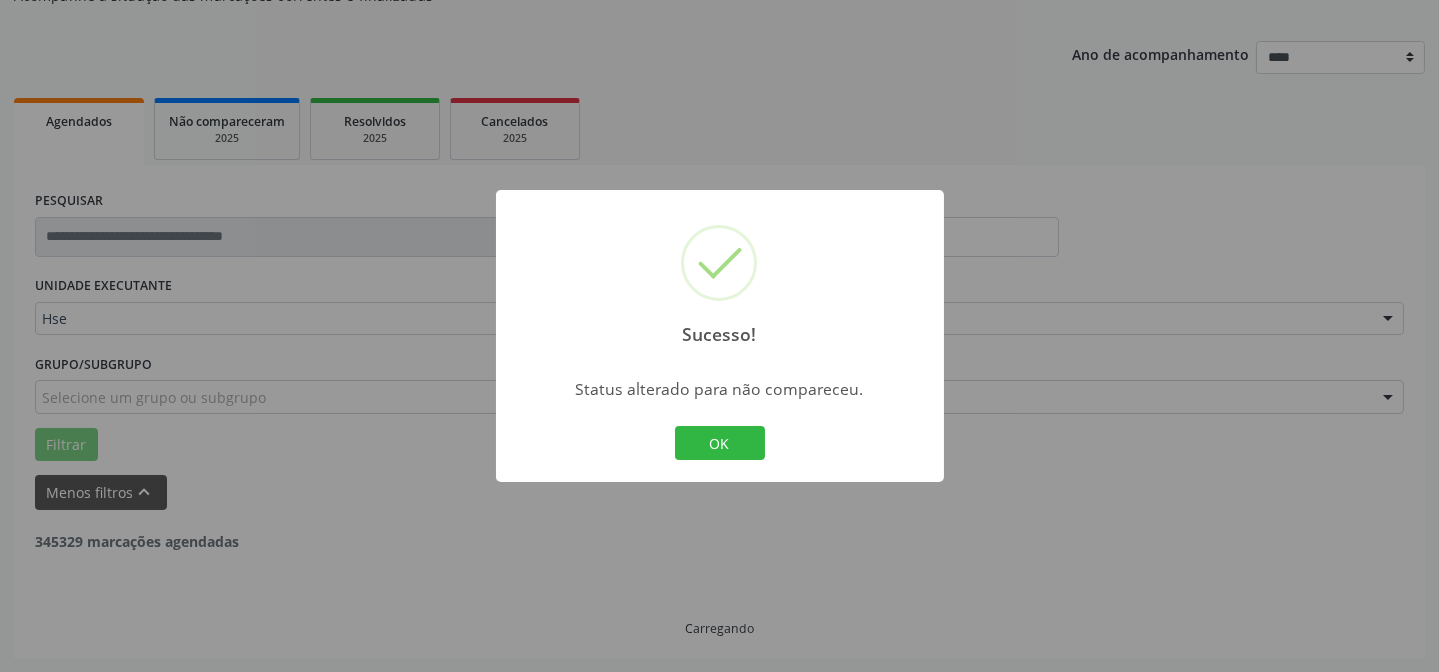 scroll, scrollTop: 200, scrollLeft: 0, axis: vertical 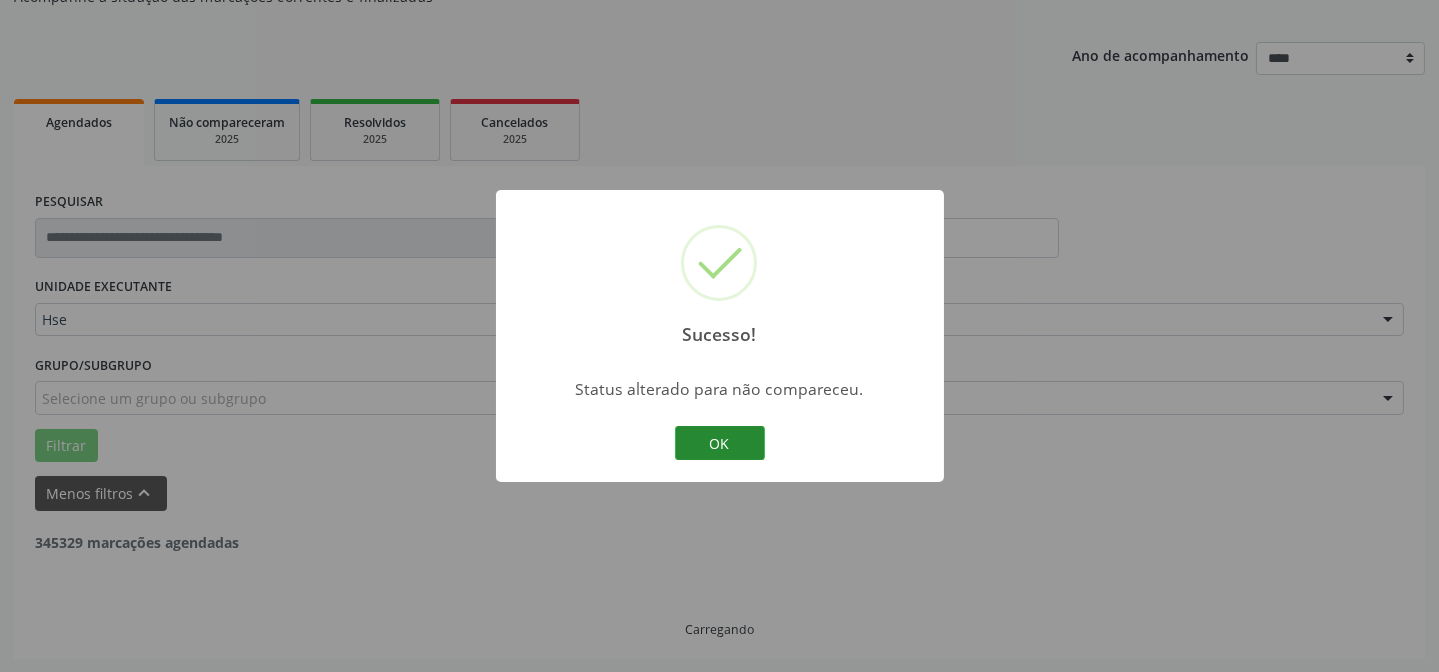 drag, startPoint x: 726, startPoint y: 412, endPoint x: 719, endPoint y: 447, distance: 35.69314 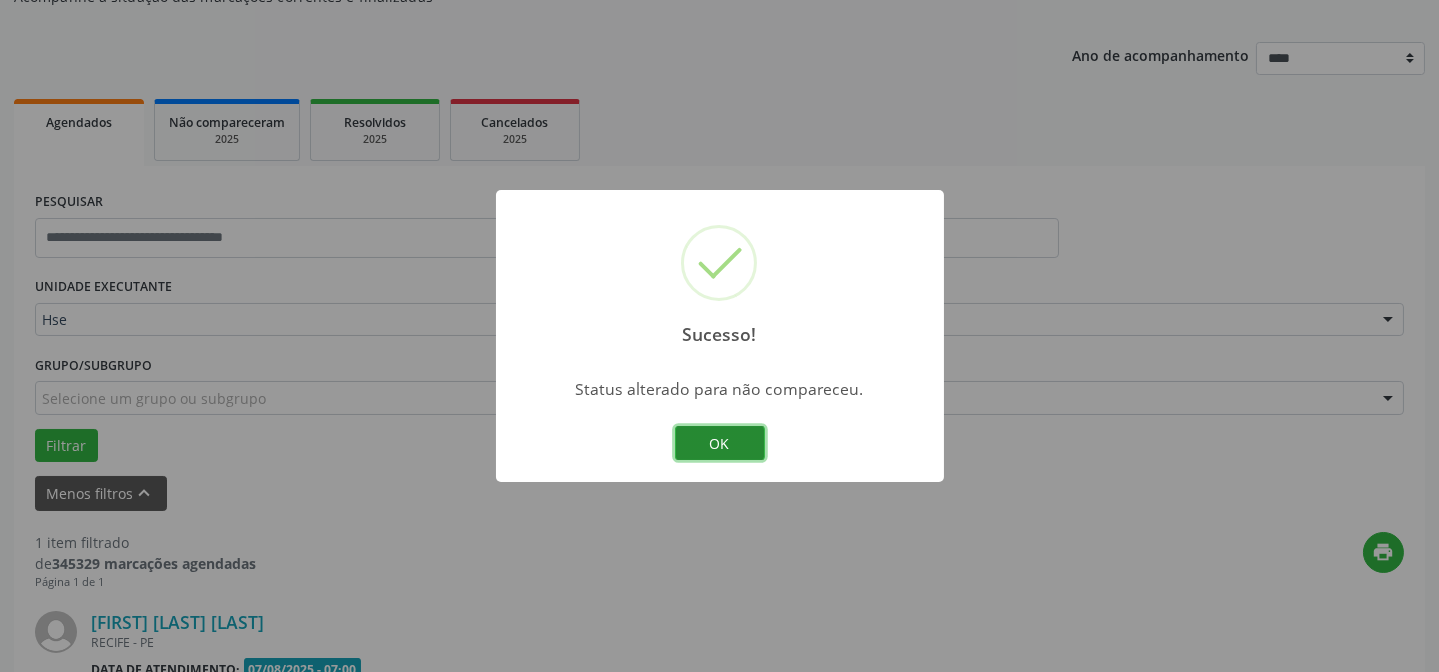 click on "OK" at bounding box center [720, 443] 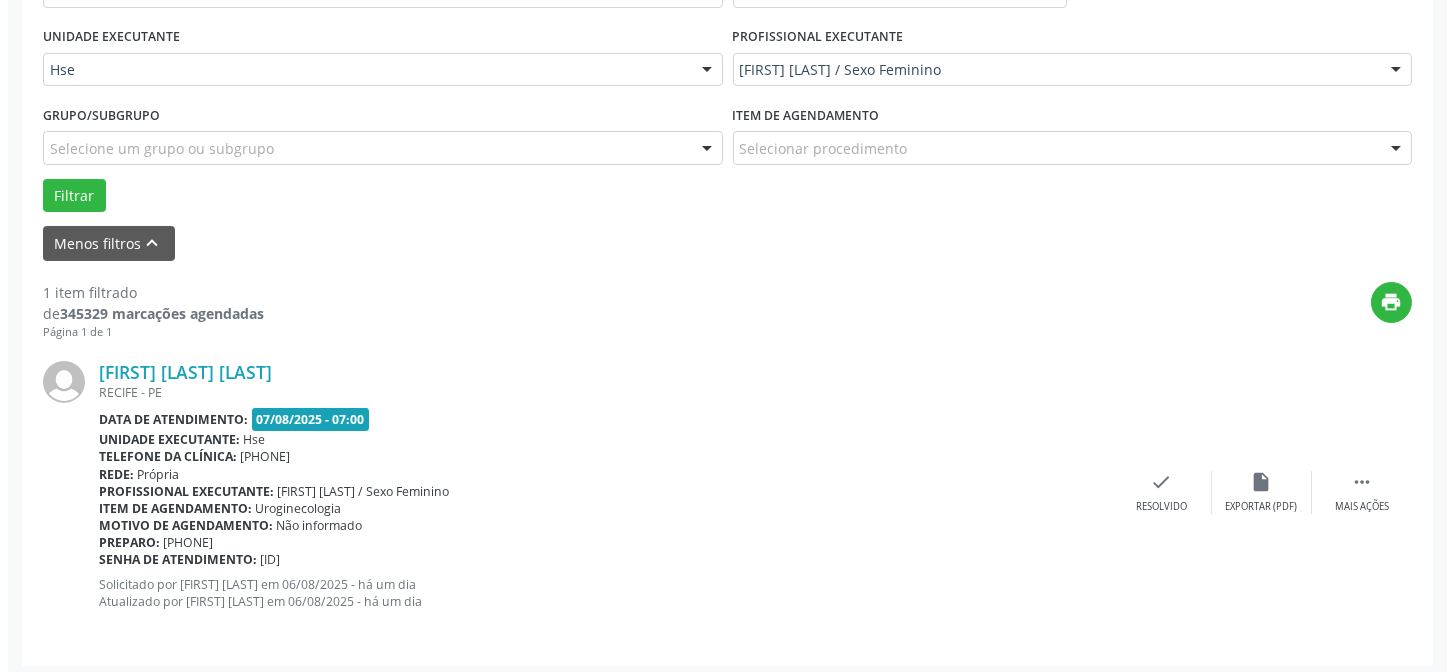 scroll, scrollTop: 457, scrollLeft: 0, axis: vertical 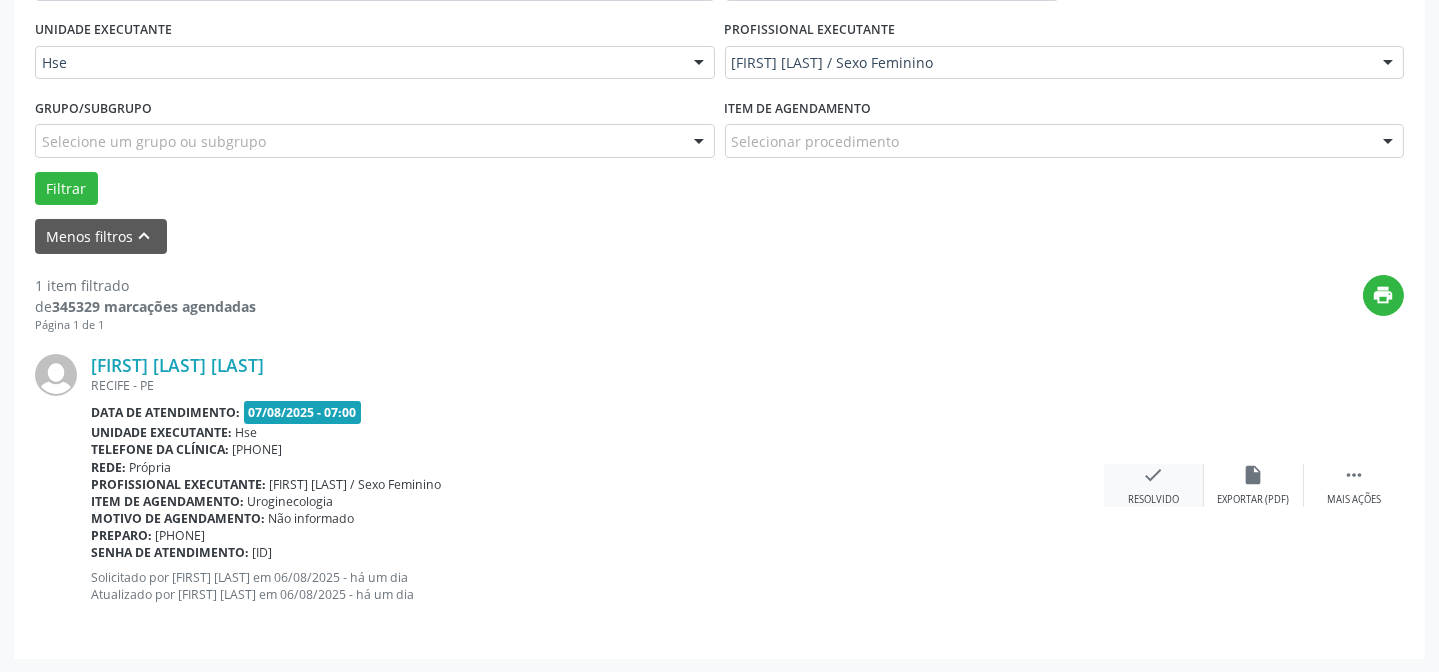 click on "check" at bounding box center [1154, 475] 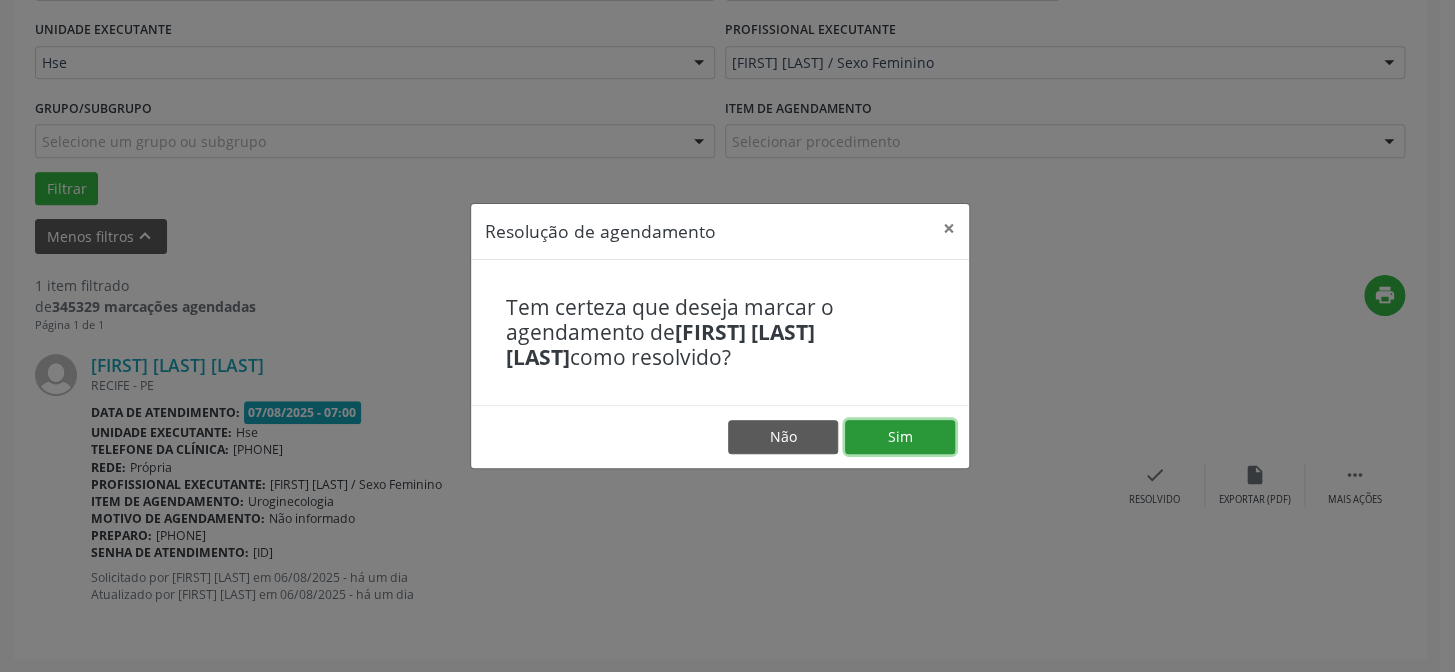 click on "Sim" at bounding box center (900, 437) 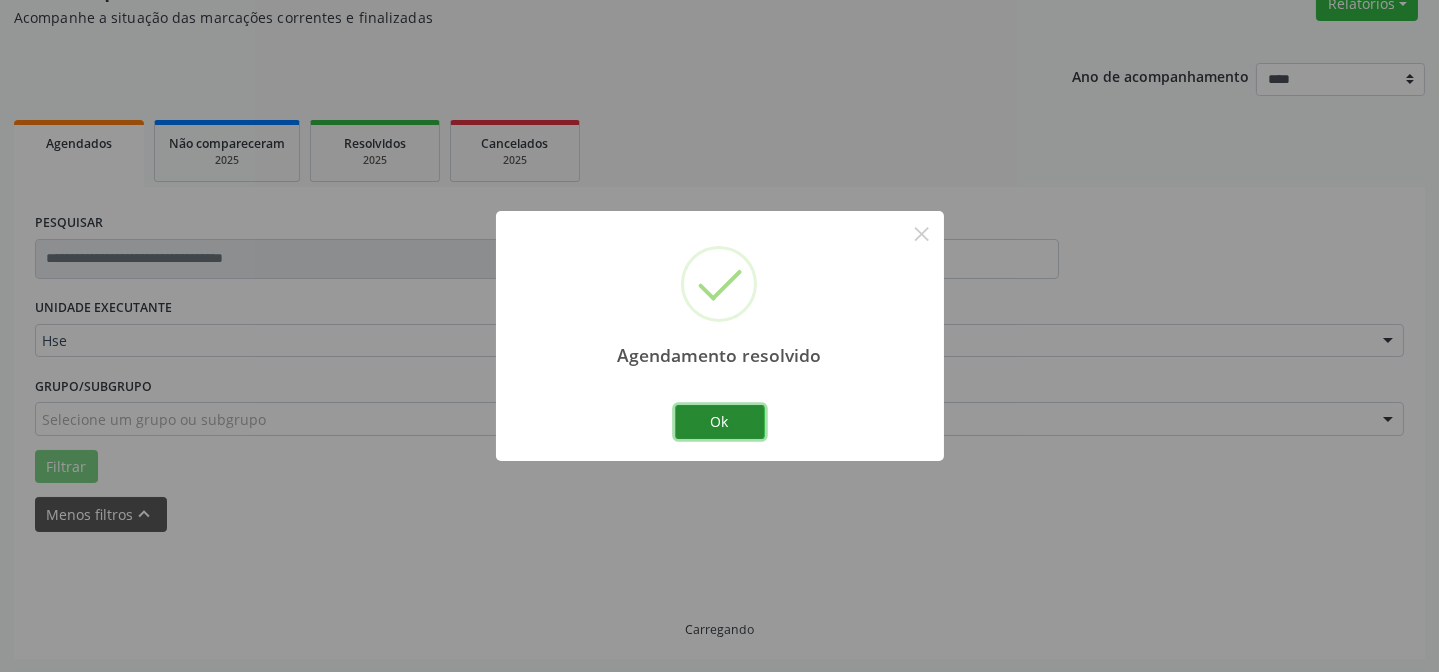 click on "Ok" at bounding box center [720, 422] 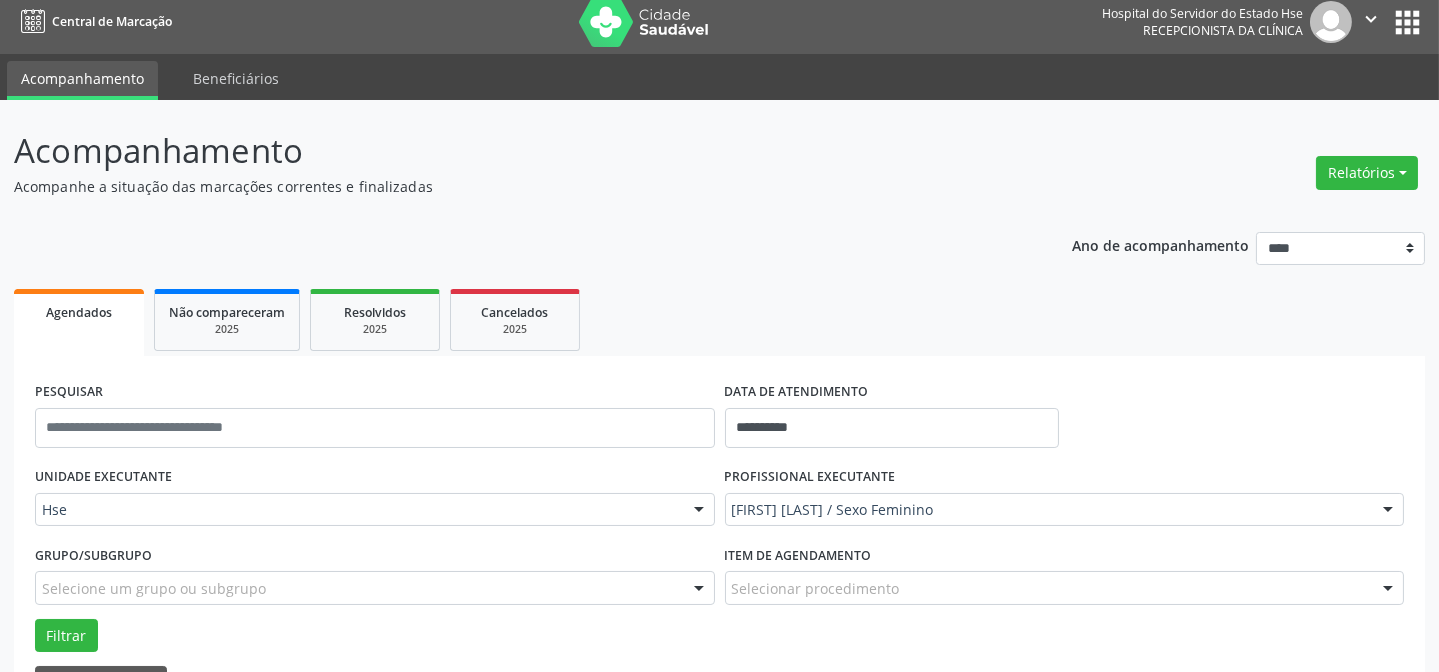scroll, scrollTop: 0, scrollLeft: 0, axis: both 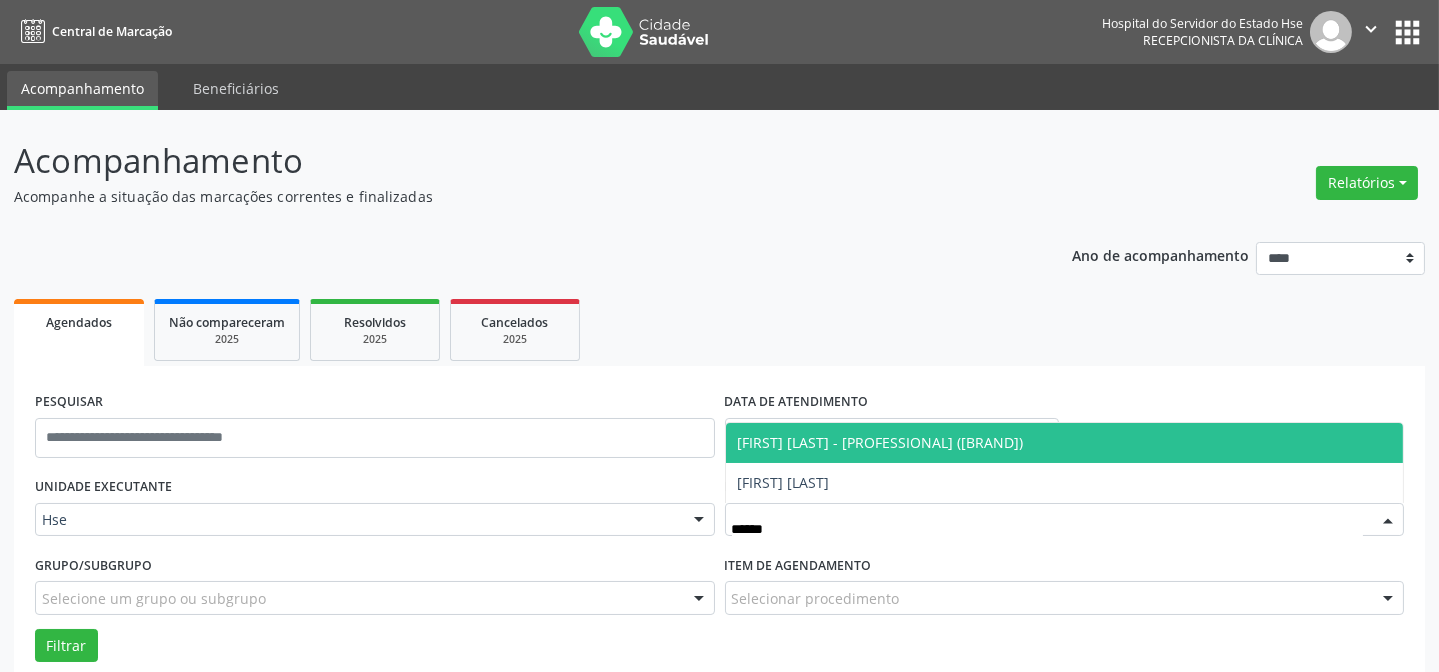 click on "[FIRST] [LAST] - [PROFESSIONAL] ([BRAND])" at bounding box center [881, 442] 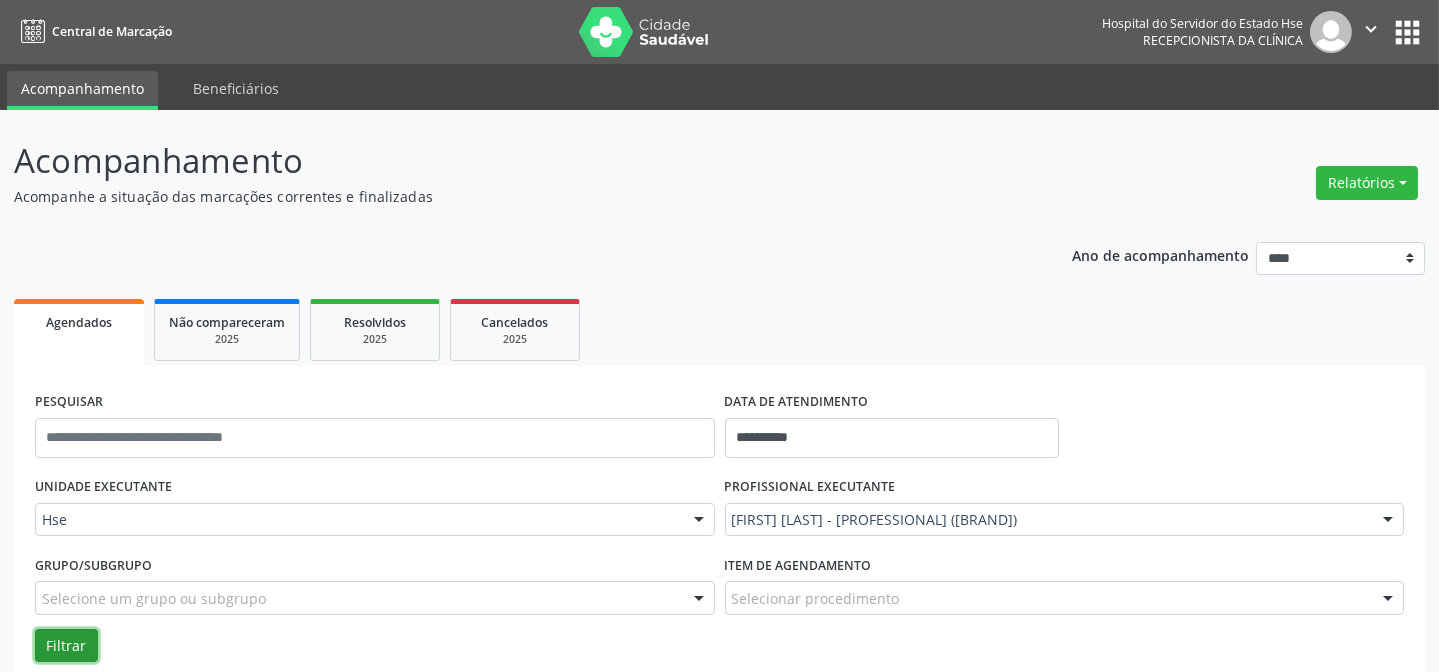 click on "Filtrar" at bounding box center [66, 646] 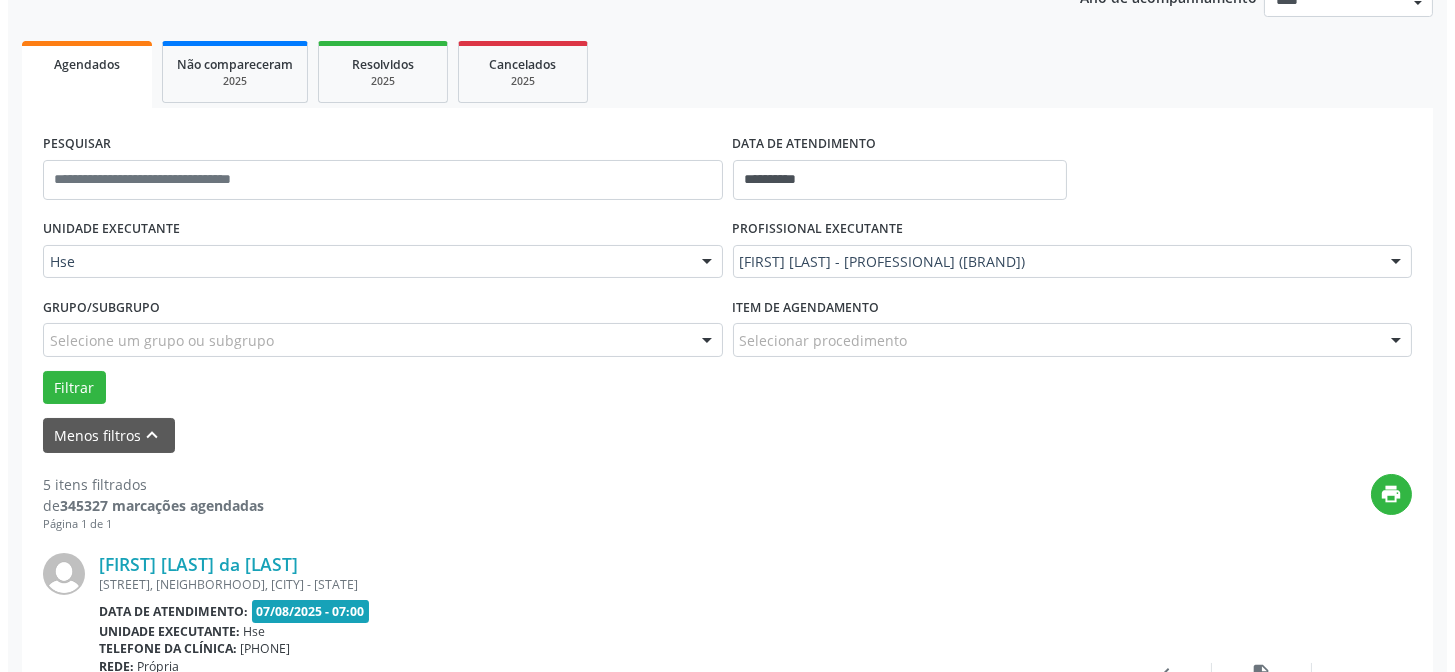 scroll, scrollTop: 290, scrollLeft: 0, axis: vertical 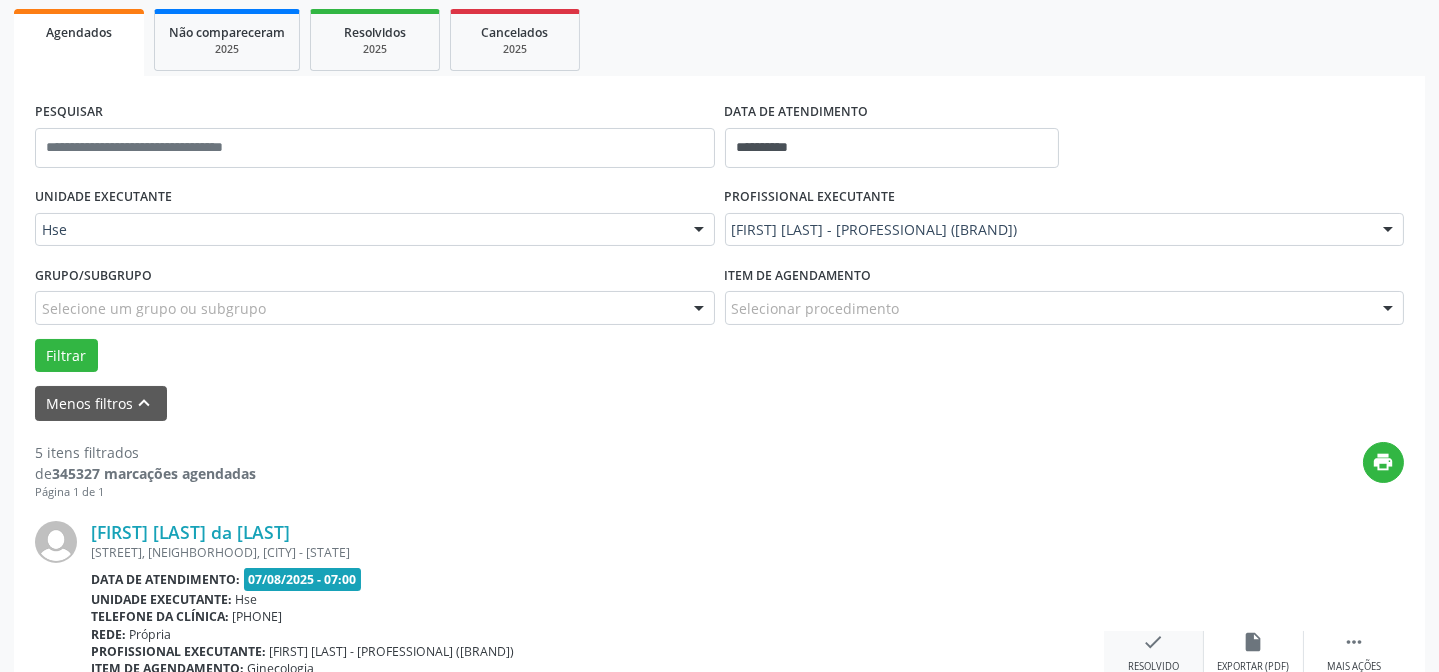 drag, startPoint x: 1143, startPoint y: 623, endPoint x: 1144, endPoint y: 648, distance: 25.019993 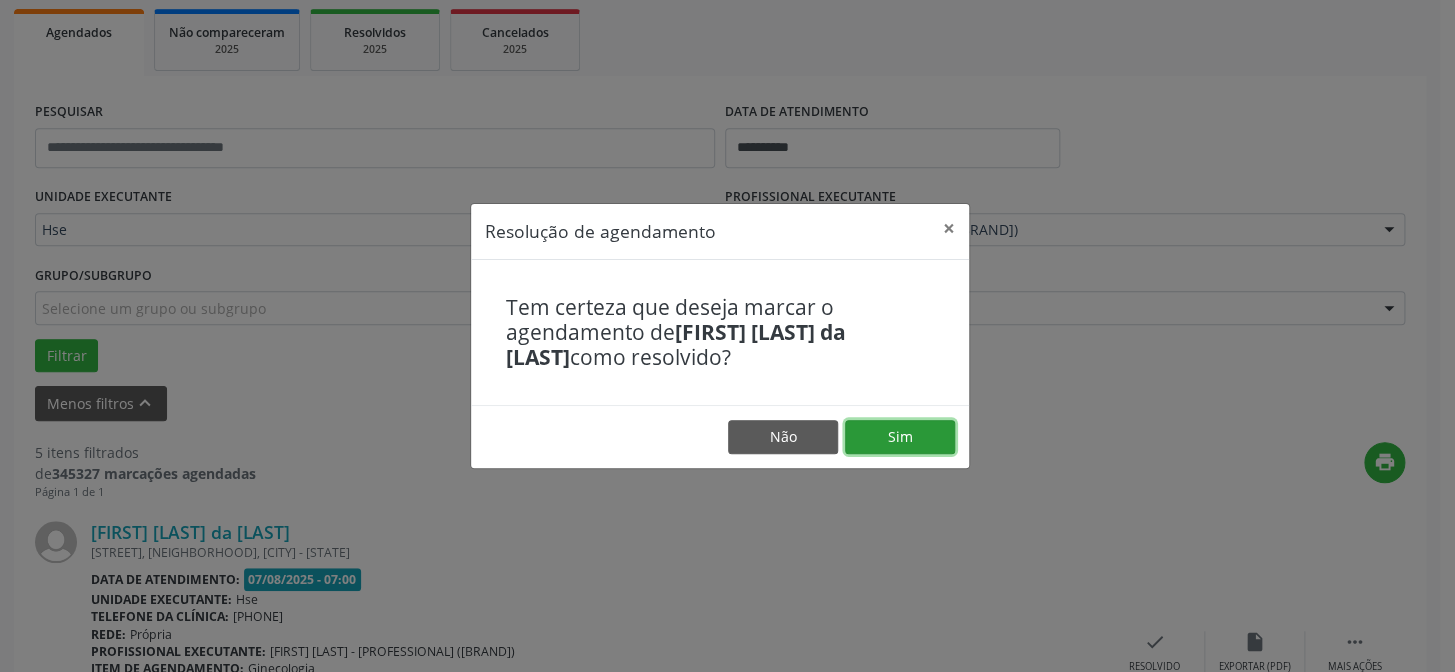 click on "Sim" at bounding box center [900, 437] 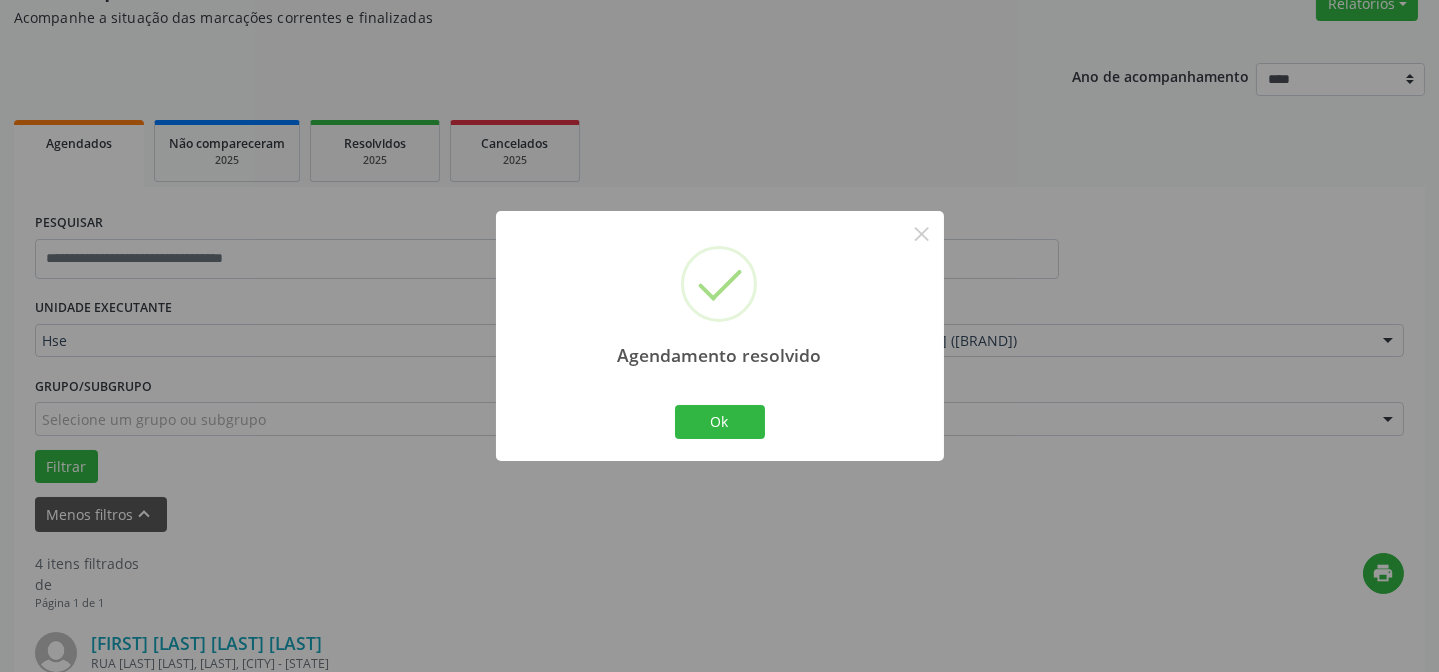 scroll, scrollTop: 290, scrollLeft: 0, axis: vertical 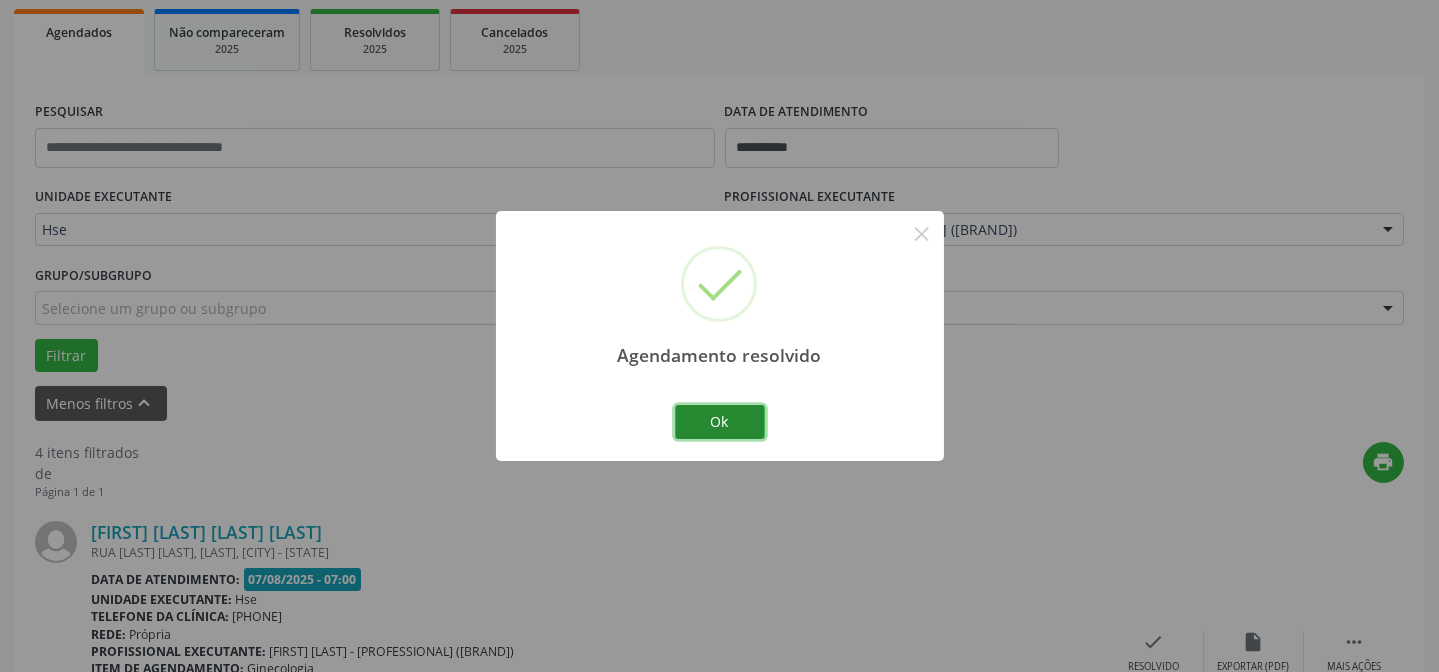 click on "Ok" at bounding box center [720, 422] 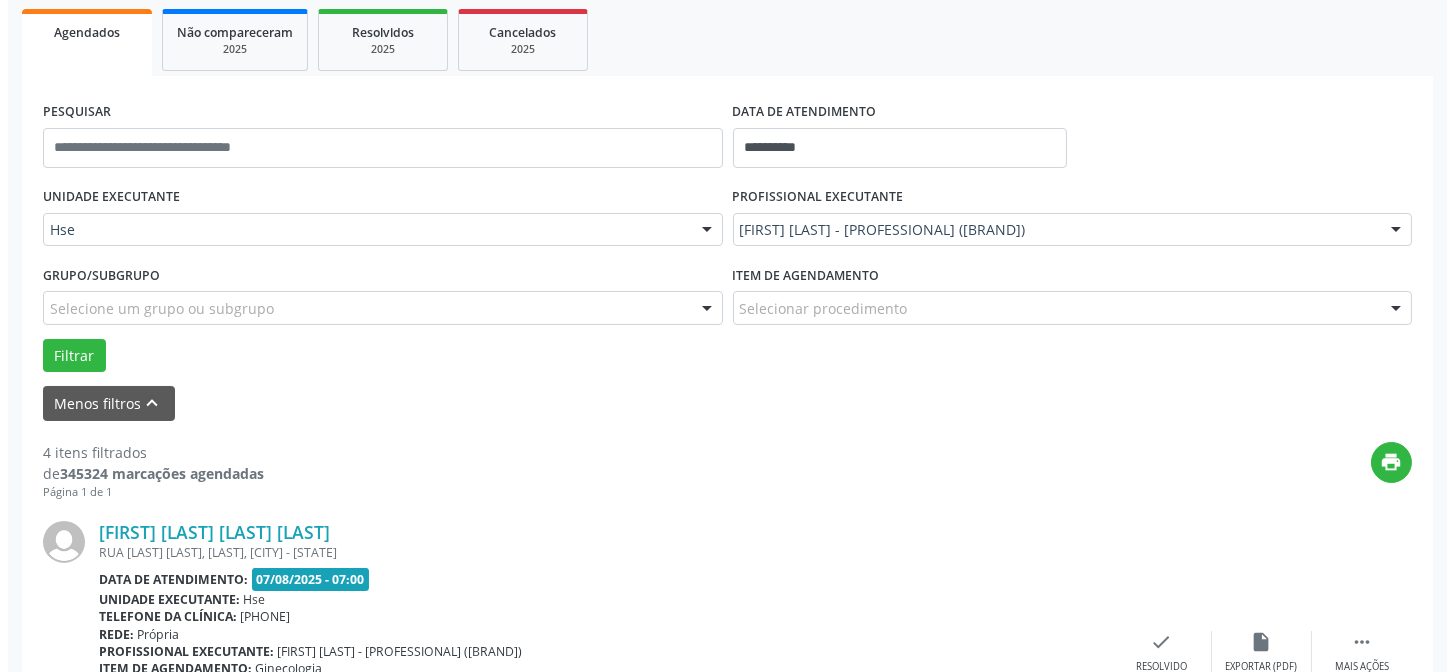 scroll, scrollTop: 381, scrollLeft: 0, axis: vertical 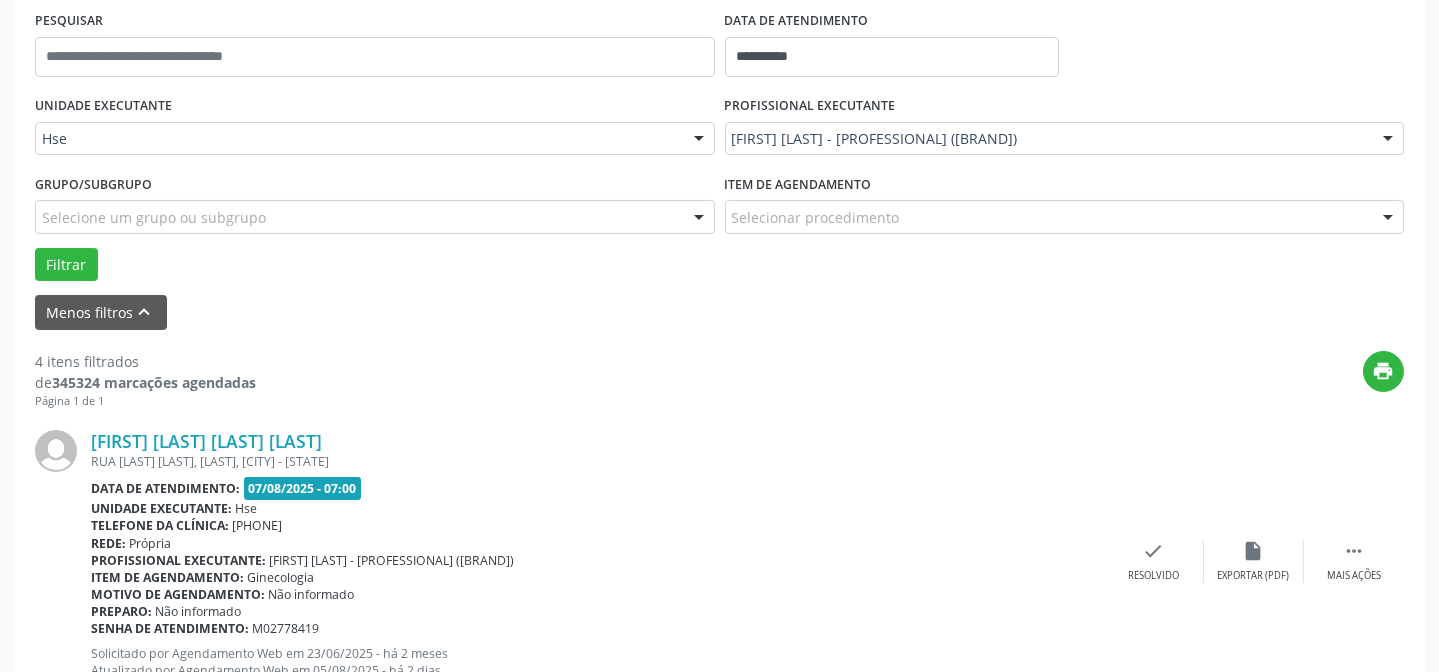 click on "[ACCOMPANIMENT]
[FOLLOW_SITUATION]
[REPORTS]
[APPOINTMENTS]
[PROCEDURES_PERFORMED]
[ACCOMPANIMENT_YEAR]
[YEAR] [SCHEDULED]   [DID_NOT_ATTEND]
[YEAR]
[RESOLVED]
[YEAR]
[CANCELLED]
[YEAR]
[SEARCH]
[DATE_OF_SERVICE]
[DATE]
[EXECUTING_UNIT]
[BRAND]         [ALL_UNITS]   [BRAND]
[NO_RESULTS] "   "
[NO_OPTIONS]
[EXECUTING_PROFESSIONAL]
[FIRST] [LAST] - [PROFESSIONAL] ([BRAND])         [ALL_PROFESSIONALS]   [FIRST] [LAST]   [FIRST] [LAST]   [FIRST] [LAST] - [PROFESSIONAL] ([BRAND])   [FIRST] [LAST] - [DEPARTMENT] [BRAND]   [FIRST] [LAST]     [FIRST] [LAST]" at bounding box center (719, 697) 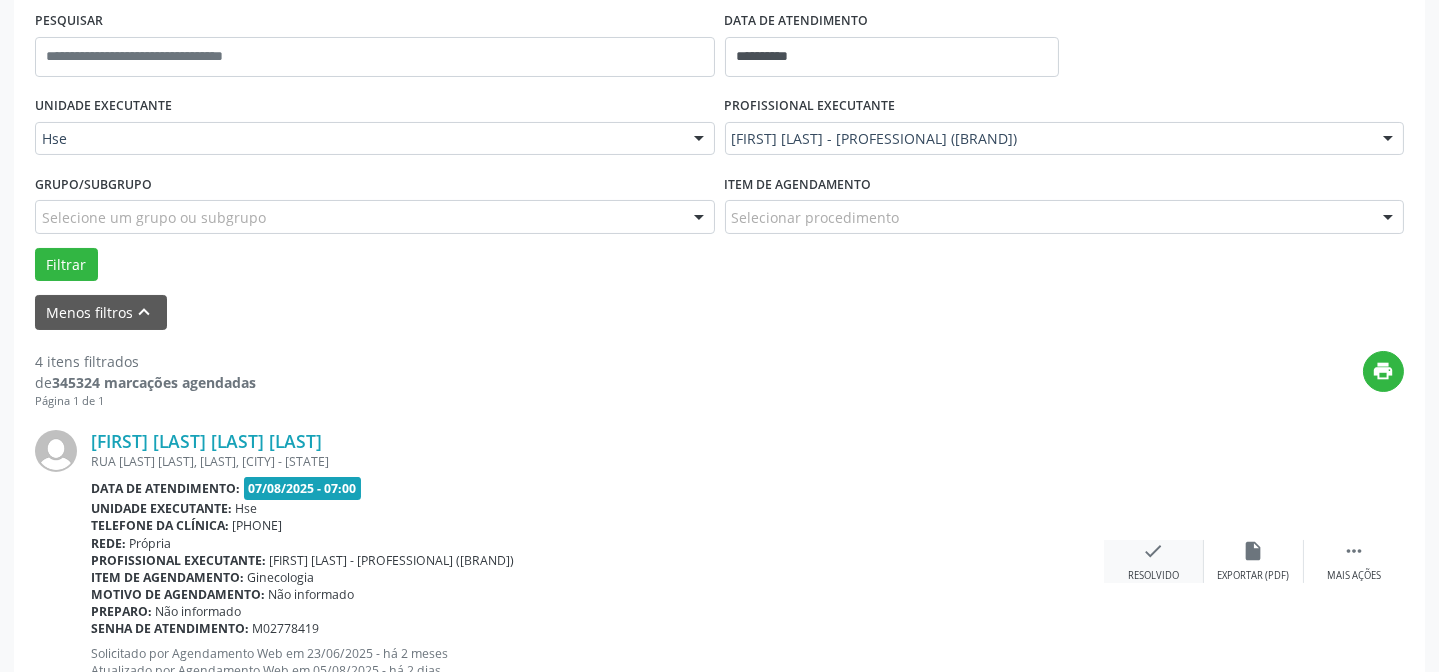 click on "check
Resolvido" at bounding box center (1154, 561) 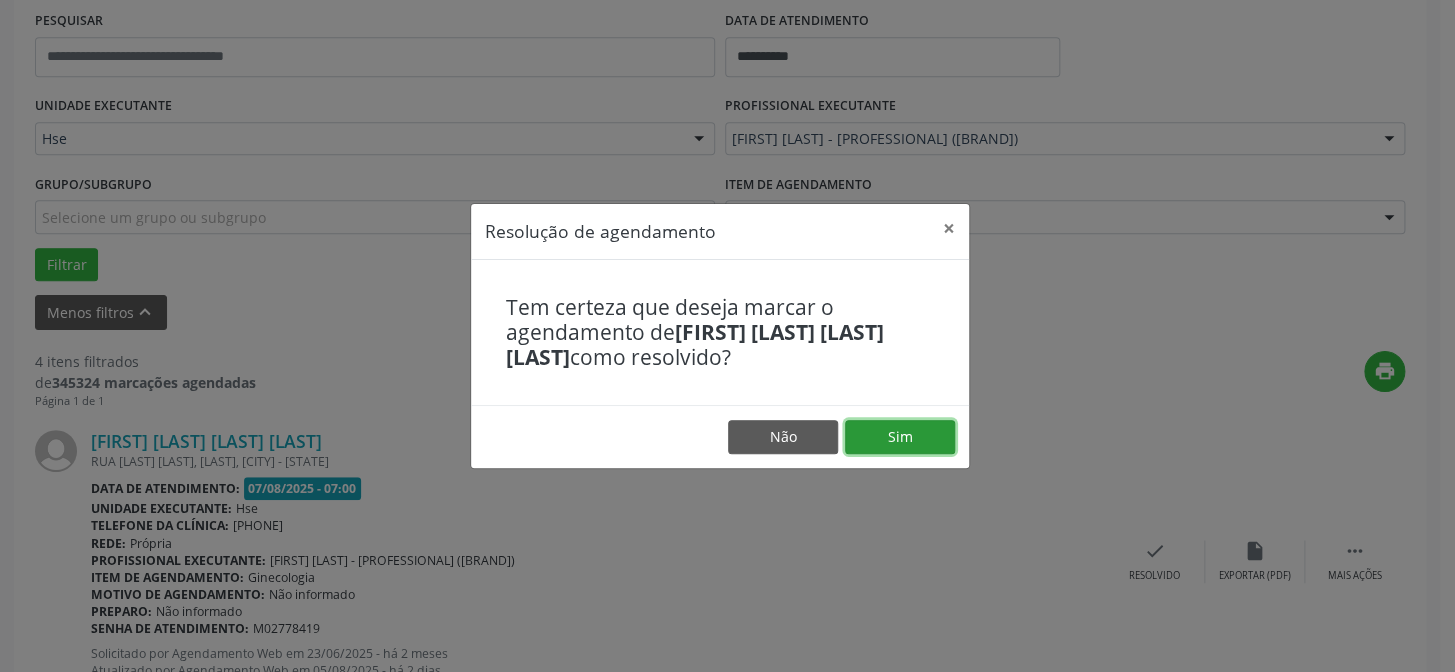 click on "Sim" at bounding box center (900, 437) 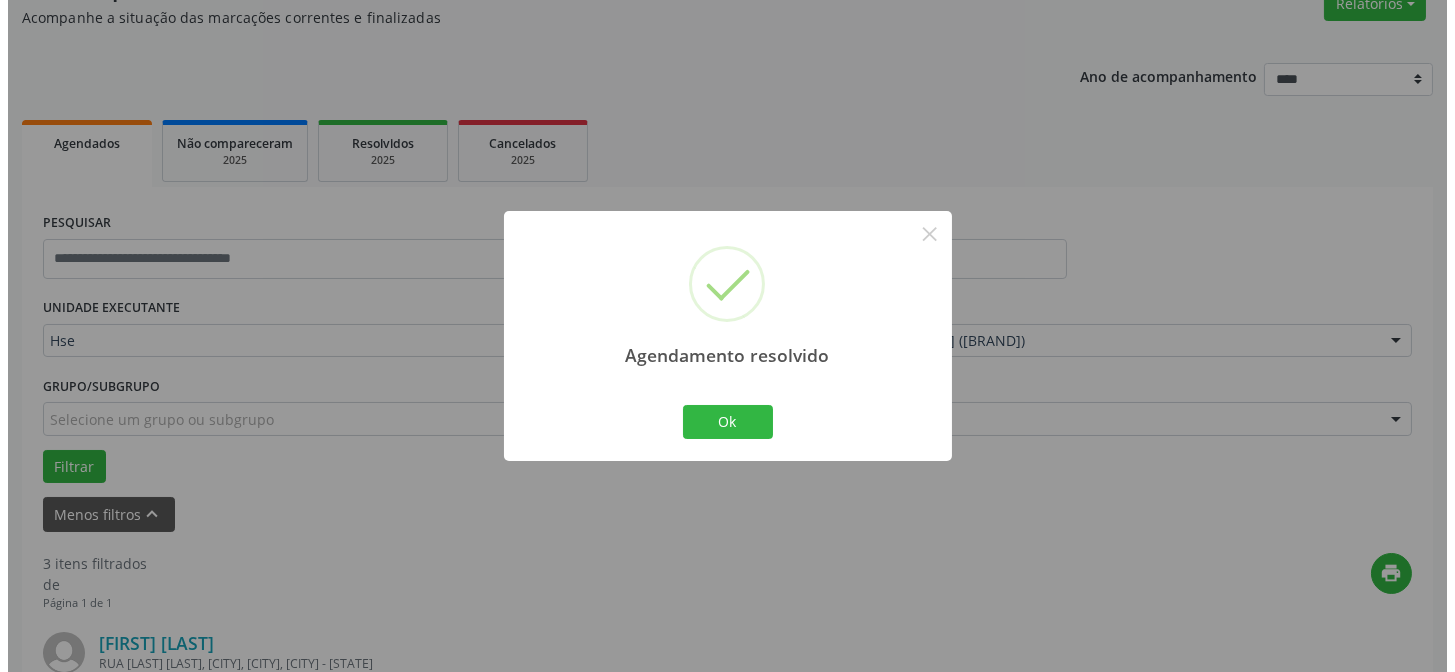 scroll, scrollTop: 381, scrollLeft: 0, axis: vertical 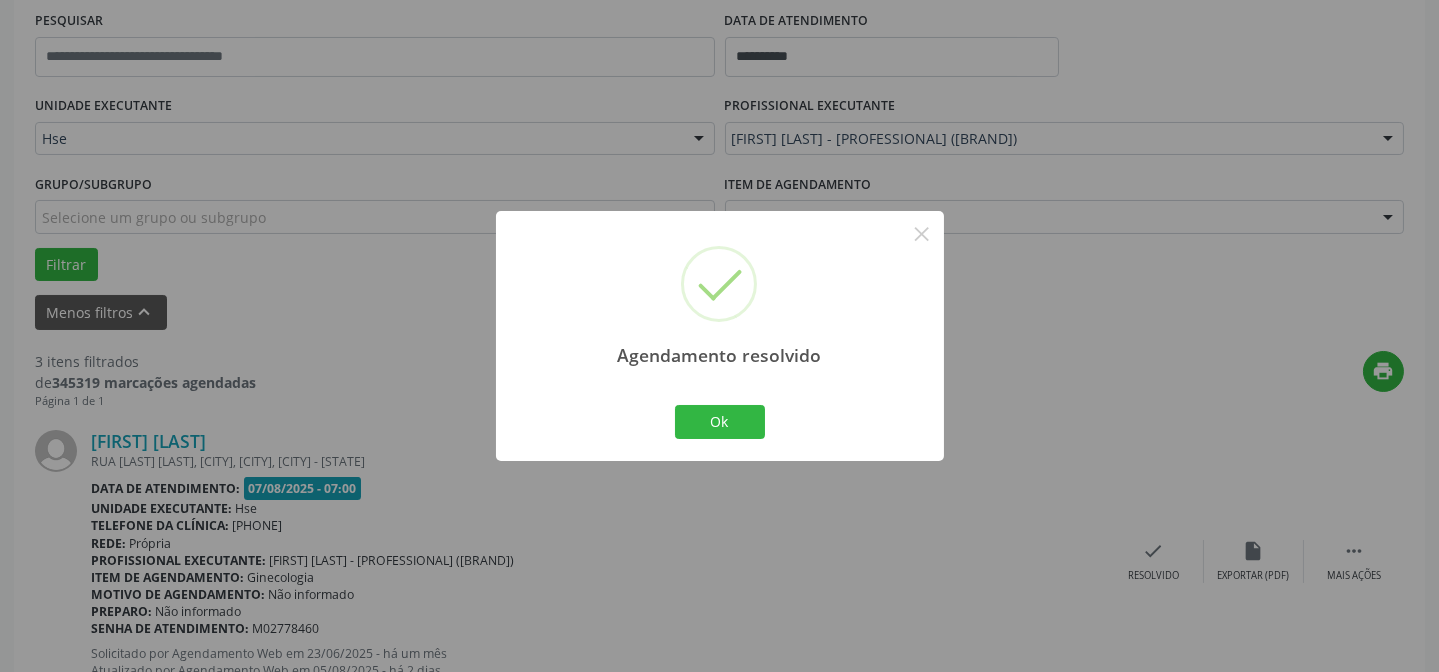 click on "Agendamento resolvido × Ok Cancel" at bounding box center (720, 335) 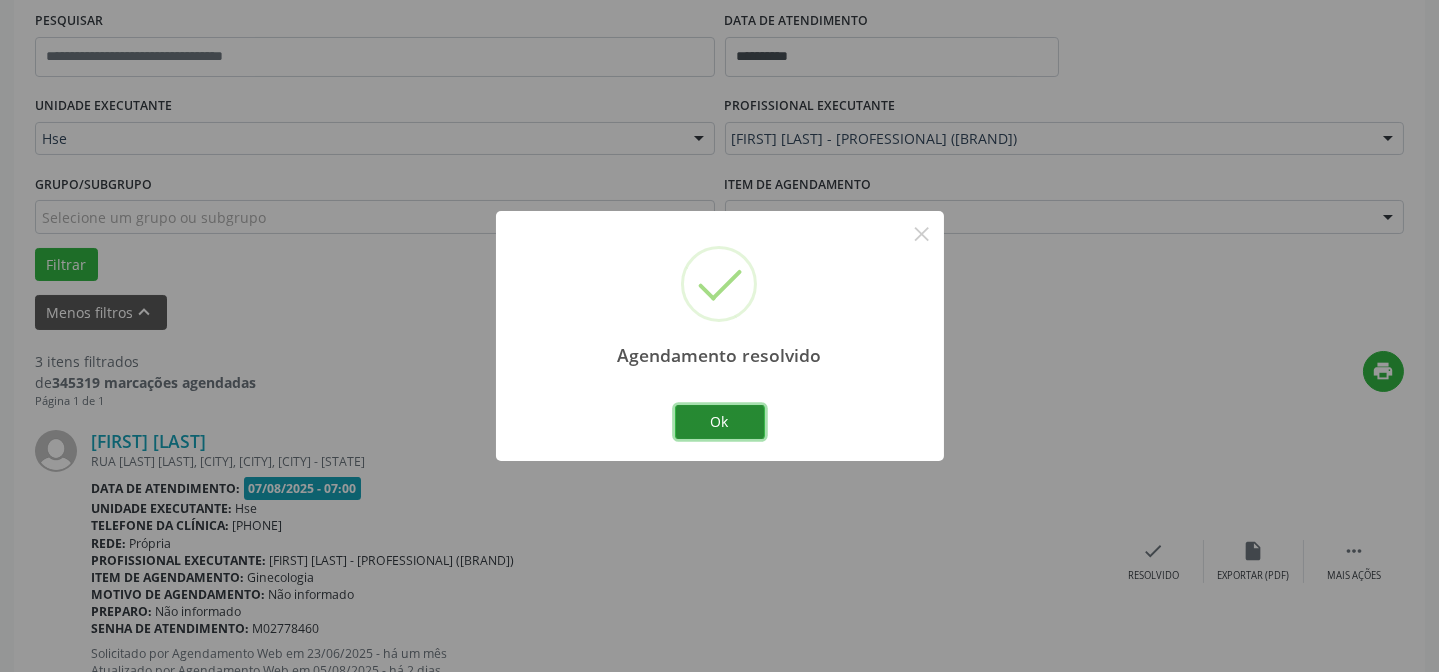 click on "Ok" at bounding box center (720, 422) 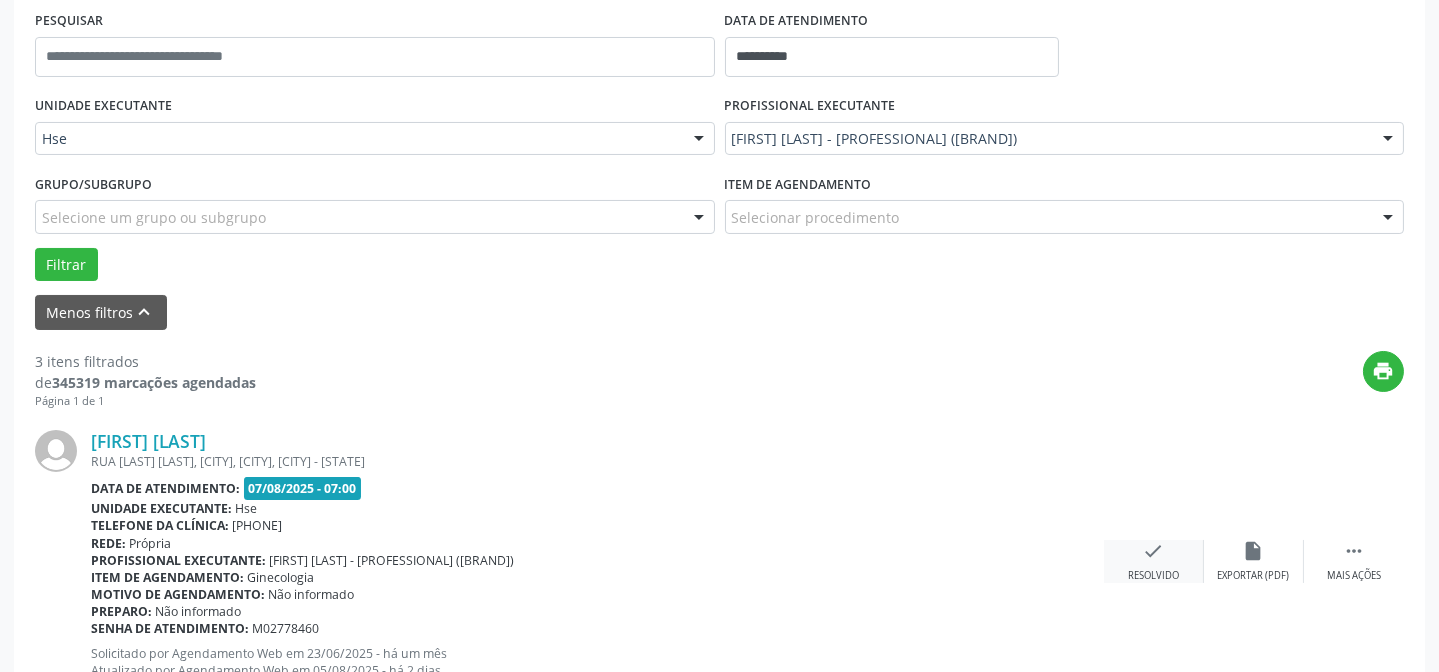 click on "check
Resolvido" at bounding box center [1154, 561] 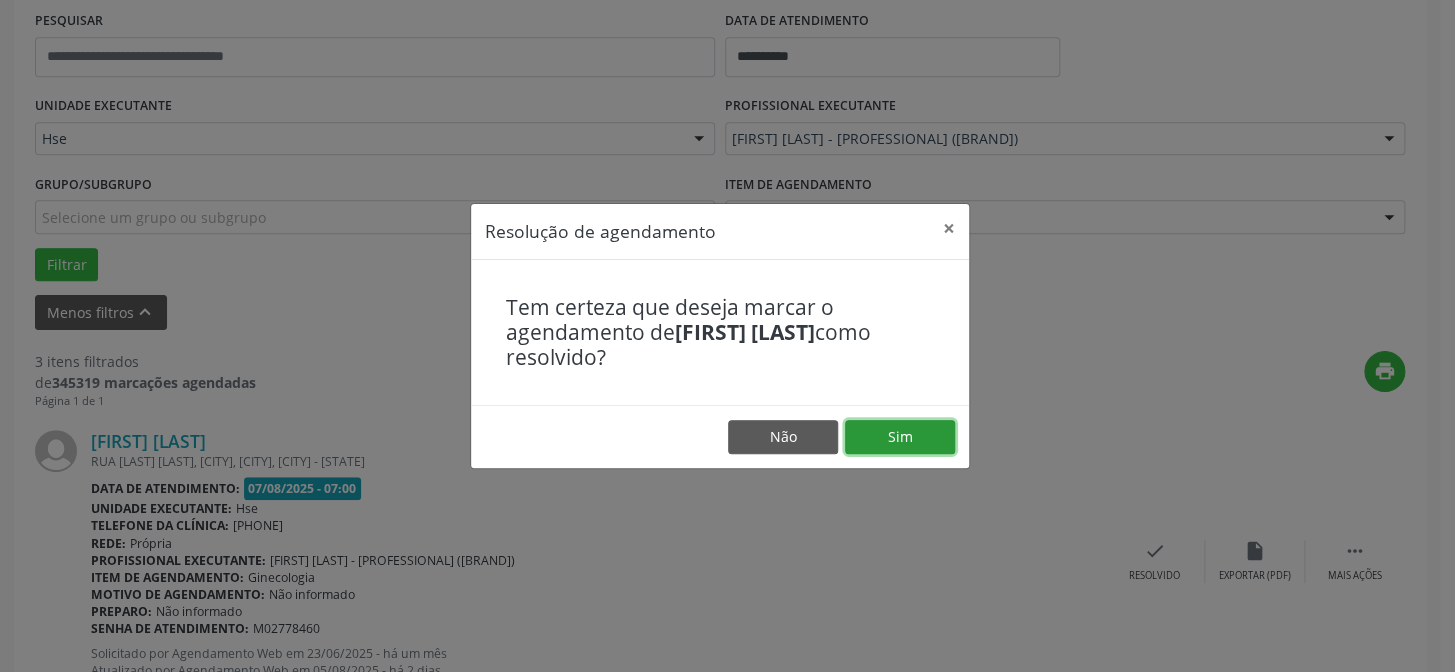 click on "Sim" at bounding box center (900, 437) 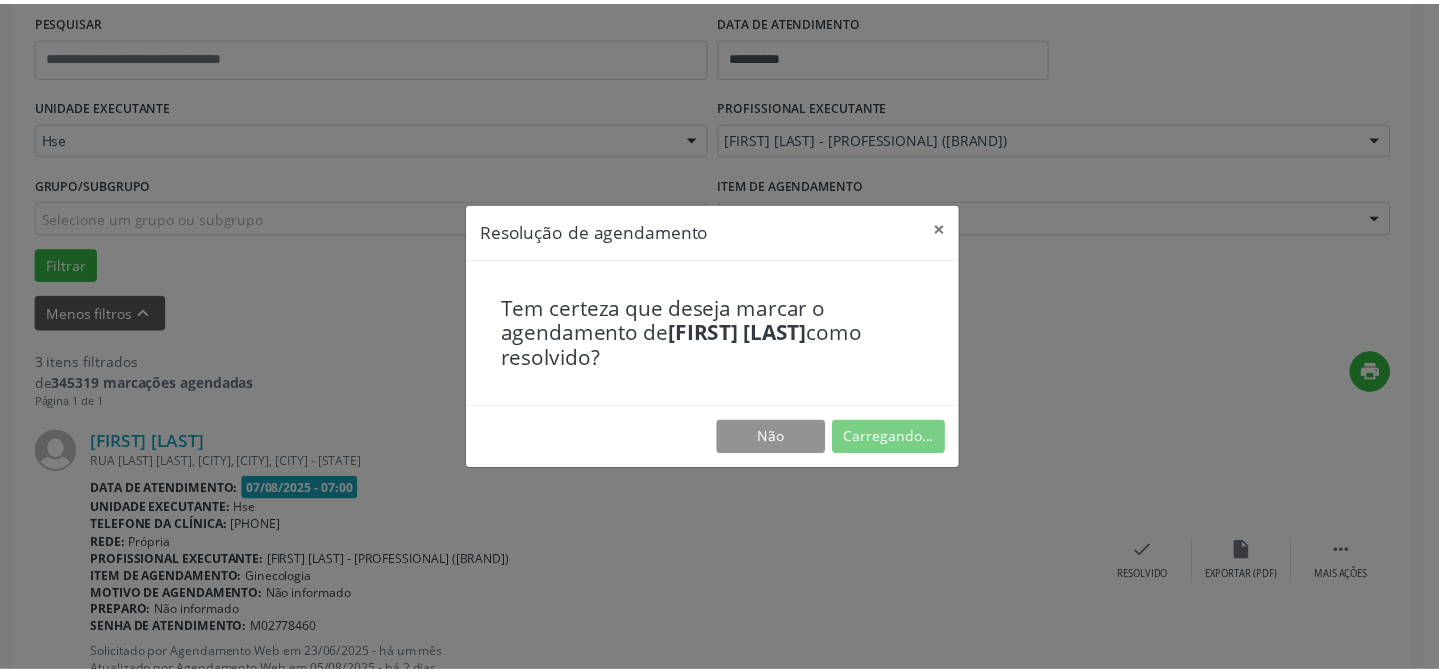 scroll, scrollTop: 179, scrollLeft: 0, axis: vertical 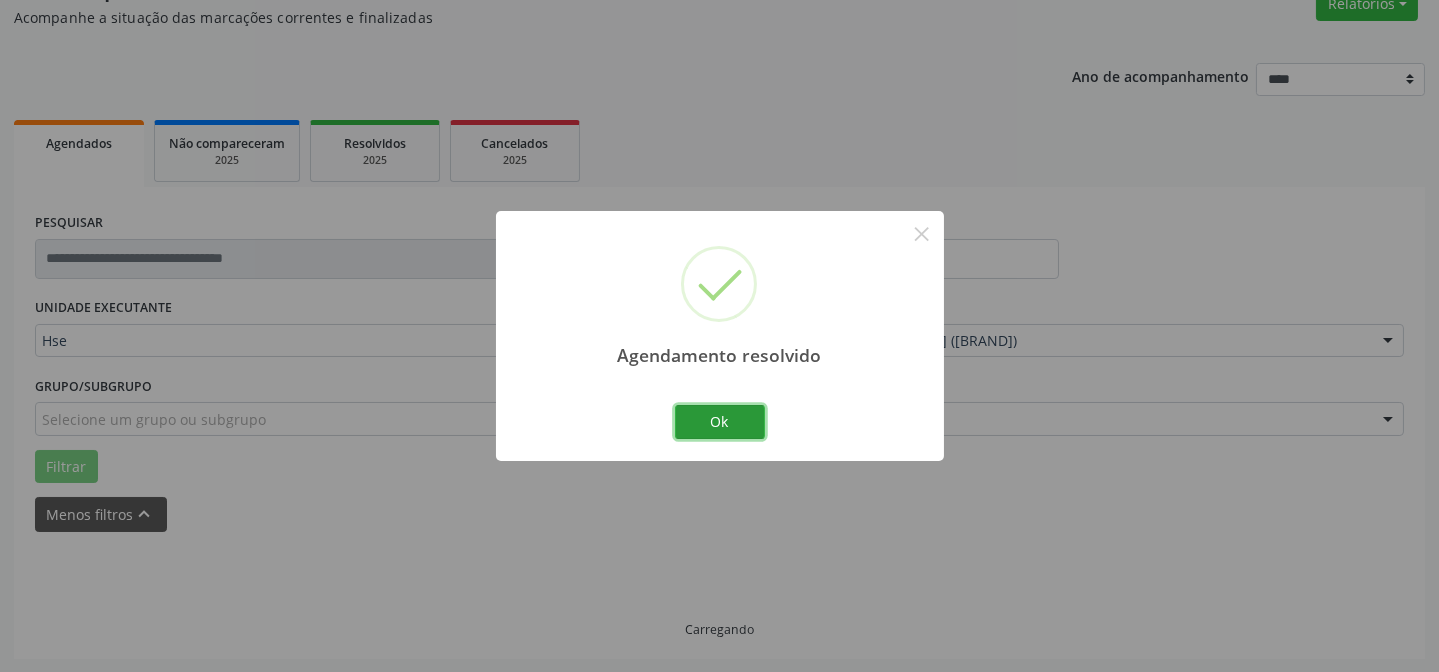 drag, startPoint x: 748, startPoint y: 429, endPoint x: 1032, endPoint y: 399, distance: 285.5801 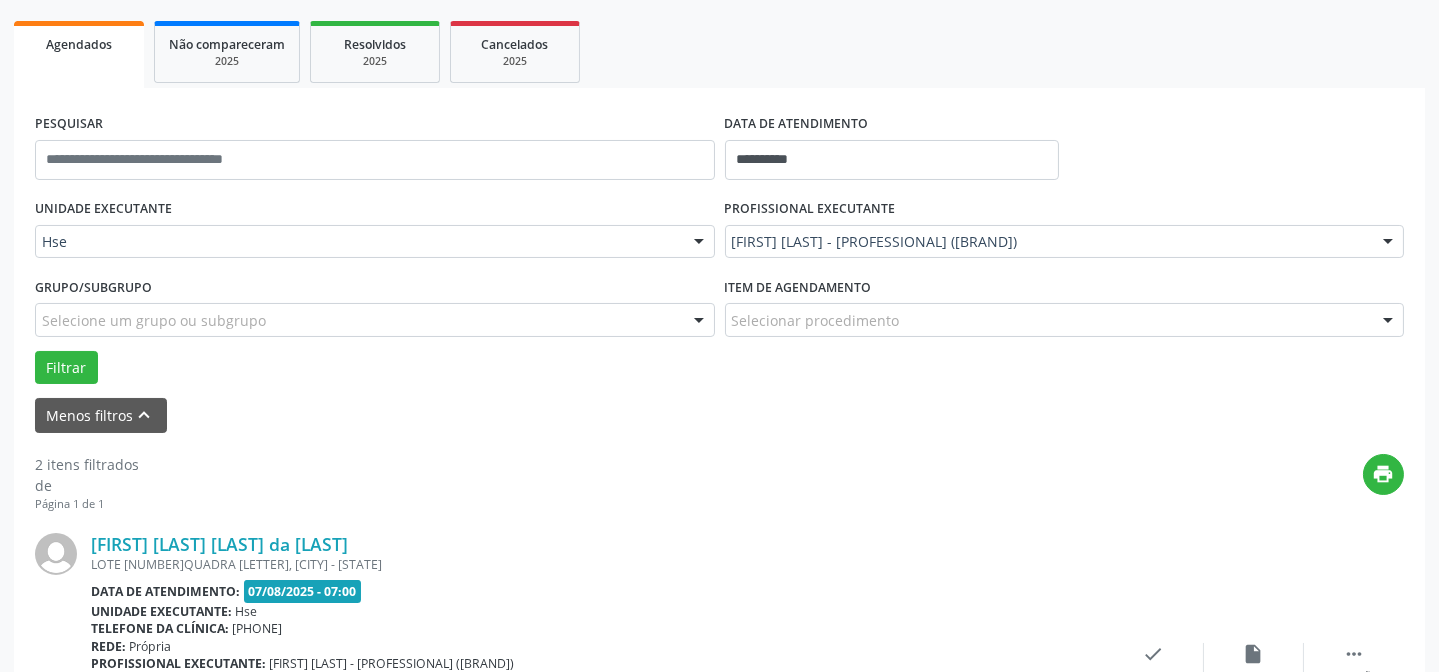 scroll, scrollTop: 542, scrollLeft: 0, axis: vertical 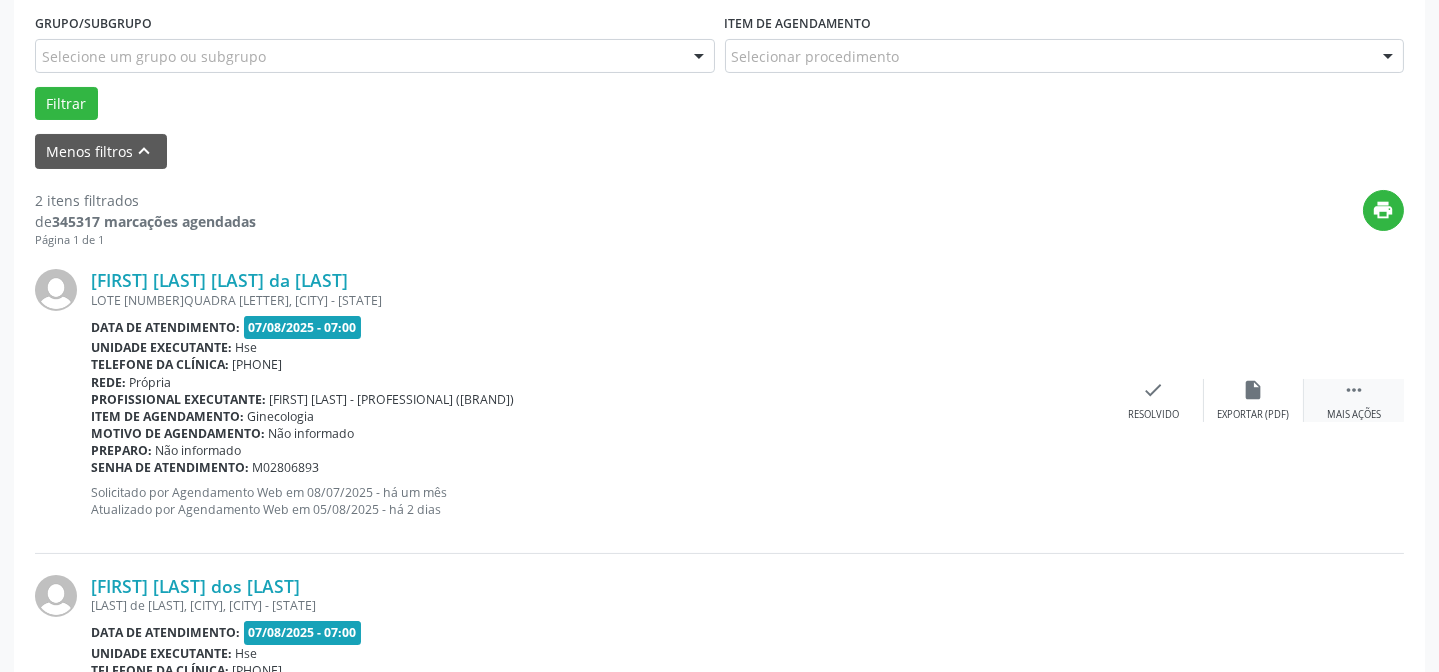 click on "" at bounding box center (1354, 390) 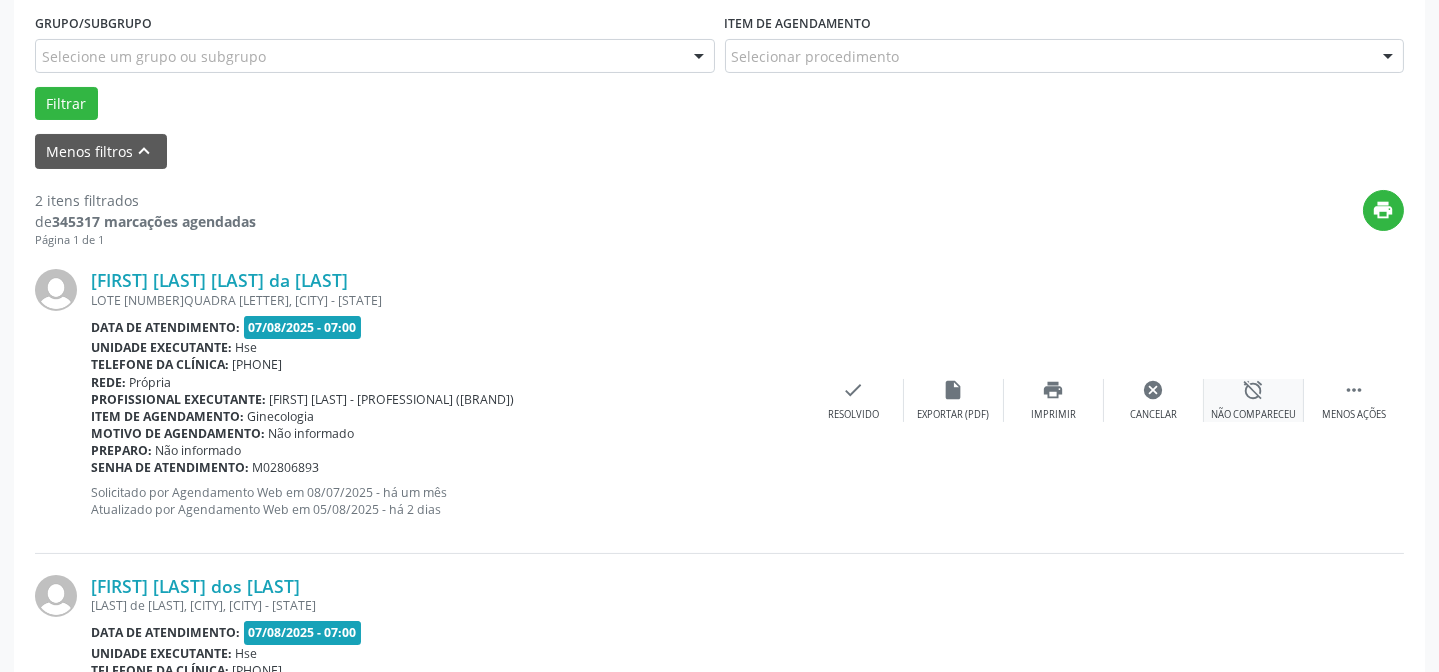 click on "Não compareceu" at bounding box center (1253, 415) 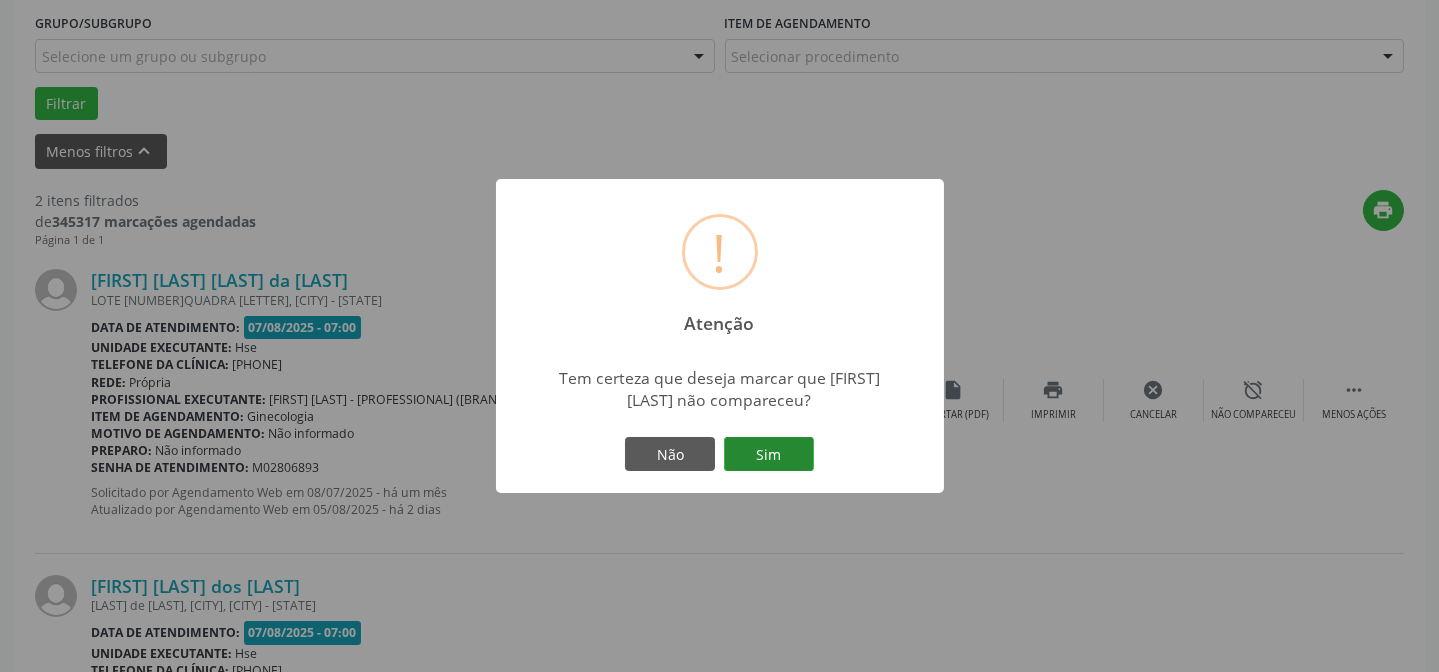 drag, startPoint x: 779, startPoint y: 451, endPoint x: 1438, endPoint y: 408, distance: 660.40137 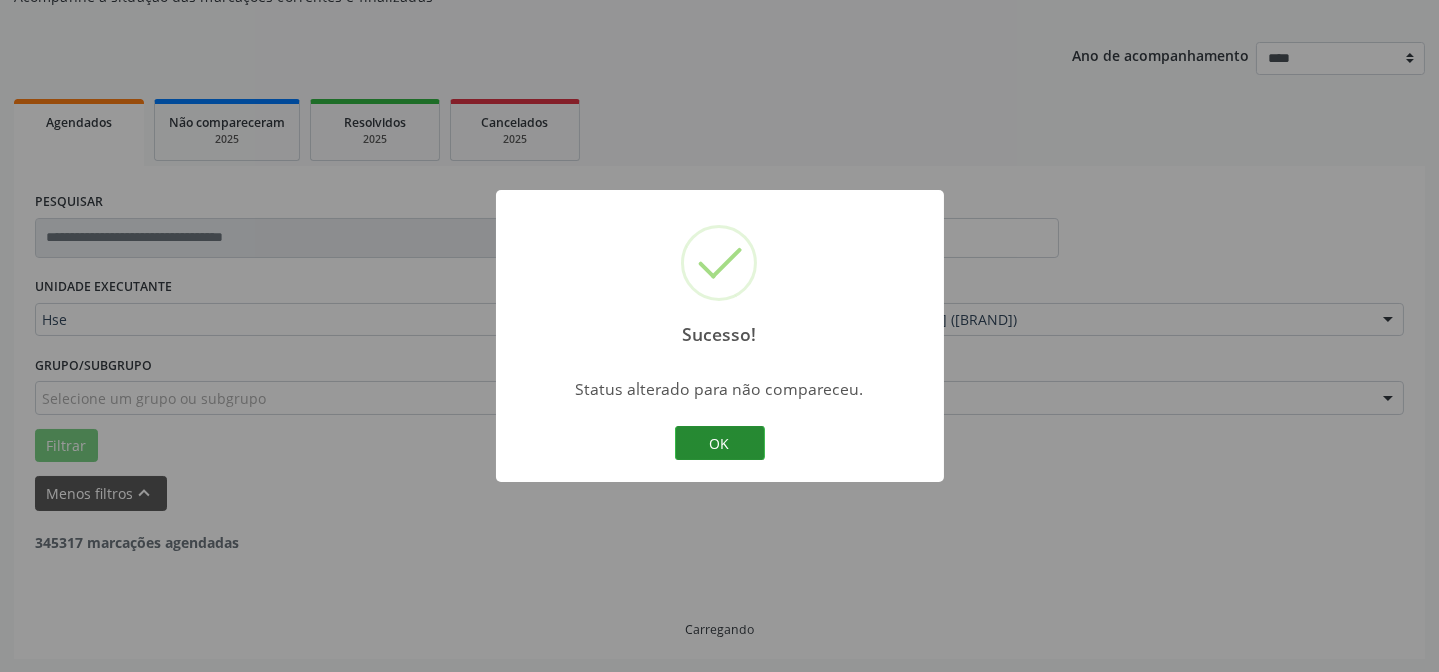 scroll, scrollTop: 457, scrollLeft: 0, axis: vertical 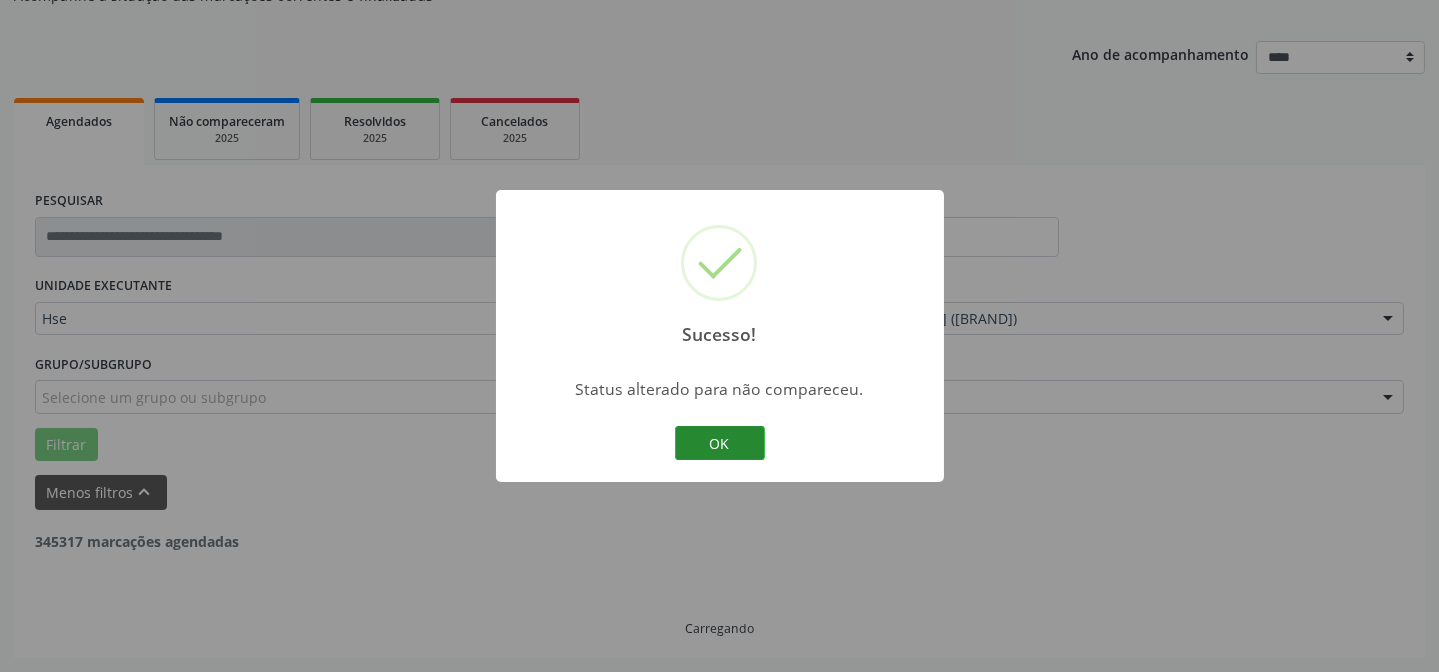 click on "OK" at bounding box center (720, 443) 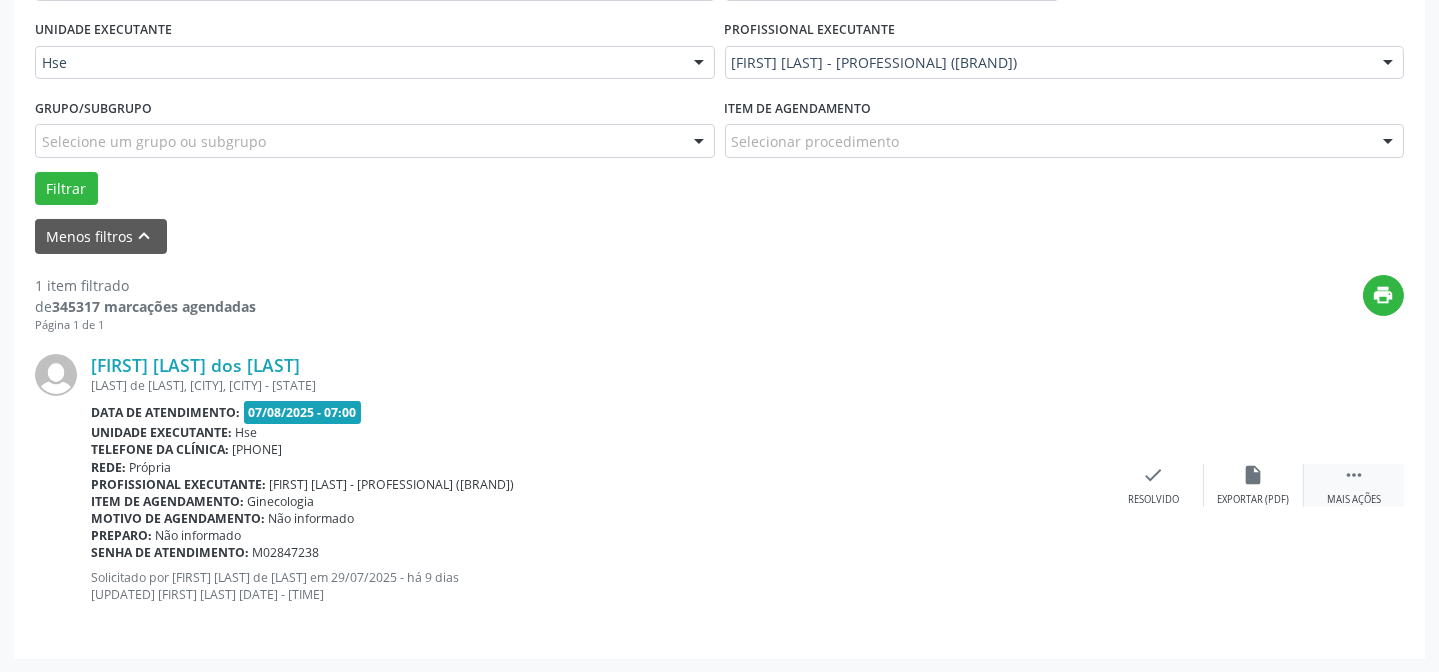 click on "
Mais ações" at bounding box center [1354, 485] 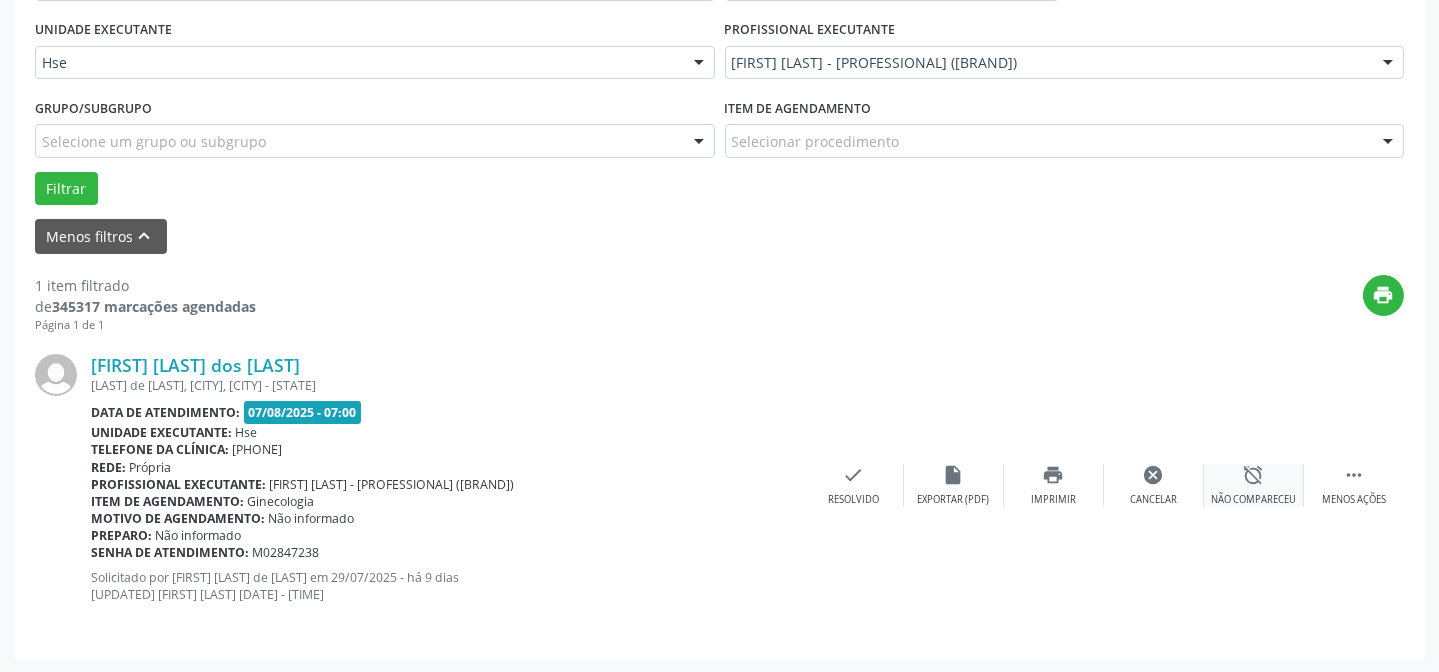 click on "Não compareceu" at bounding box center (1253, 500) 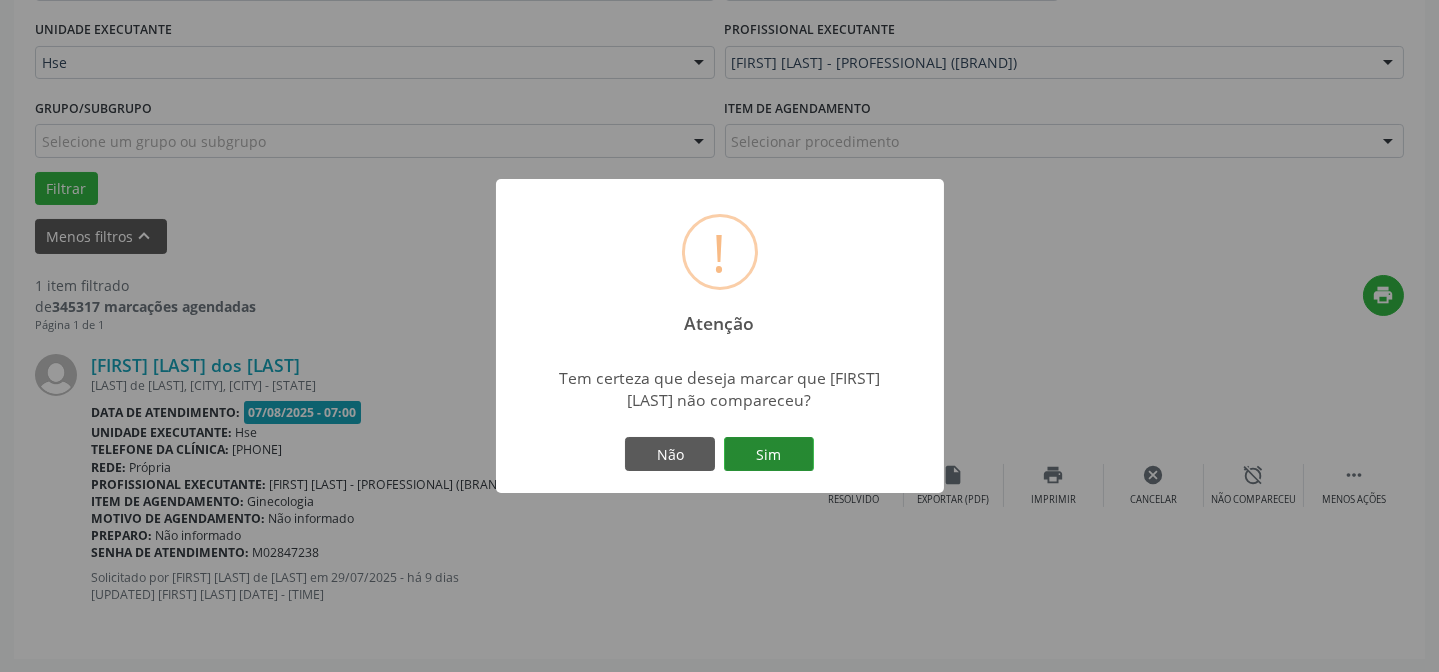 click on "Sim" at bounding box center [769, 454] 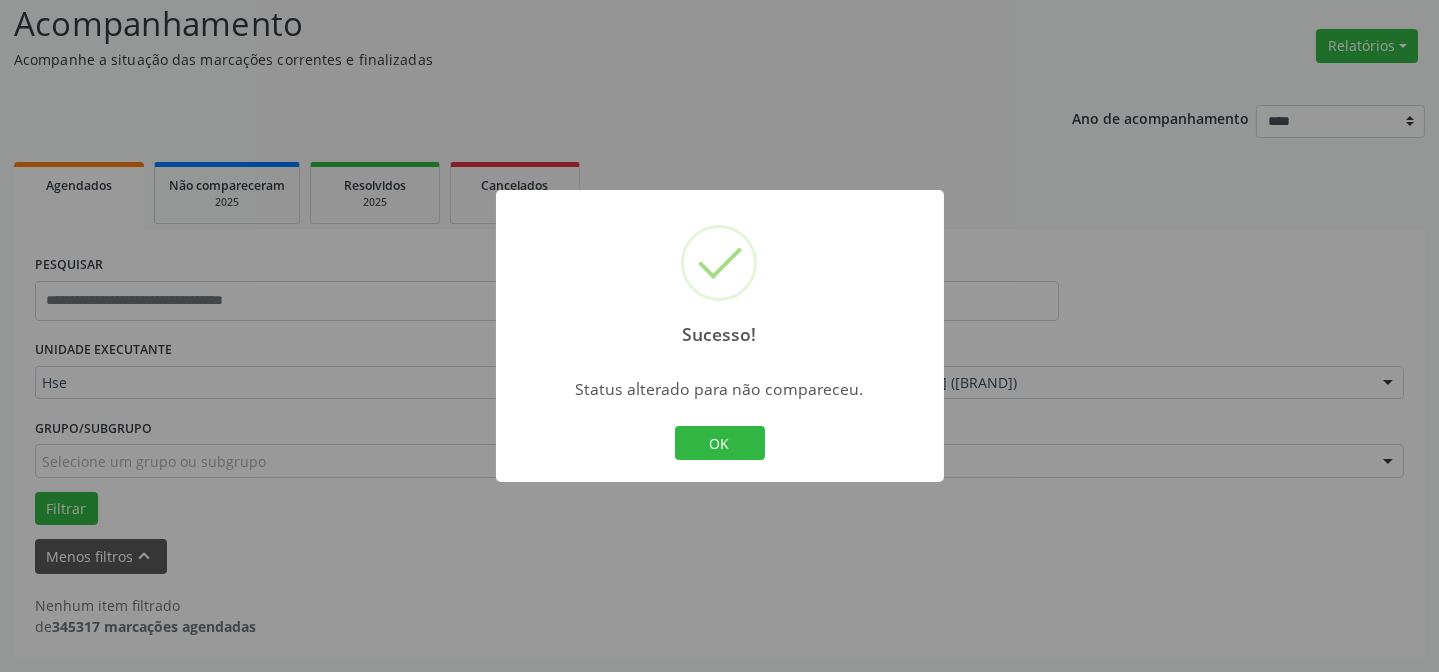 scroll, scrollTop: 135, scrollLeft: 0, axis: vertical 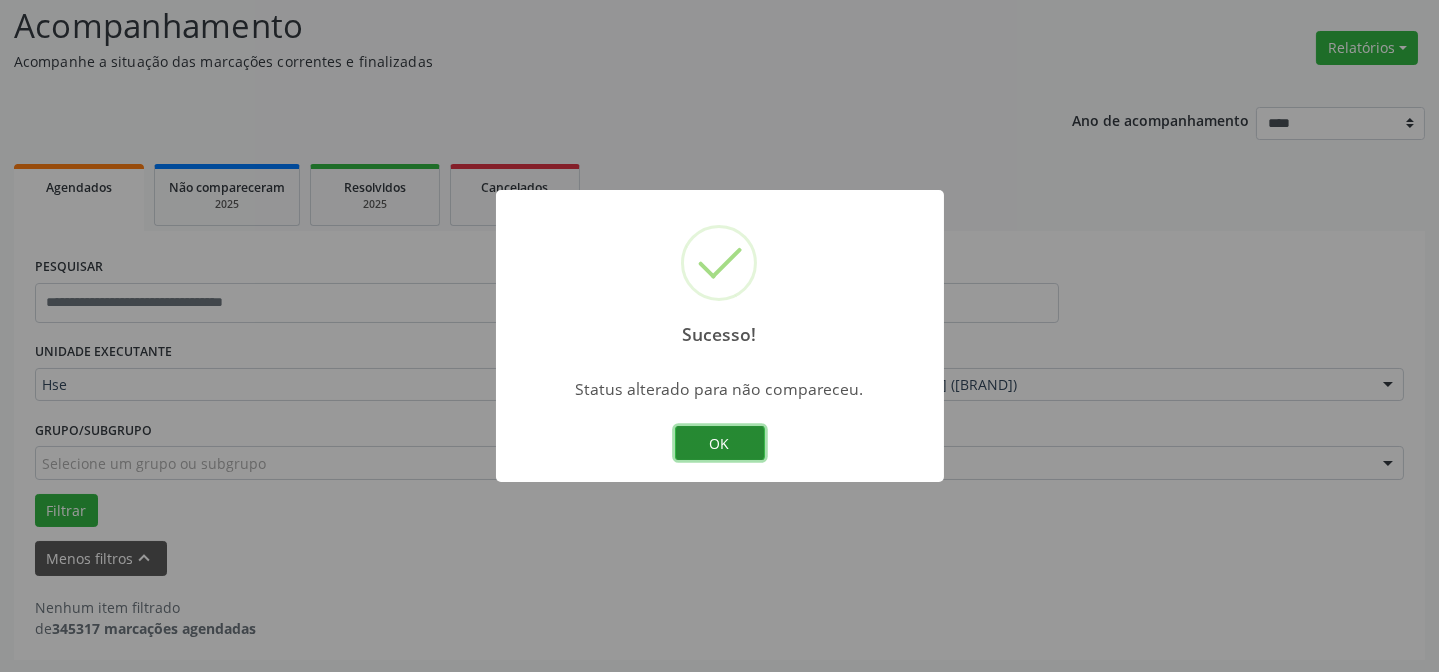 click on "OK" at bounding box center [720, 443] 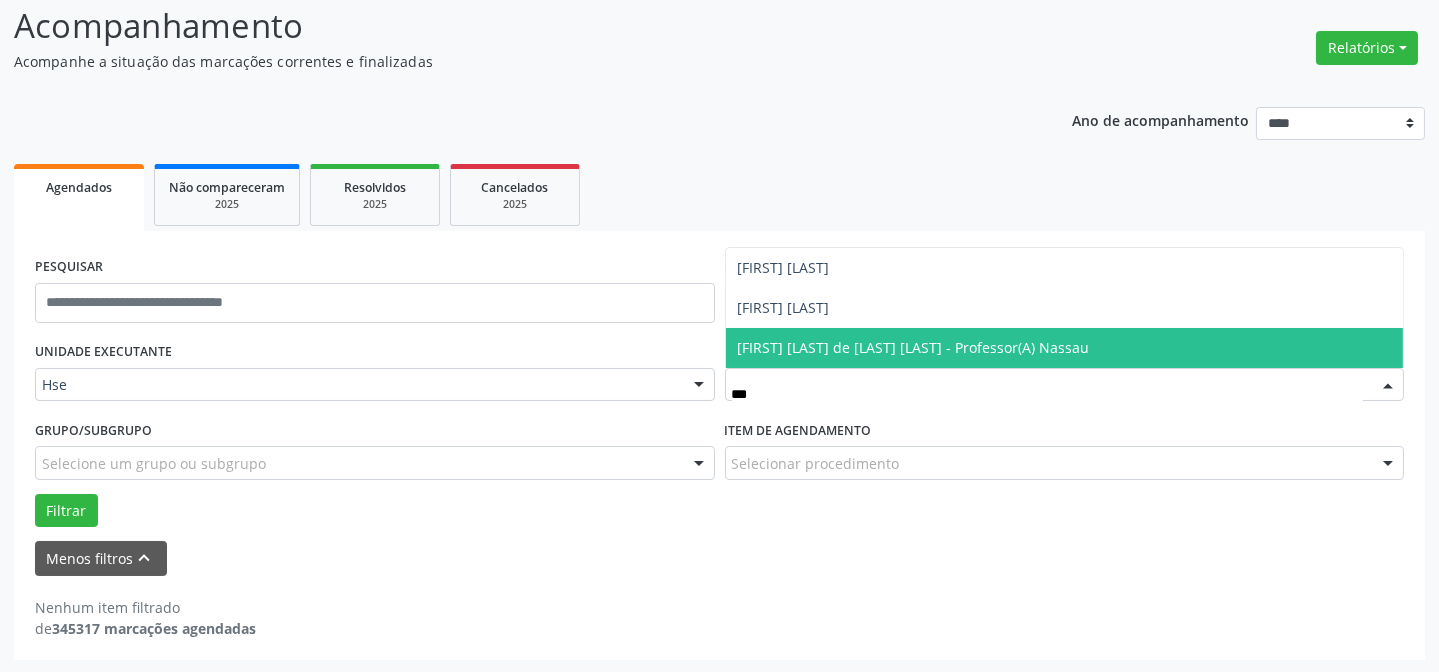 type on "****" 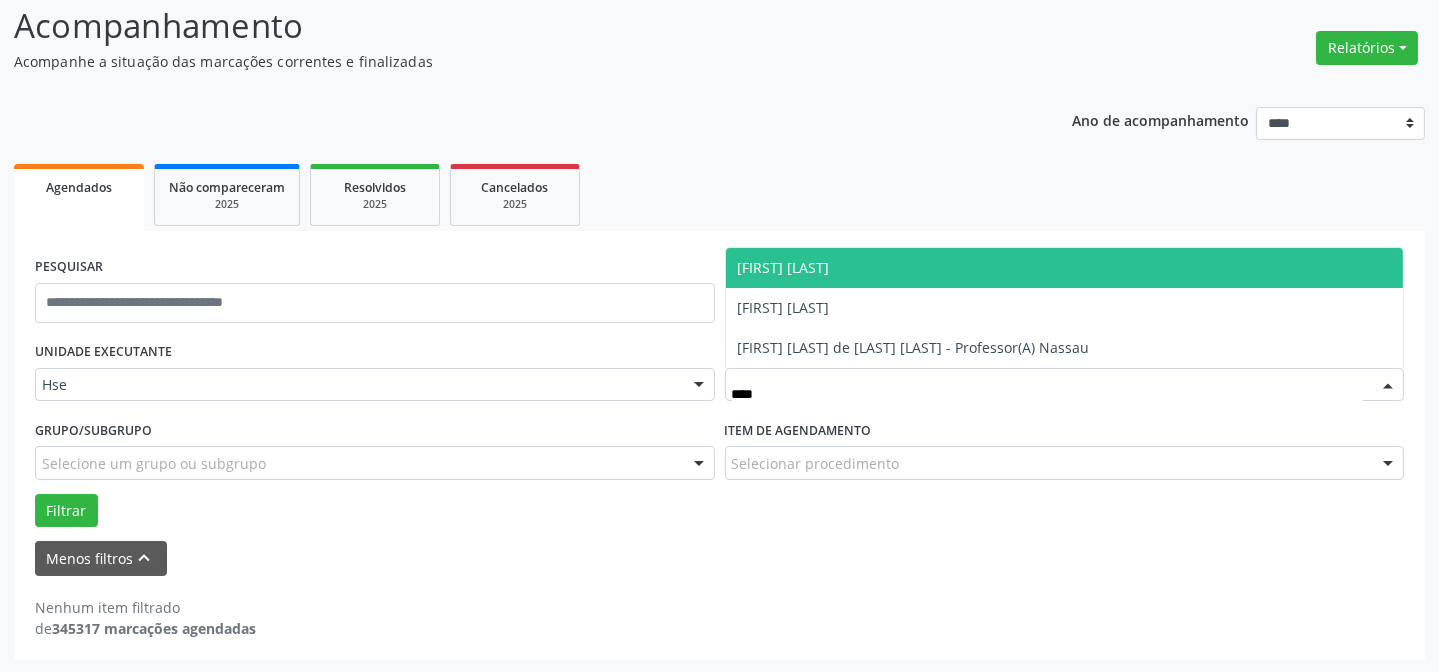 click on "[FIRST] [LAST]" at bounding box center (784, 267) 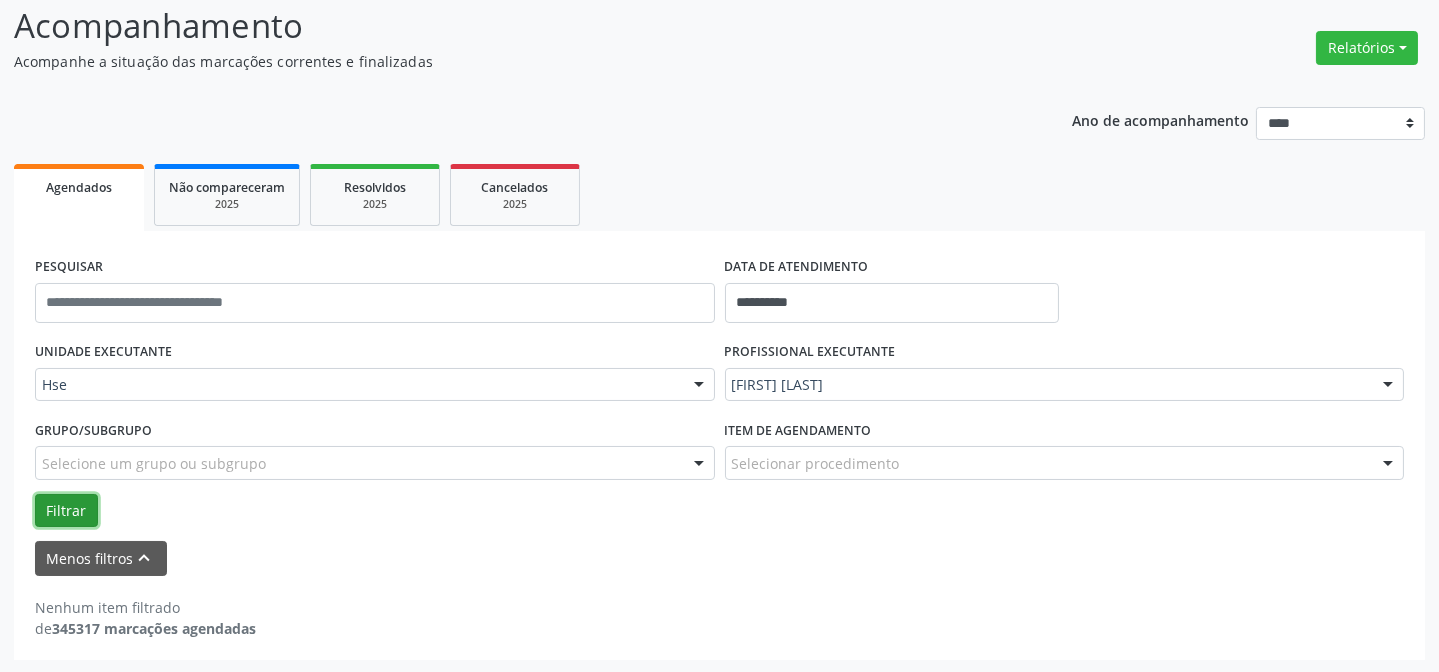 click on "Filtrar" at bounding box center [66, 511] 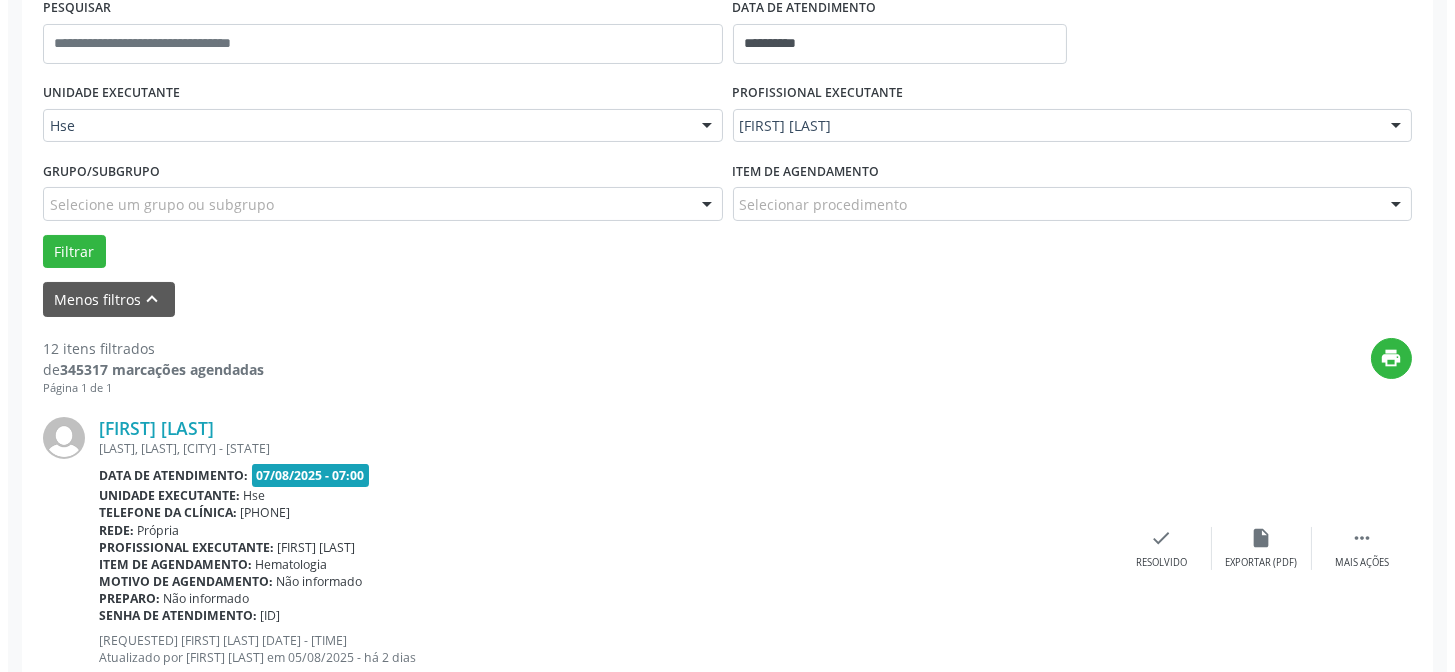 scroll, scrollTop: 408, scrollLeft: 0, axis: vertical 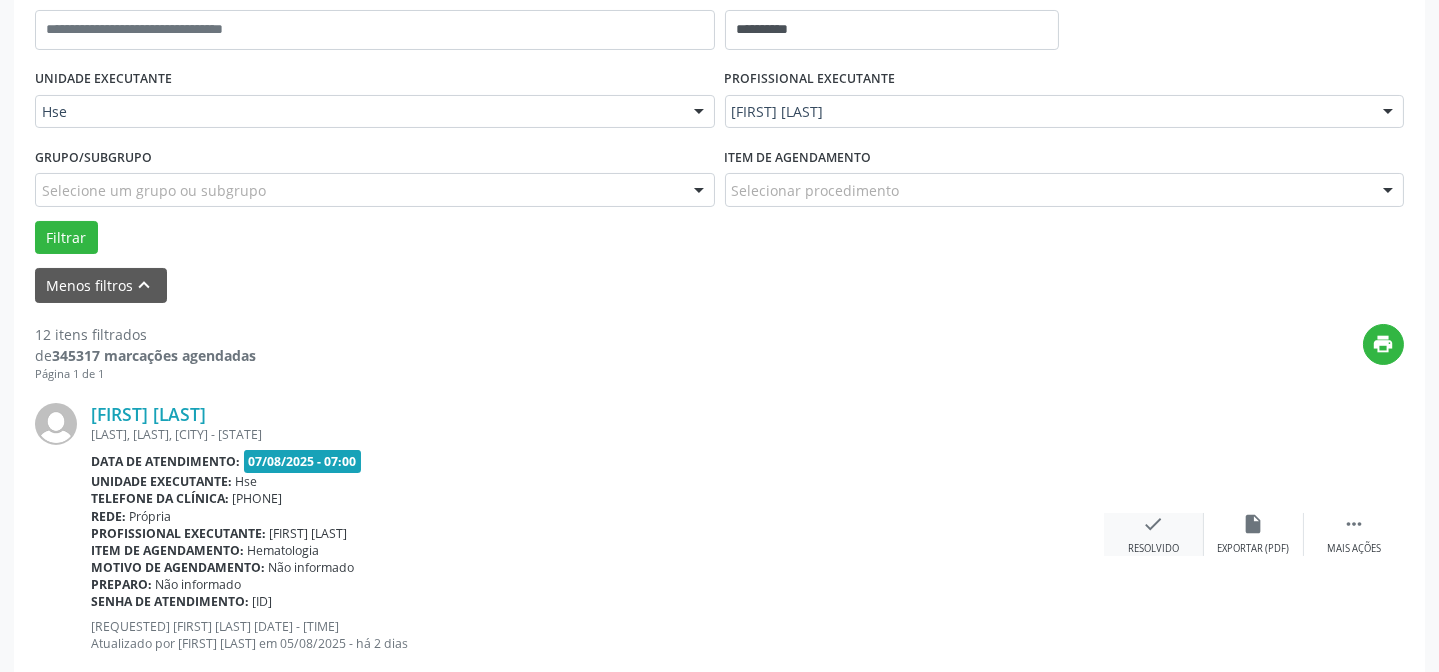 click on "check
Resolvido" at bounding box center [1154, 534] 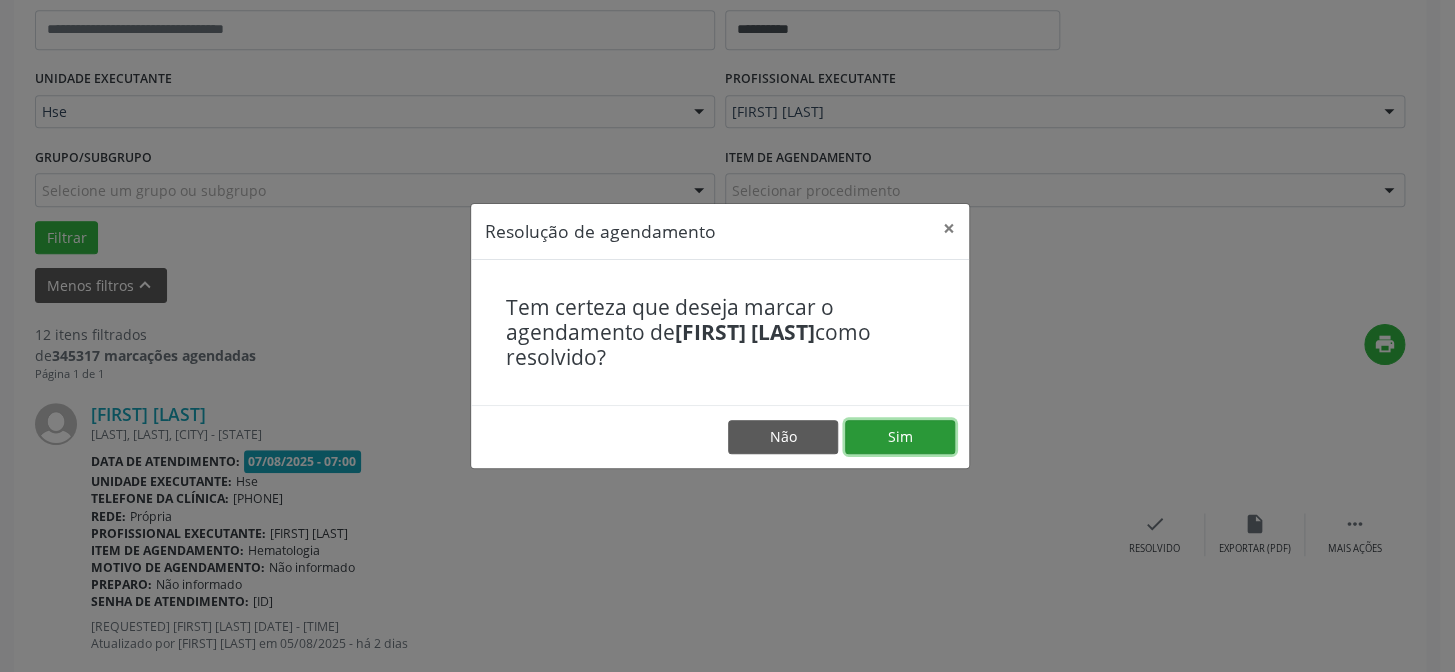 click on "Sim" at bounding box center [900, 437] 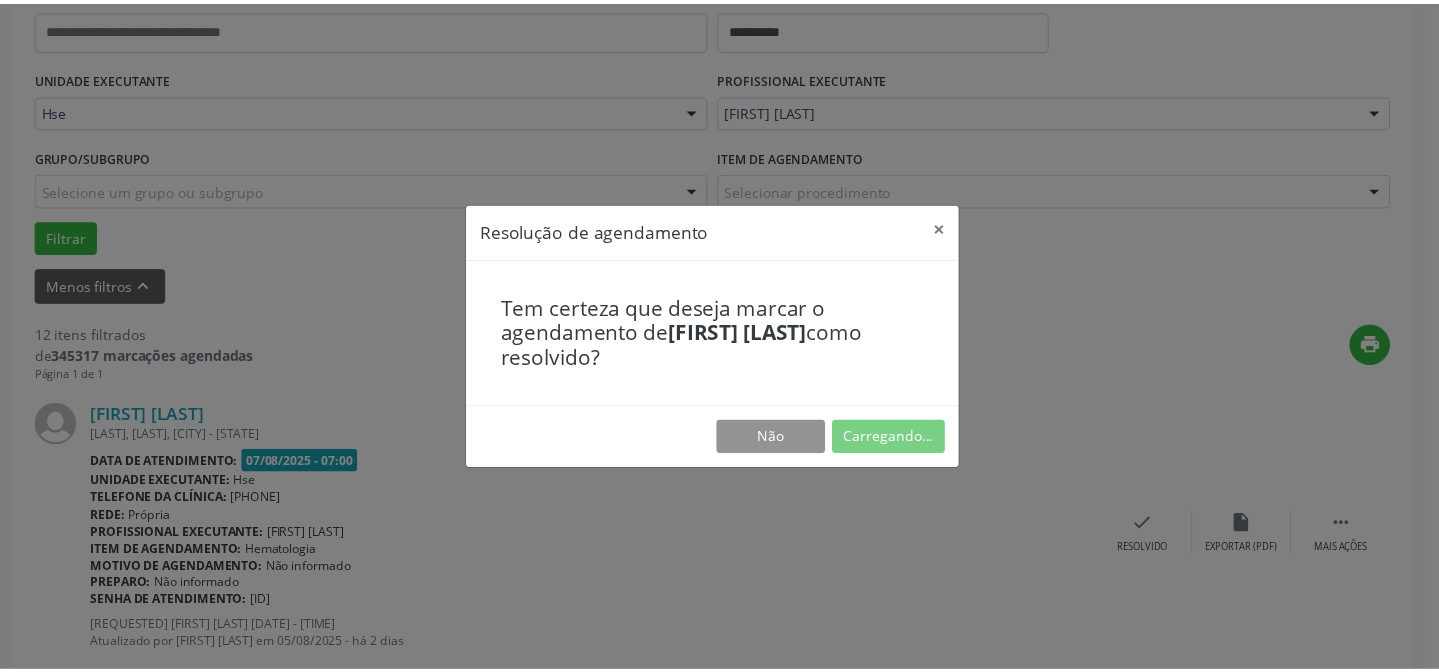 scroll, scrollTop: 179, scrollLeft: 0, axis: vertical 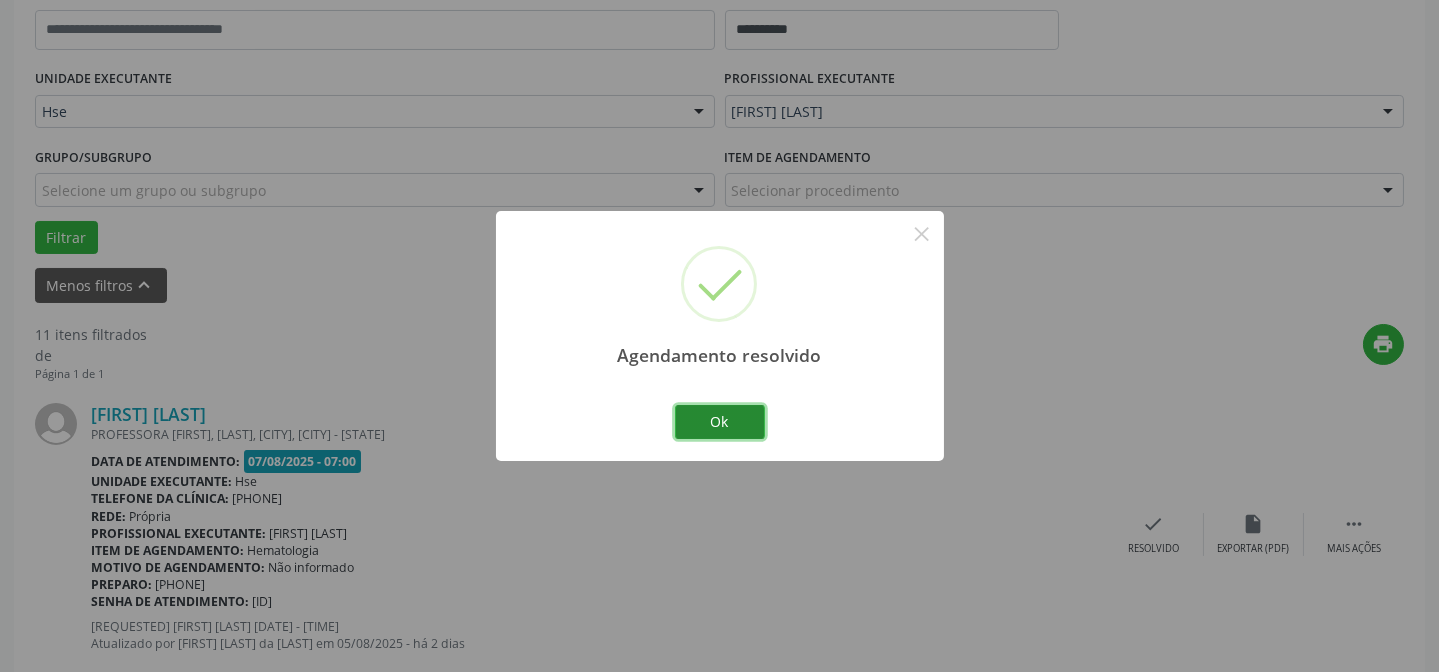 click on "Ok" at bounding box center [720, 422] 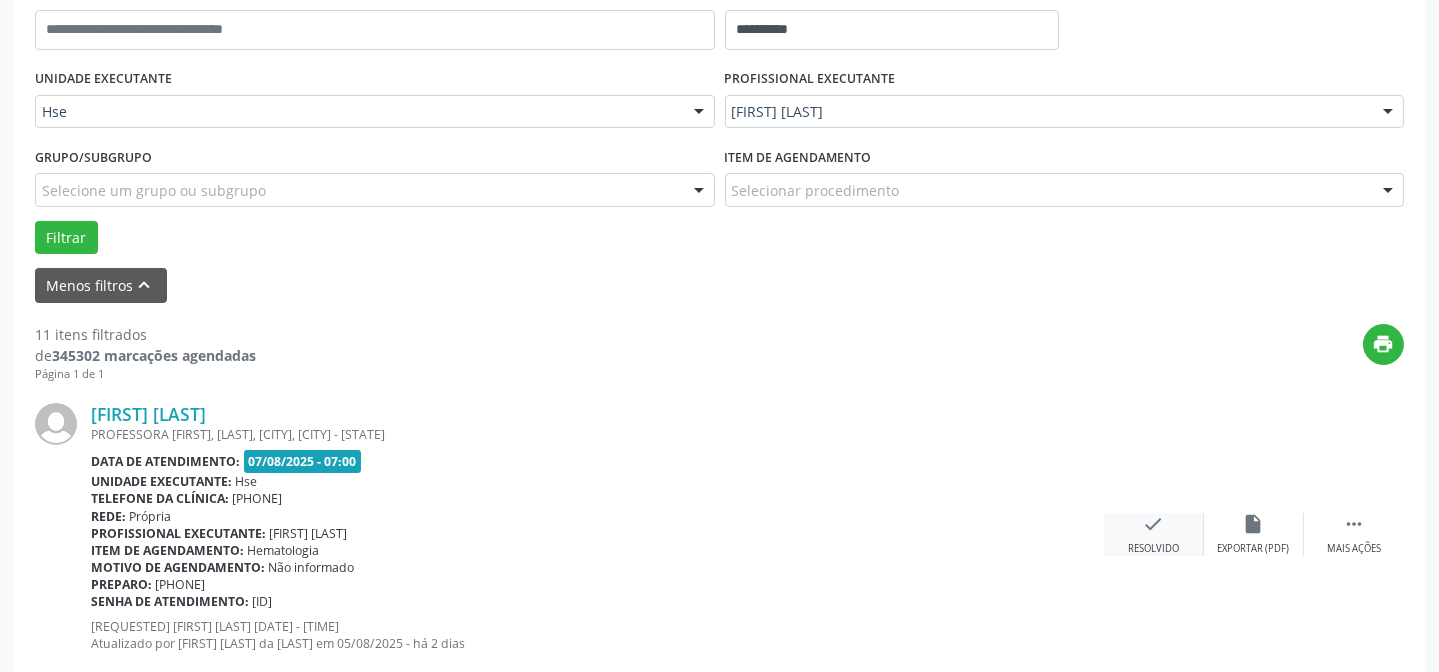 click on "check" at bounding box center (1154, 524) 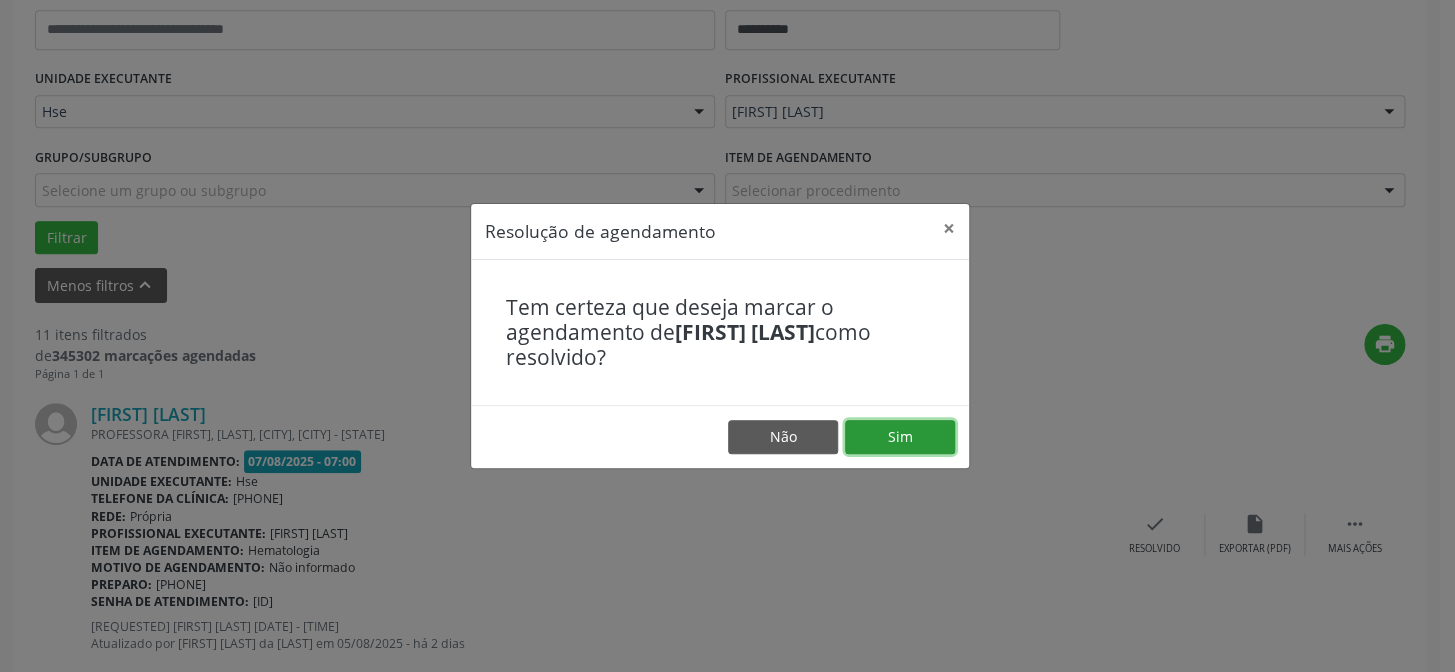 click on "Sim" at bounding box center [900, 437] 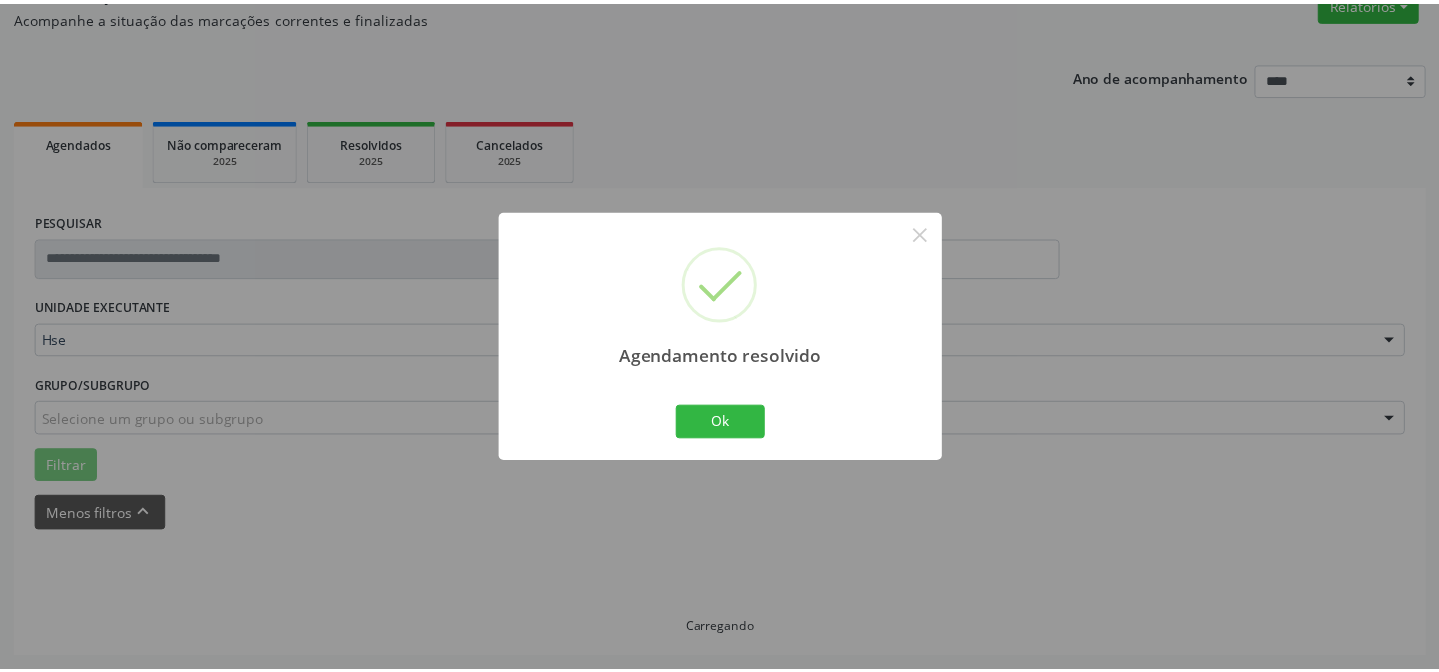 scroll, scrollTop: 179, scrollLeft: 0, axis: vertical 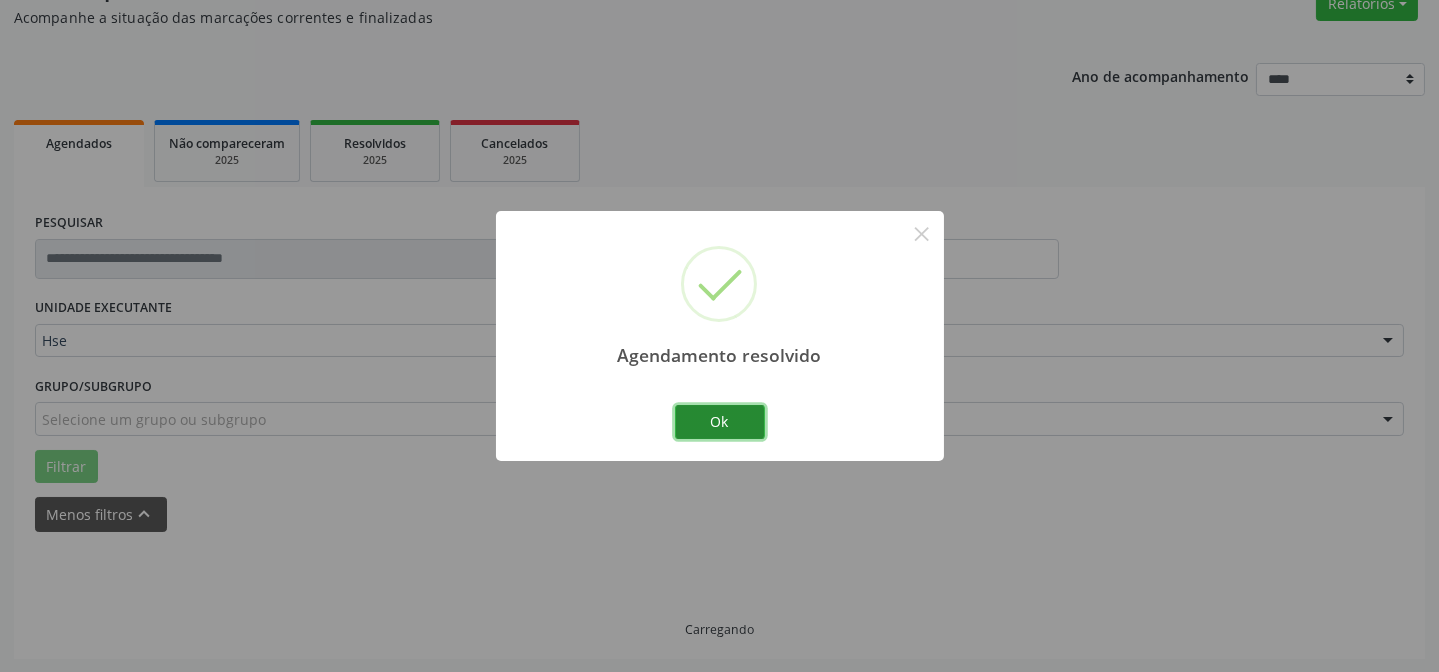 click on "Ok" at bounding box center (720, 422) 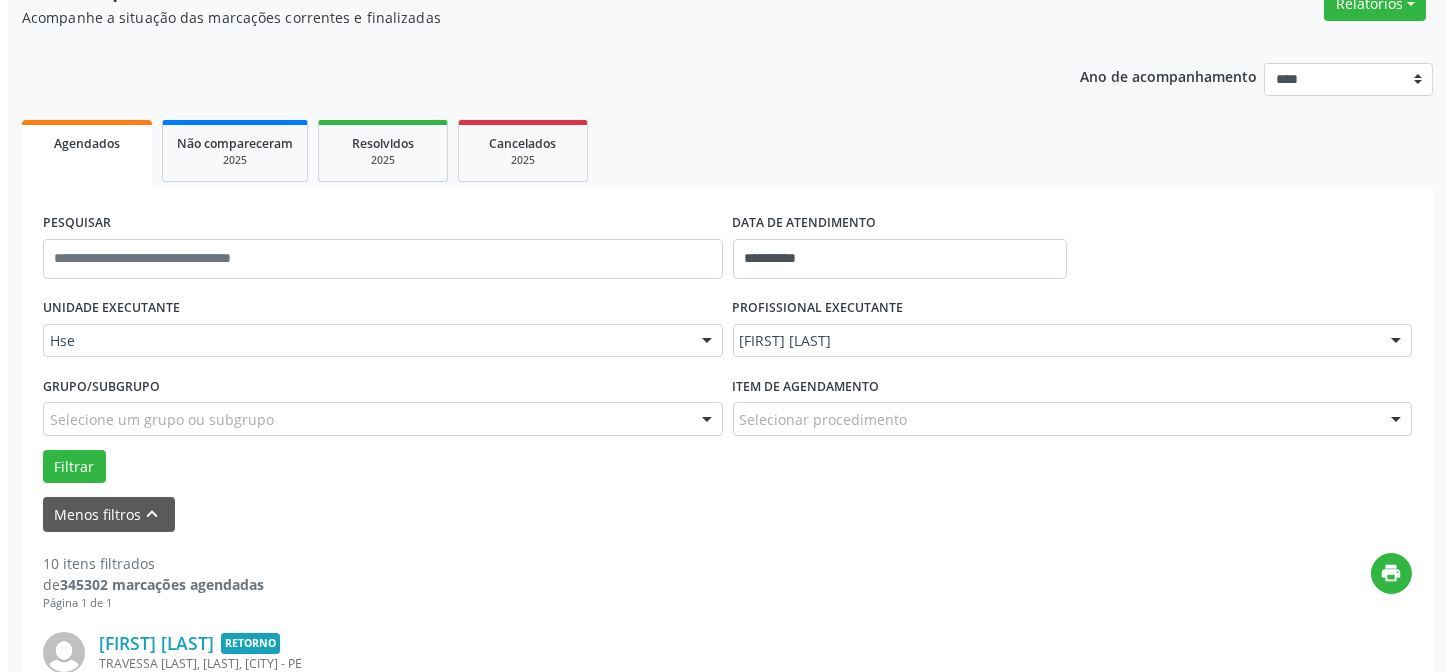scroll, scrollTop: 270, scrollLeft: 0, axis: vertical 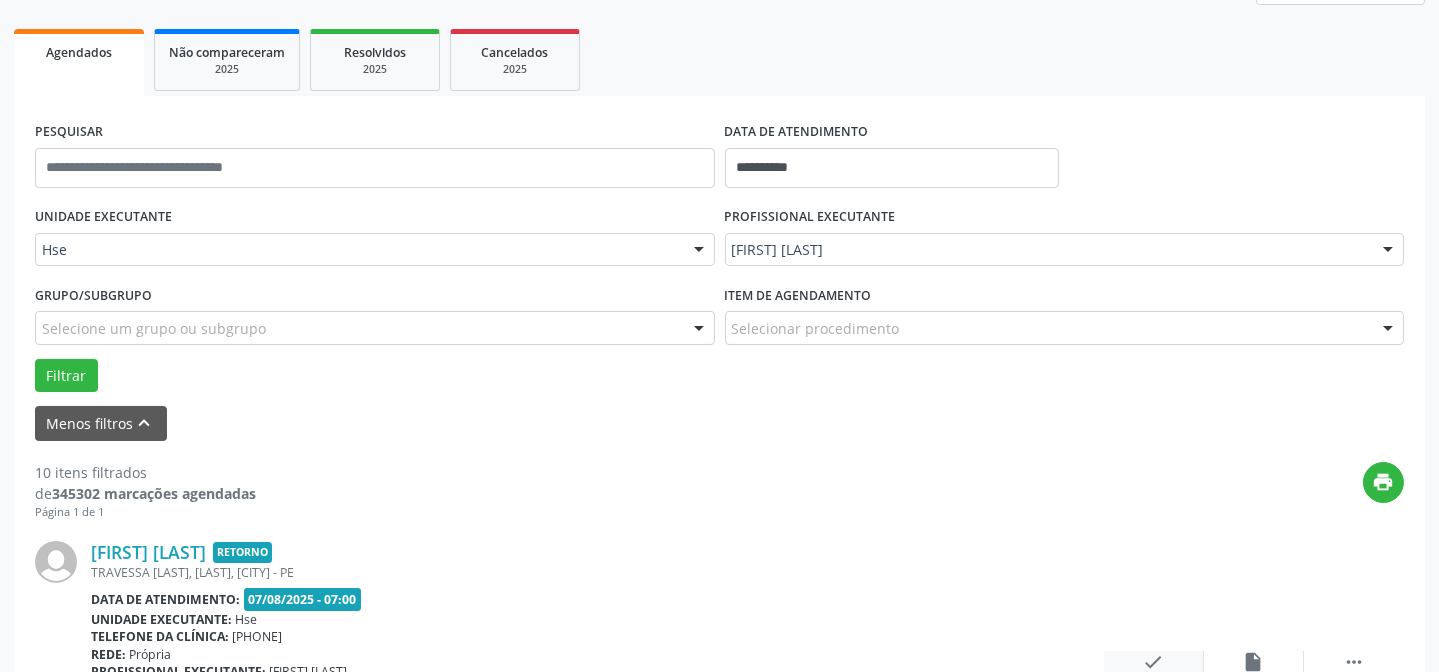 click on "check" at bounding box center (1154, 662) 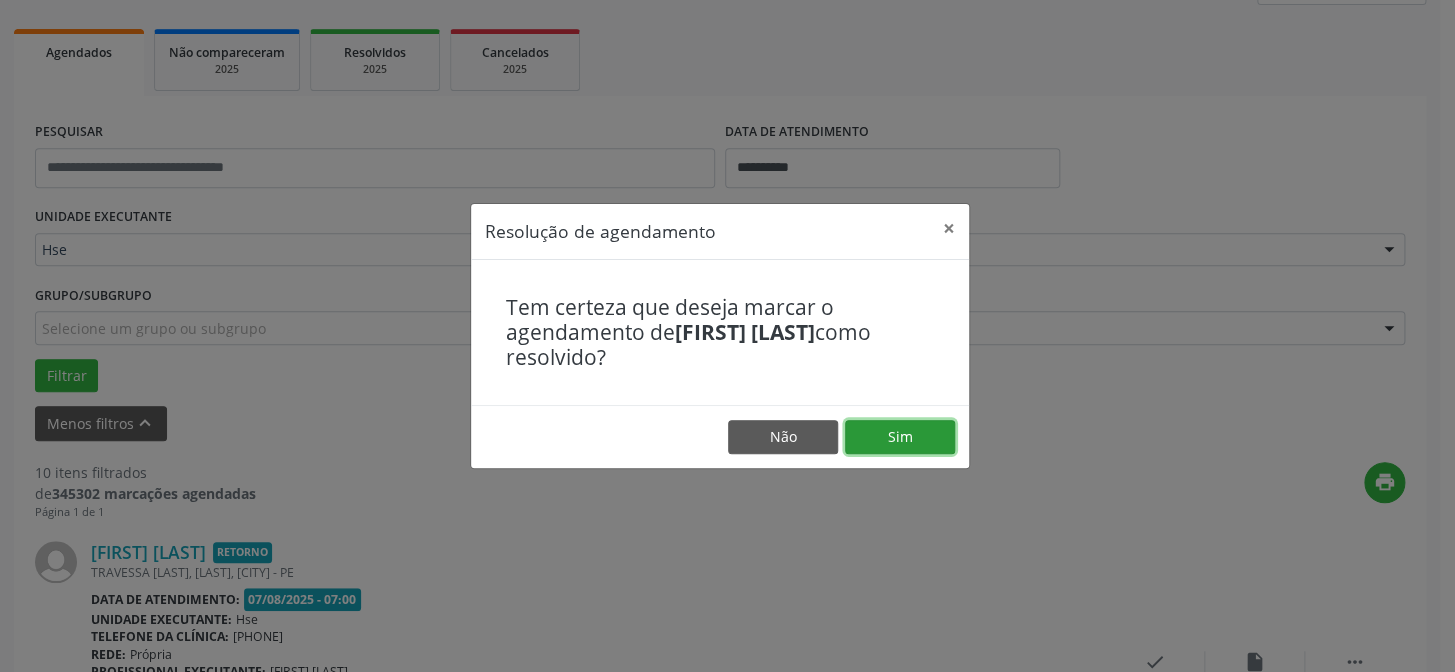 click on "Sim" at bounding box center (900, 437) 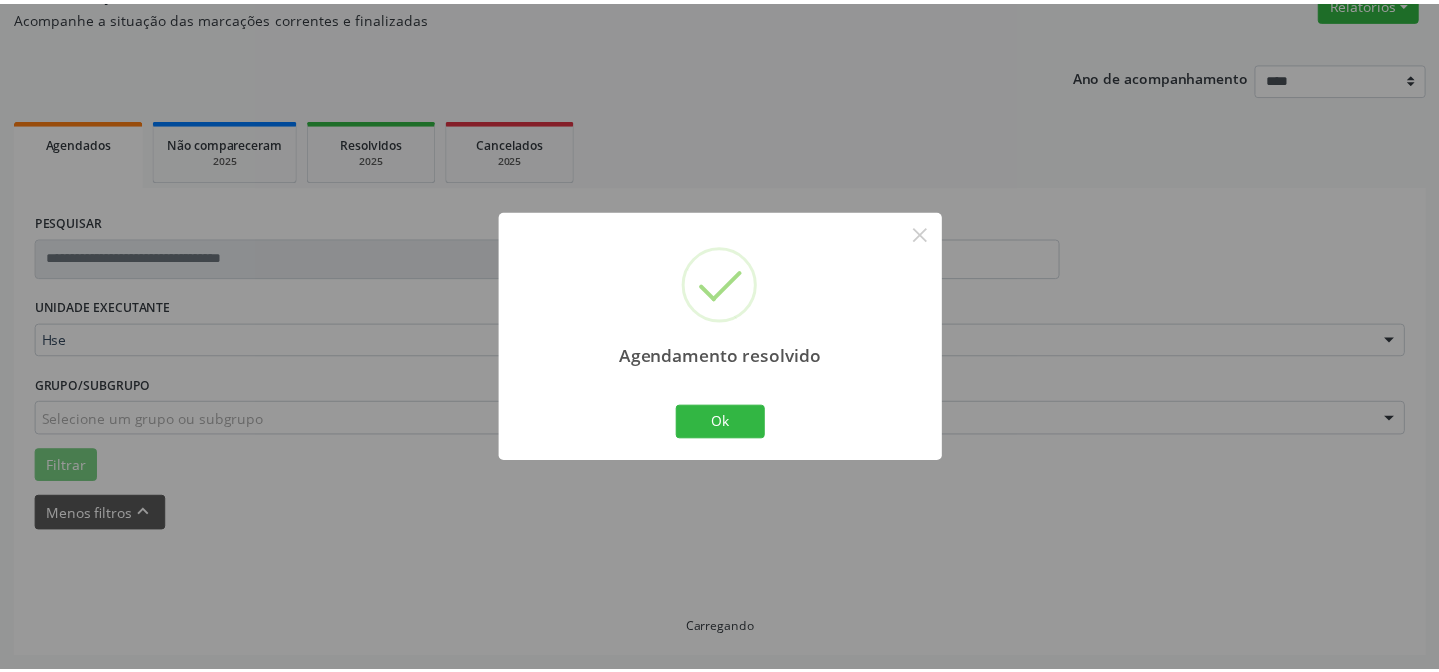 scroll, scrollTop: 179, scrollLeft: 0, axis: vertical 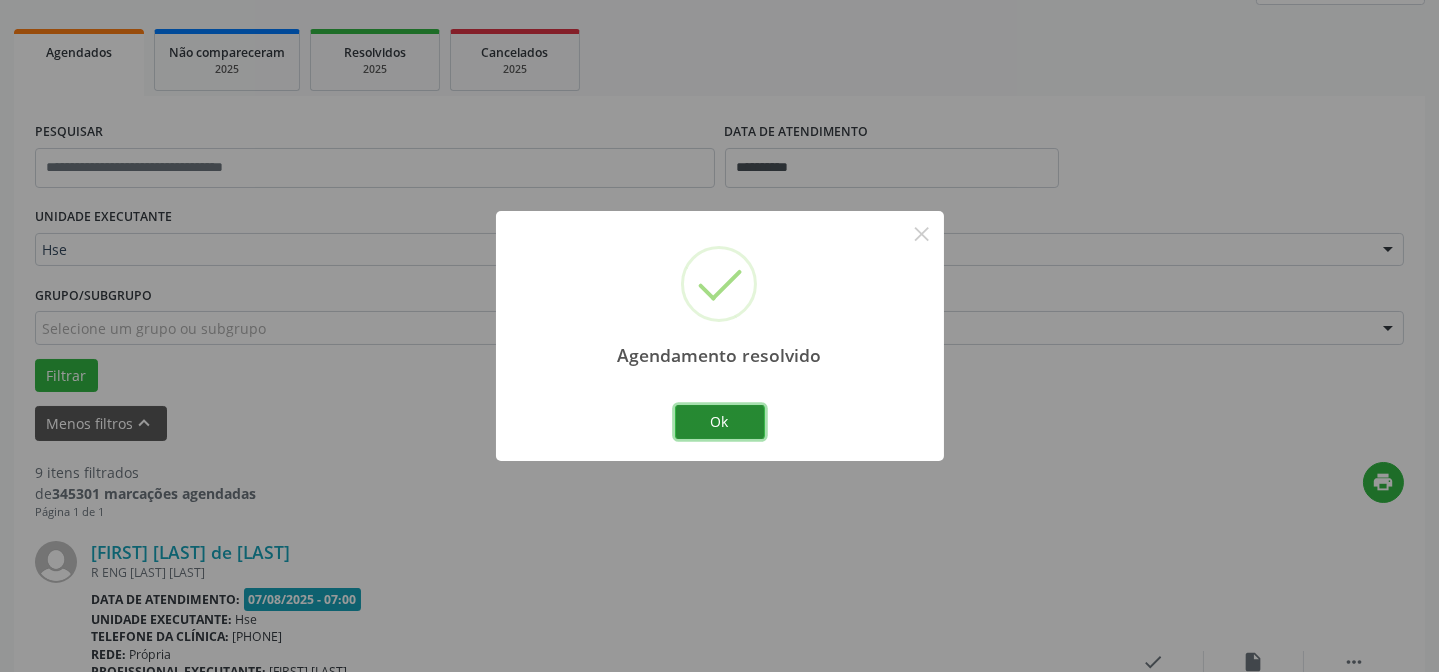 click on "Ok" at bounding box center [720, 422] 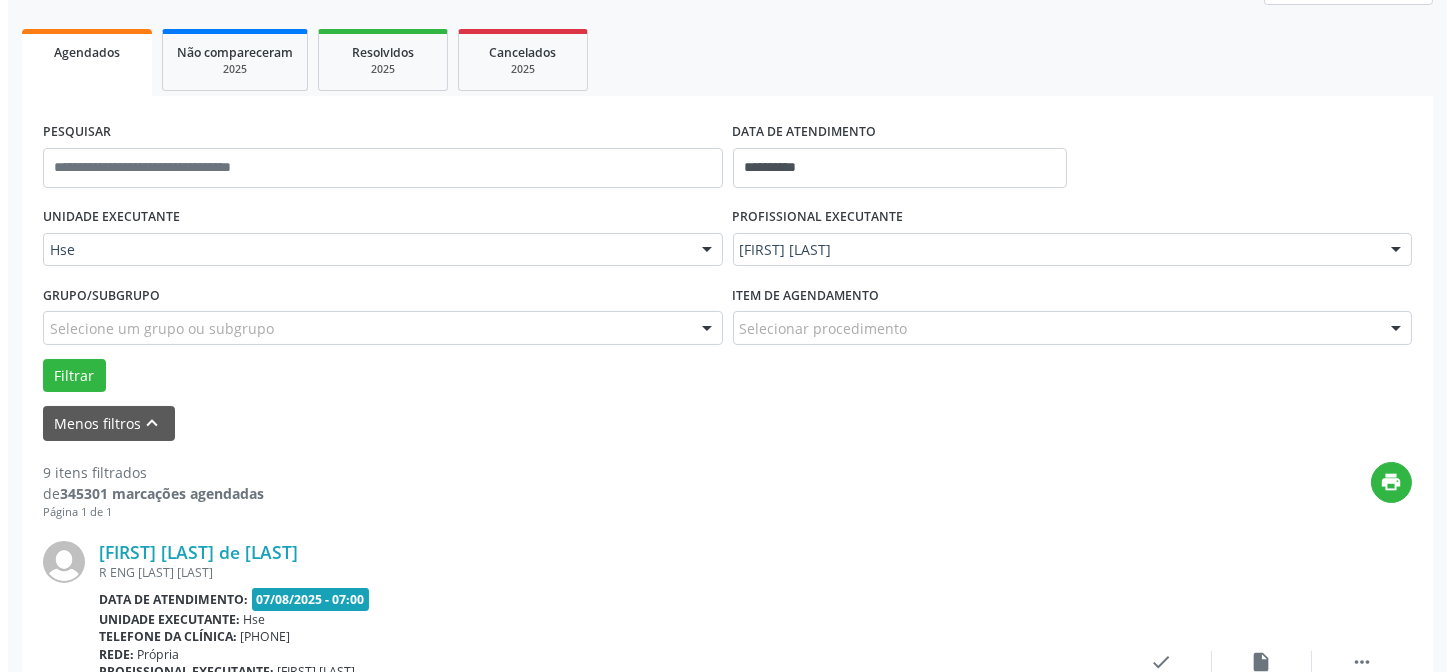 scroll, scrollTop: 360, scrollLeft: 0, axis: vertical 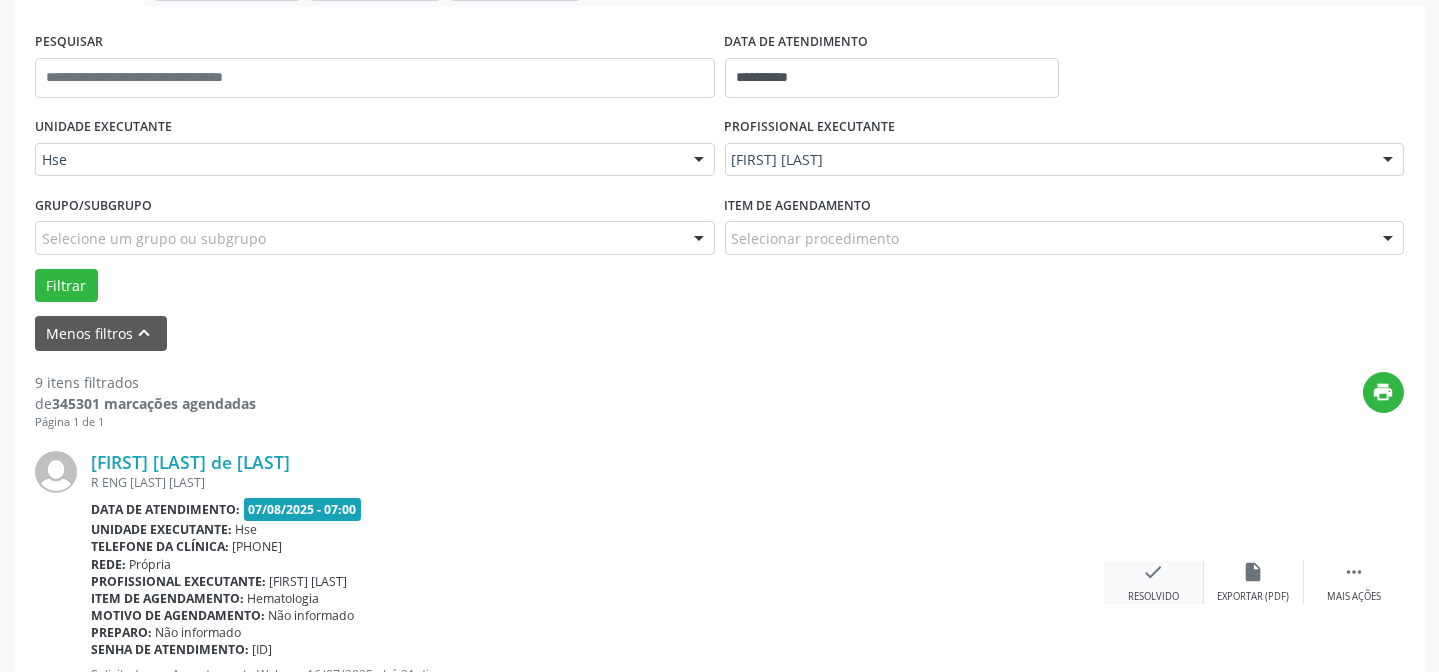 click on "check
Resolvido" at bounding box center (1154, 582) 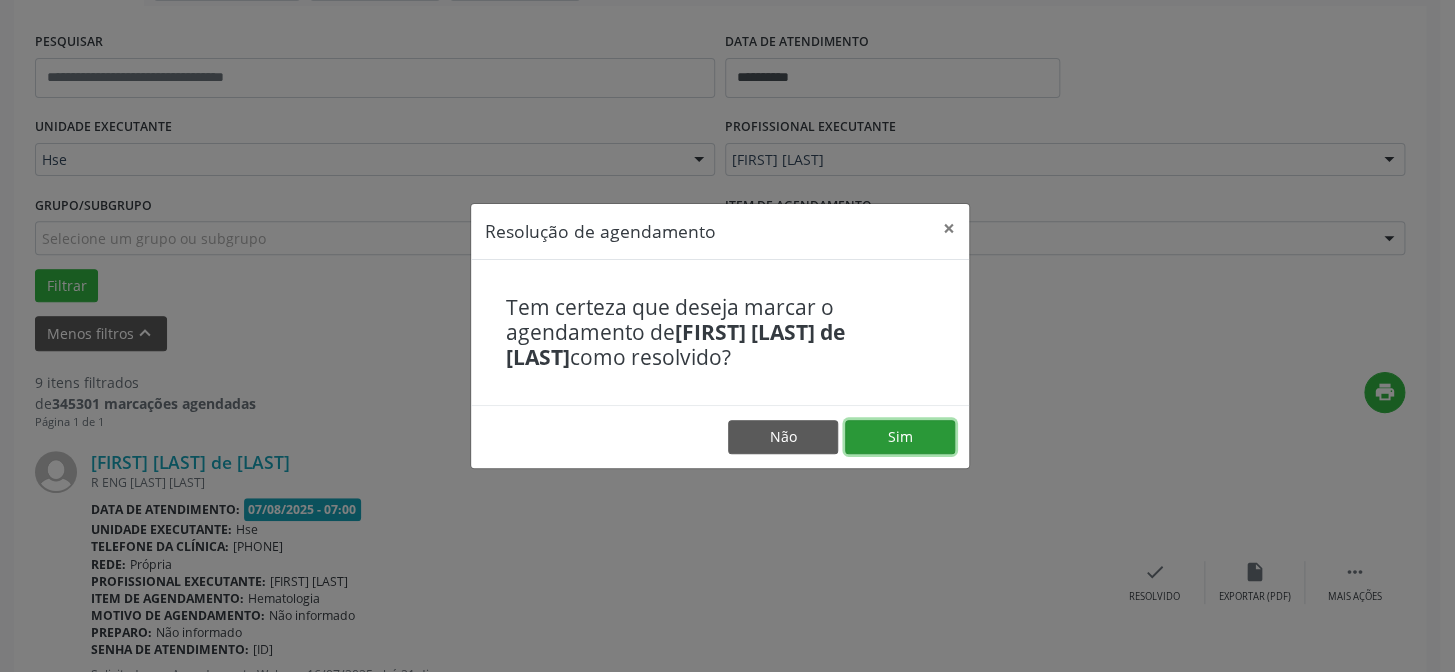 click on "Sim" at bounding box center (900, 437) 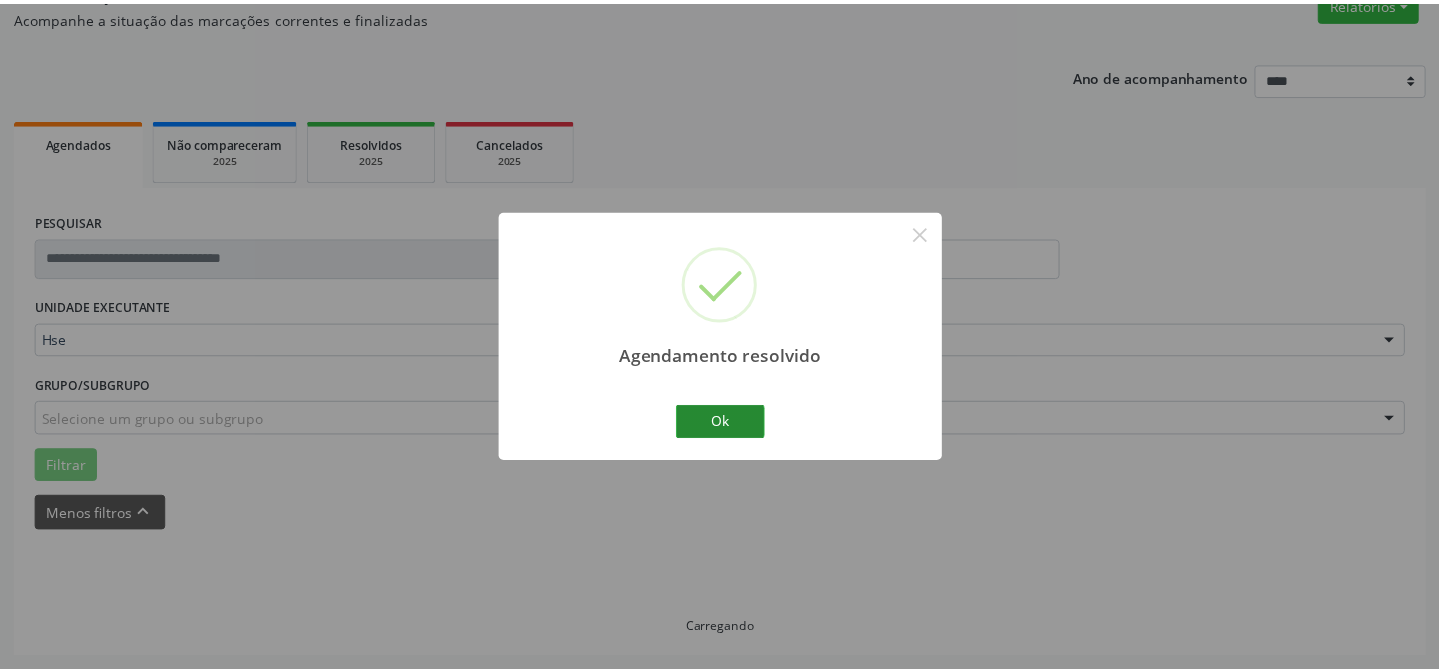 scroll, scrollTop: 179, scrollLeft: 0, axis: vertical 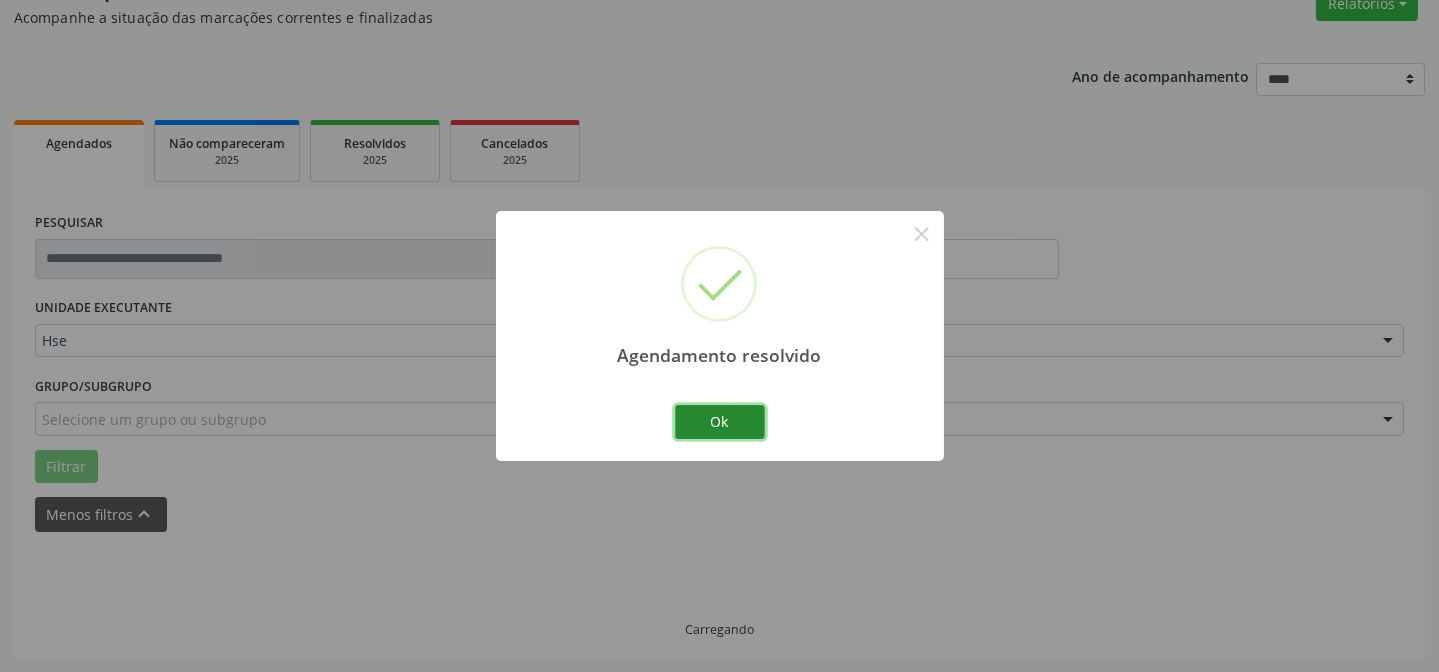 click on "Ok" at bounding box center (720, 422) 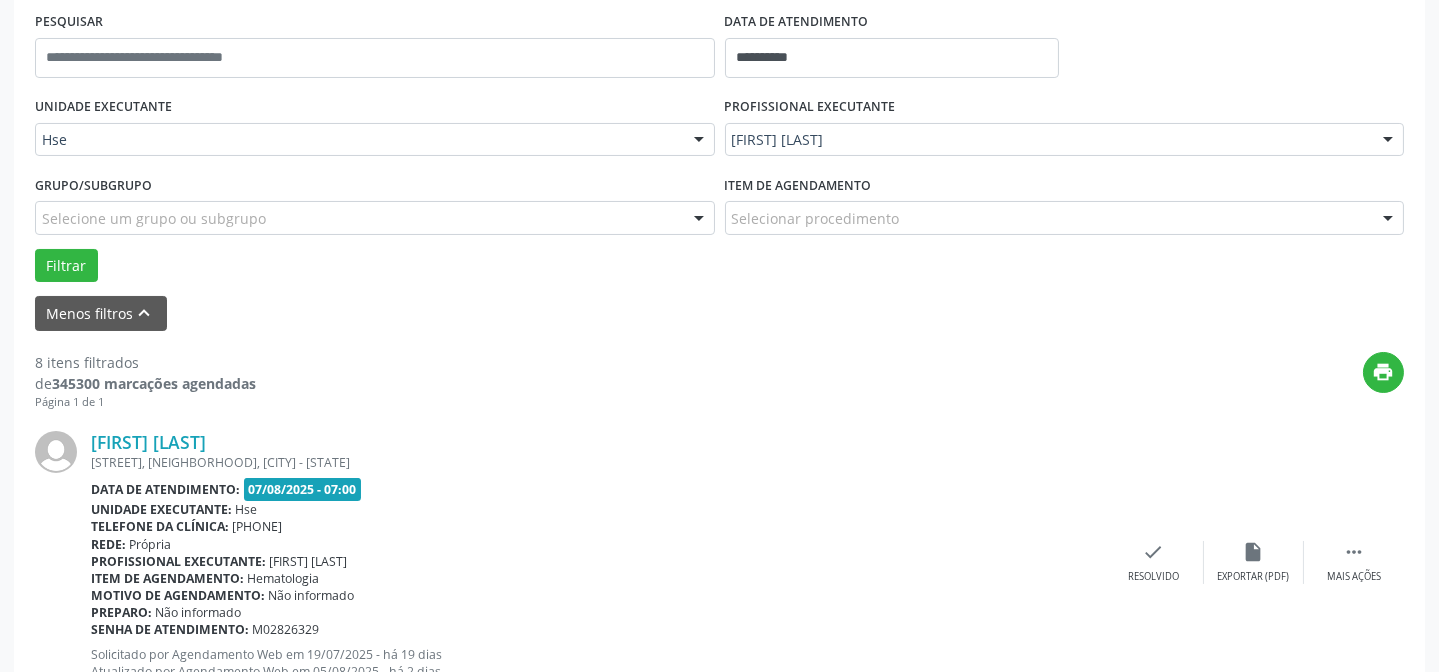 scroll, scrollTop: 542, scrollLeft: 0, axis: vertical 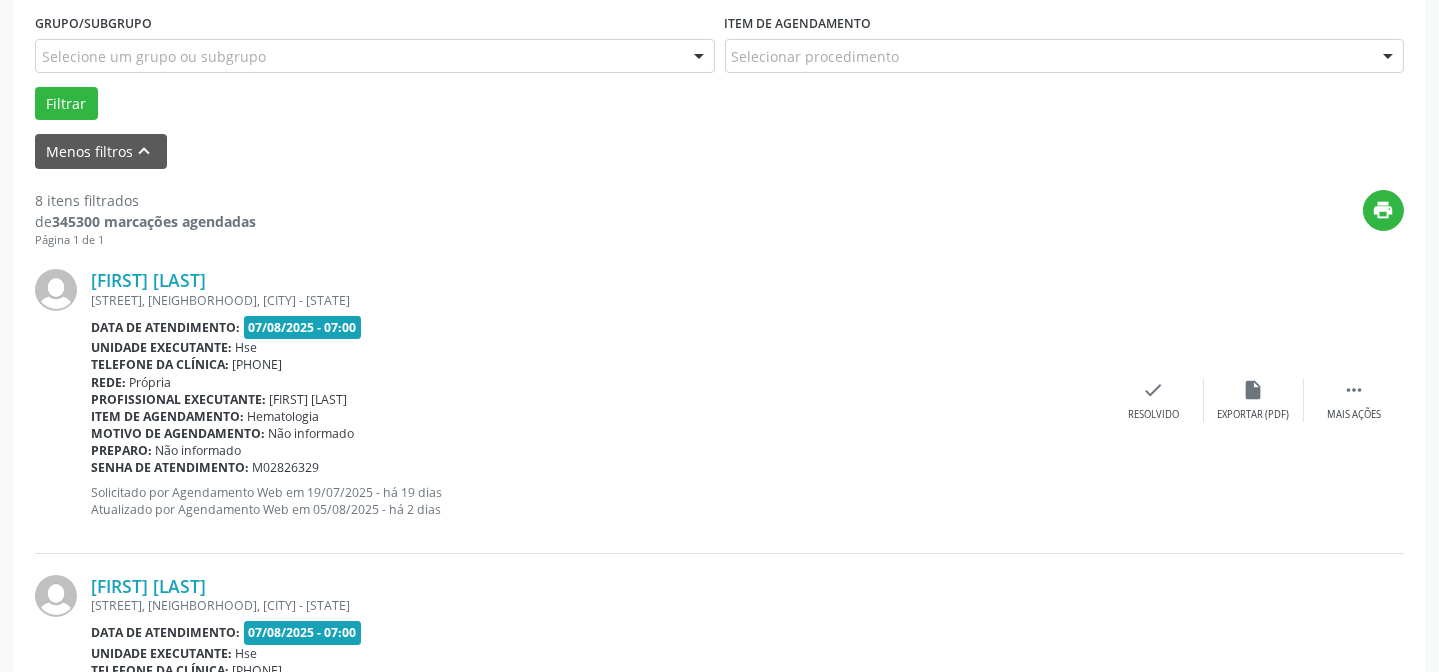 click on "[FIRST] [LAST]
[STREET], [NEIGHBORHOOD], [CITY] - [STATE]
[DATE_OF_SERVICE]:
[DATE] - [TIME]
[EXECUTING_UNIT]:
[BRAND]
[CLINIC_PHONE]:
[PHONE]
[NETWORK]:
[OWN]
[EXECUTING_PROFESSIONAL]:
[FIRST] [LAST]
[APPOINTMENT_ITEM]:
[DEPARTMENT]
[APPOINTMENT_REASON]:
[NOT_INFORMED]
[PREPARATION]:
[NOT_INFORMED]
[APPOINTMENT_PASSWORD]:
[ID]
[REQUESTED] [WEB_APPOINTMENT] [DATE] - [TIME]
[UPDATED] [WEB_APPOINTMENT] [DATE] - [TIME]
[ICON]
[MORE_ACTIONS]
[EXPORT_ICON]
[EXPORT_PDF]
[CHECK_ICON]
[RESOLVED]" at bounding box center (719, 400) 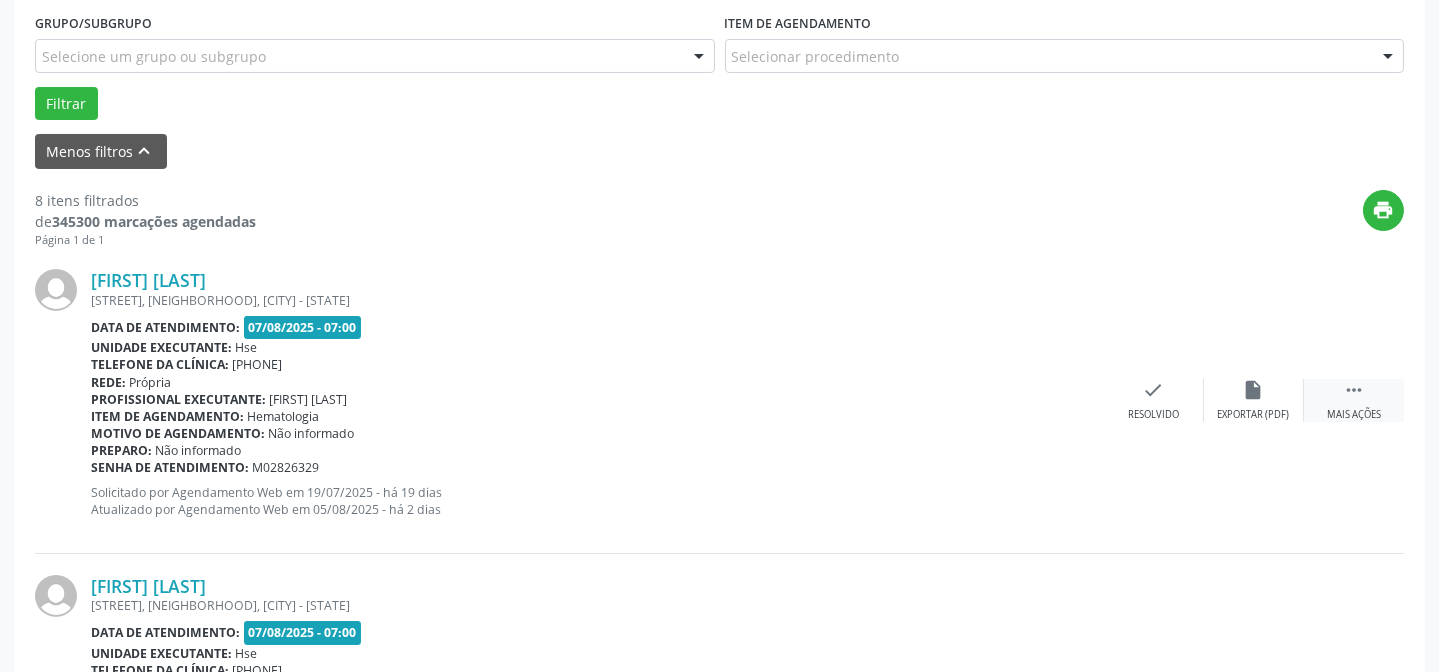 click on "" at bounding box center [1354, 390] 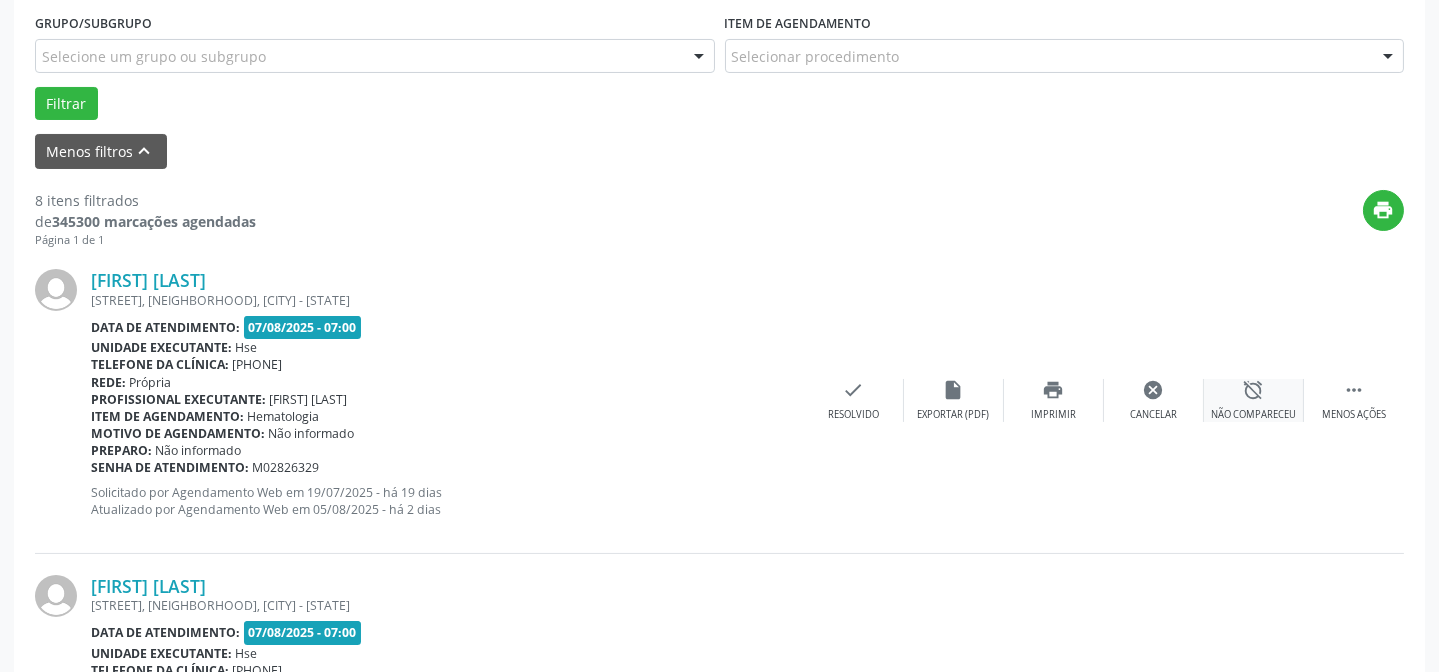 click on "alarm_off
Não compareceu" at bounding box center [1254, 400] 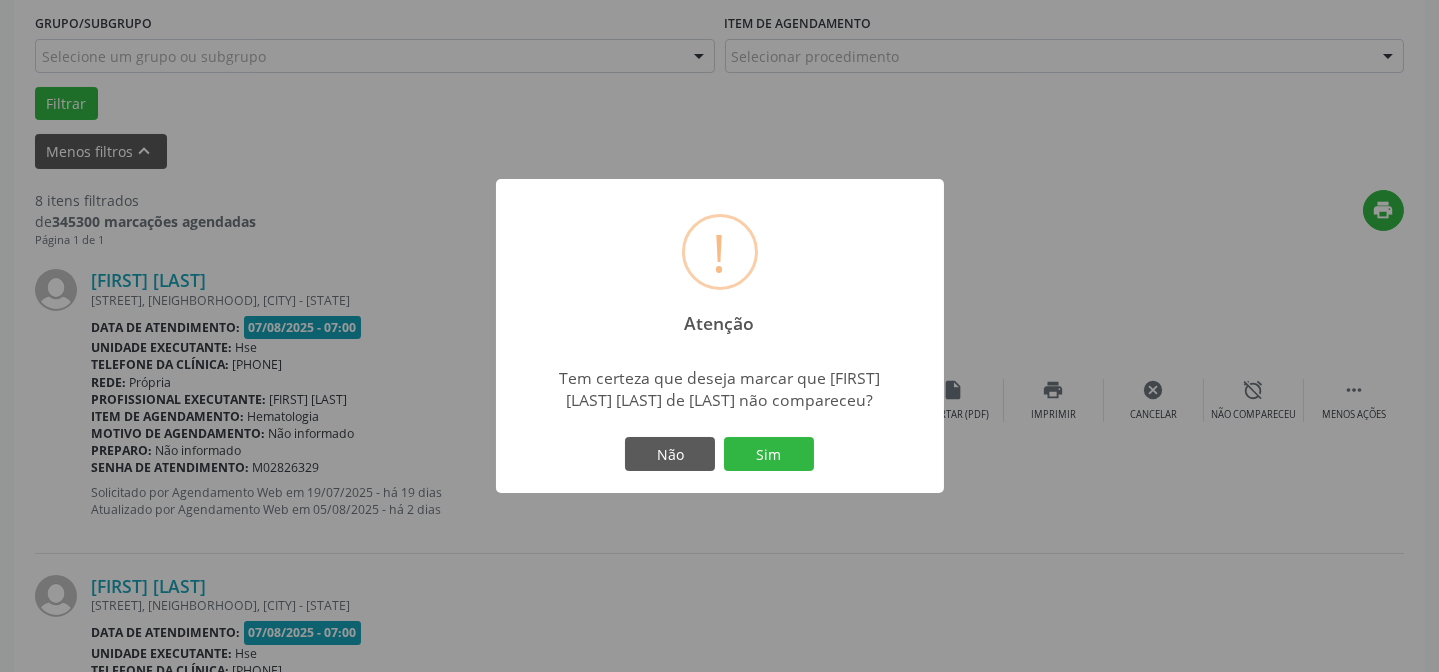 click on "! [ATTENTION] × [CONFIRMATION] [FIRST] [LAST] [NOT_ATTENDED]? [NO] [YES]" at bounding box center (720, 336) 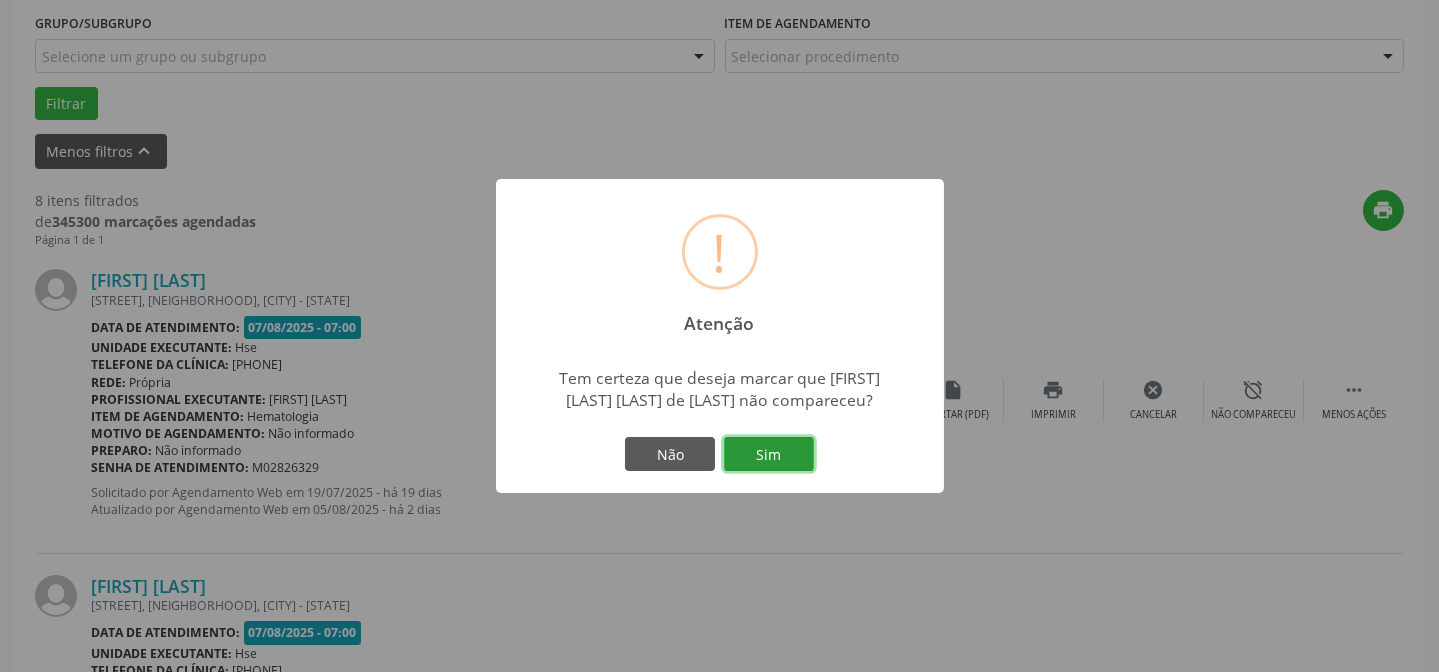 drag, startPoint x: 782, startPoint y: 467, endPoint x: 792, endPoint y: 469, distance: 10.198039 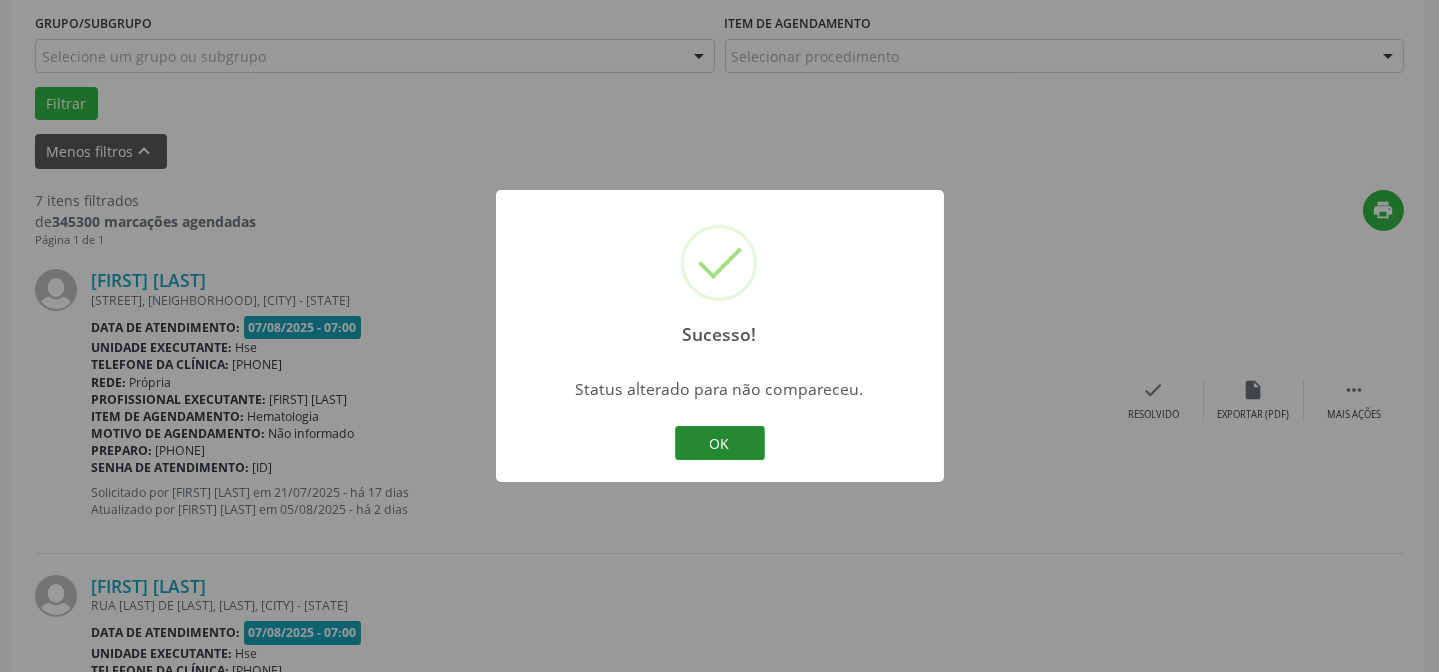click on "OK" at bounding box center [720, 443] 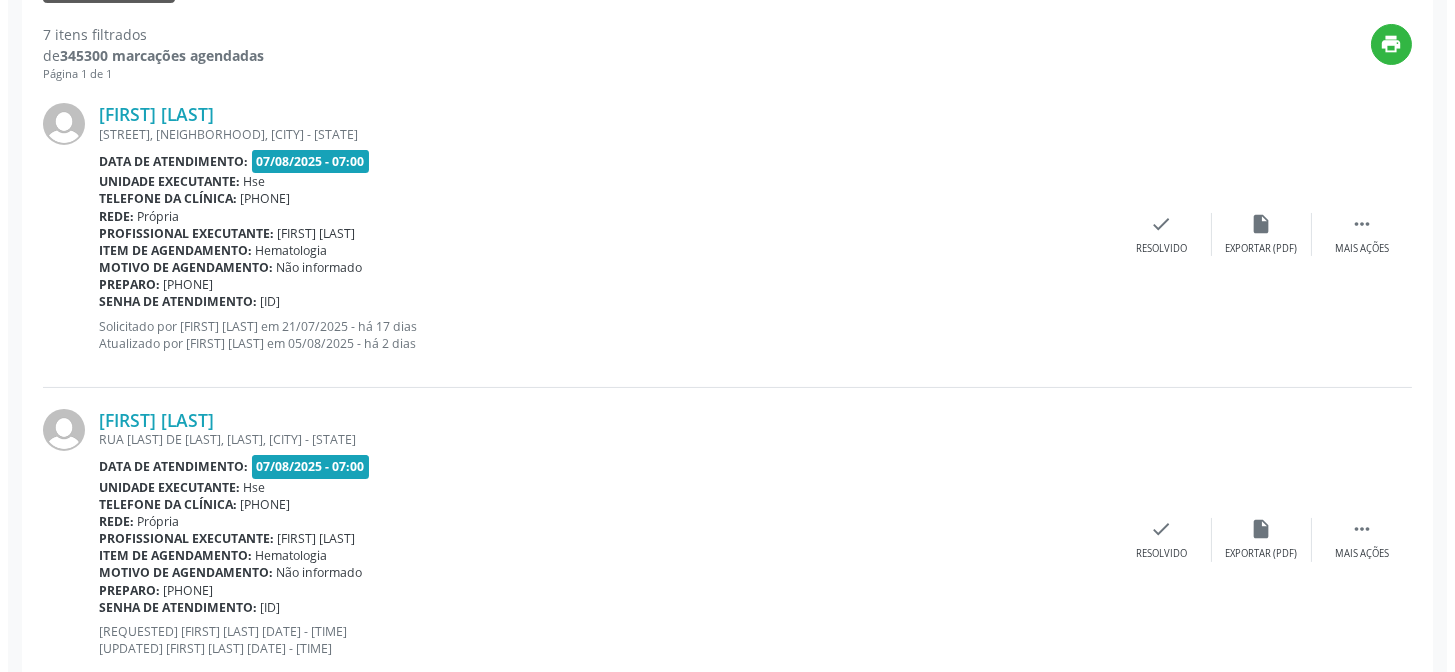 scroll, scrollTop: 724, scrollLeft: 0, axis: vertical 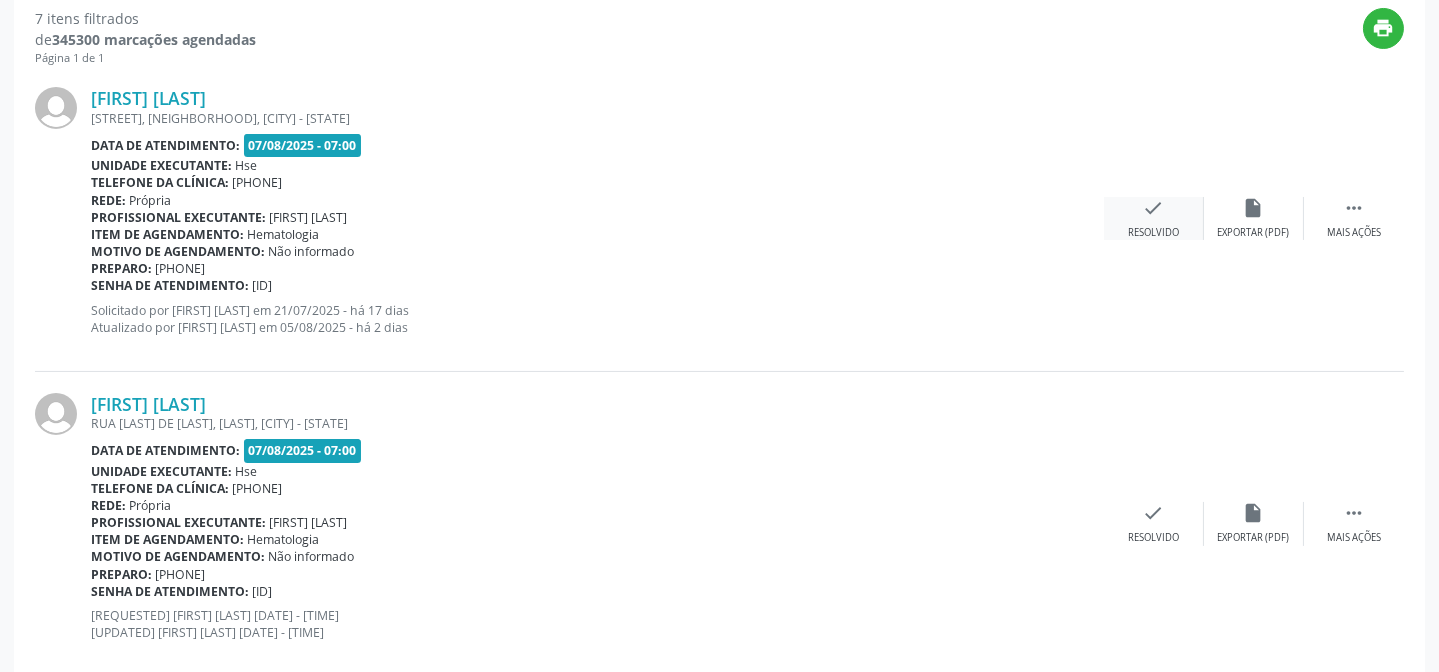 click on "check
Resolvido" at bounding box center (1154, 218) 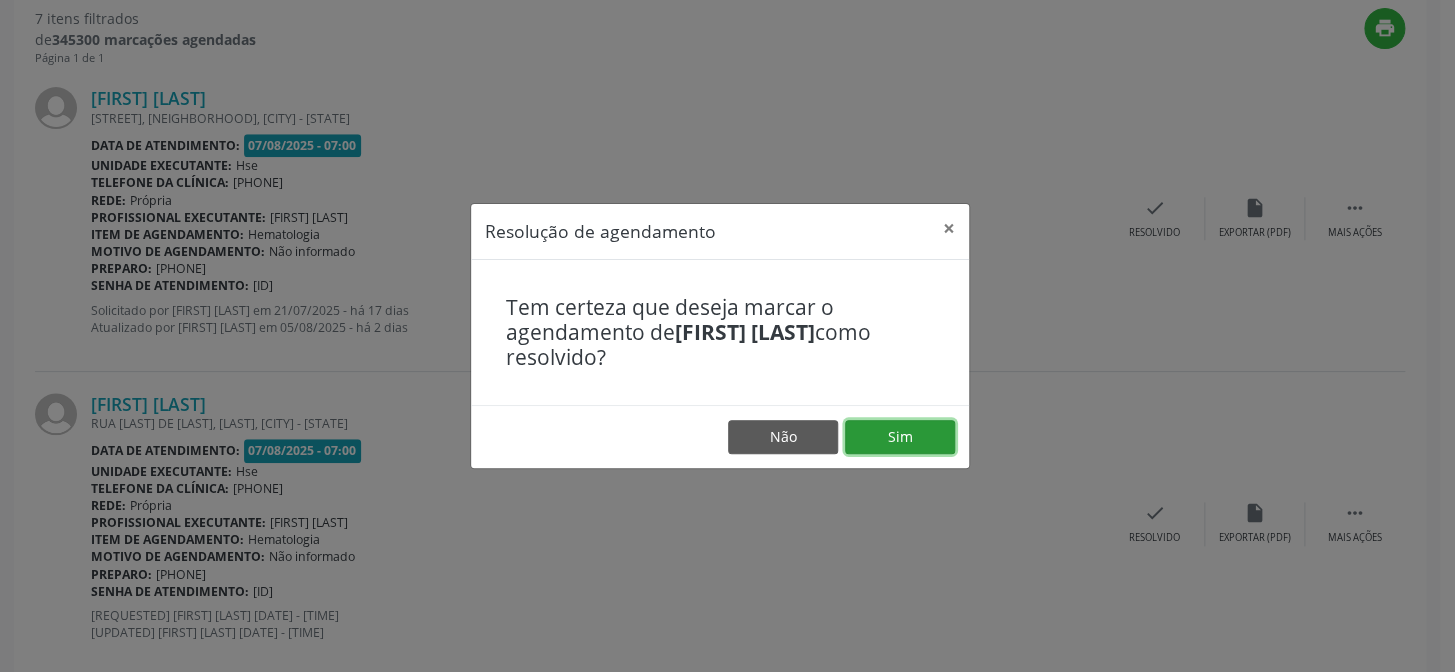 click on "Sim" at bounding box center [900, 437] 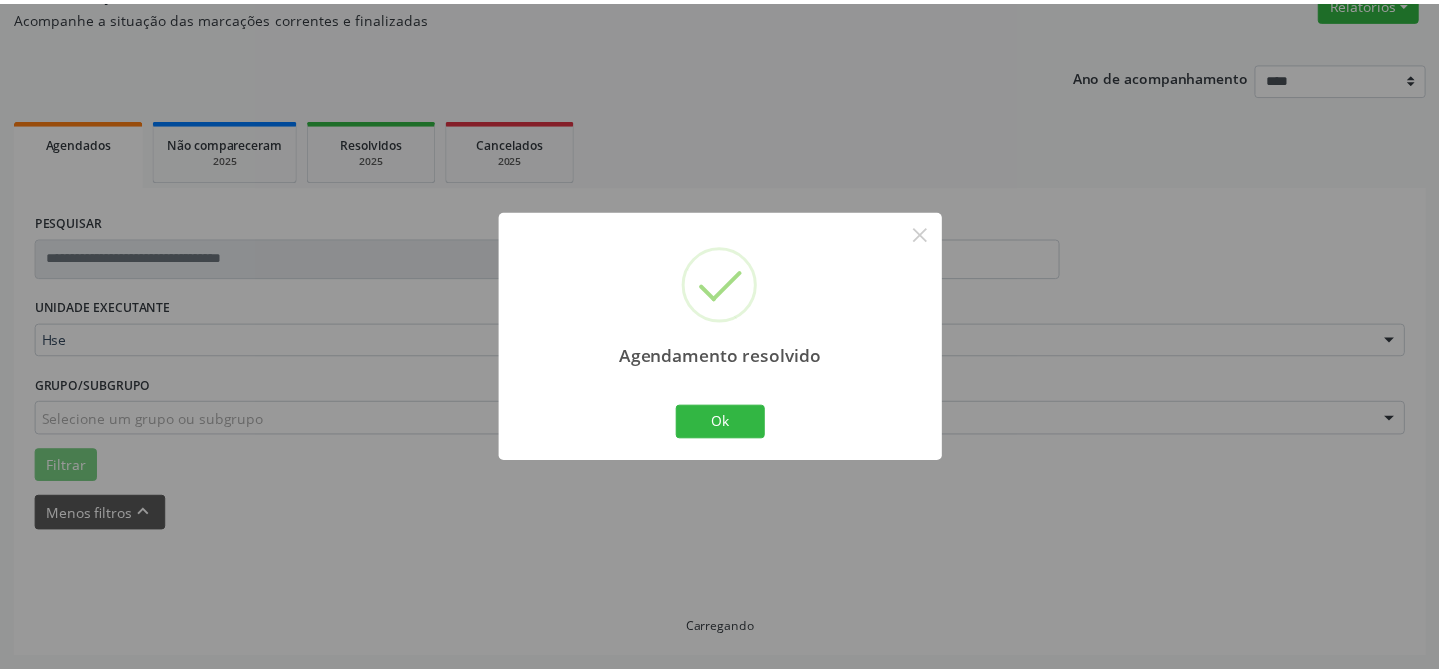 scroll, scrollTop: 179, scrollLeft: 0, axis: vertical 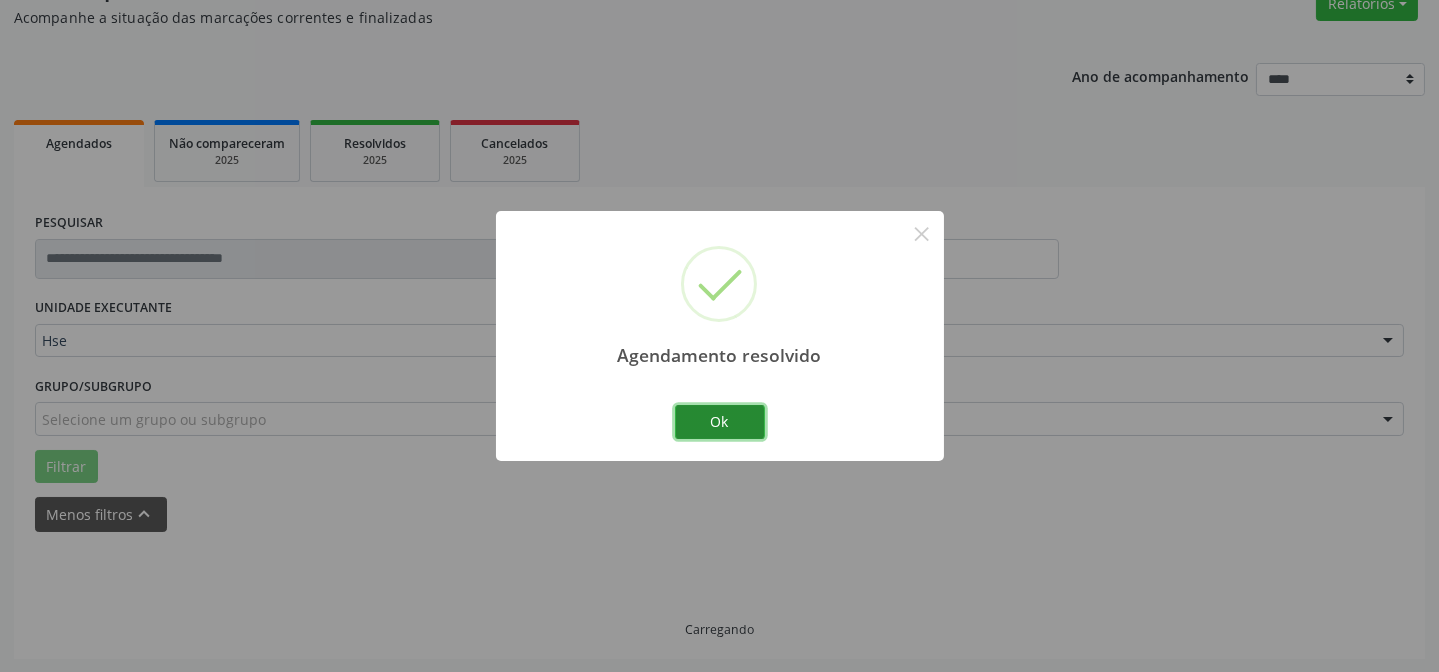 click on "Ok" at bounding box center [720, 422] 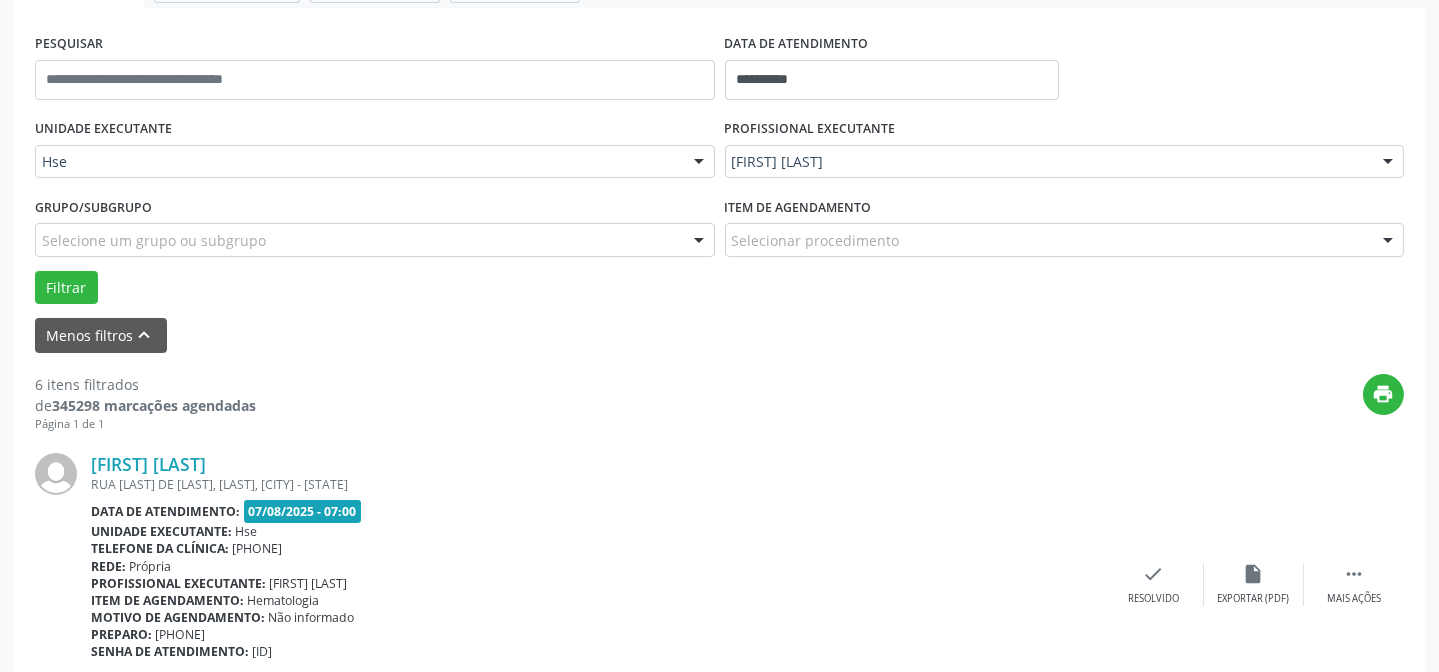 scroll, scrollTop: 360, scrollLeft: 0, axis: vertical 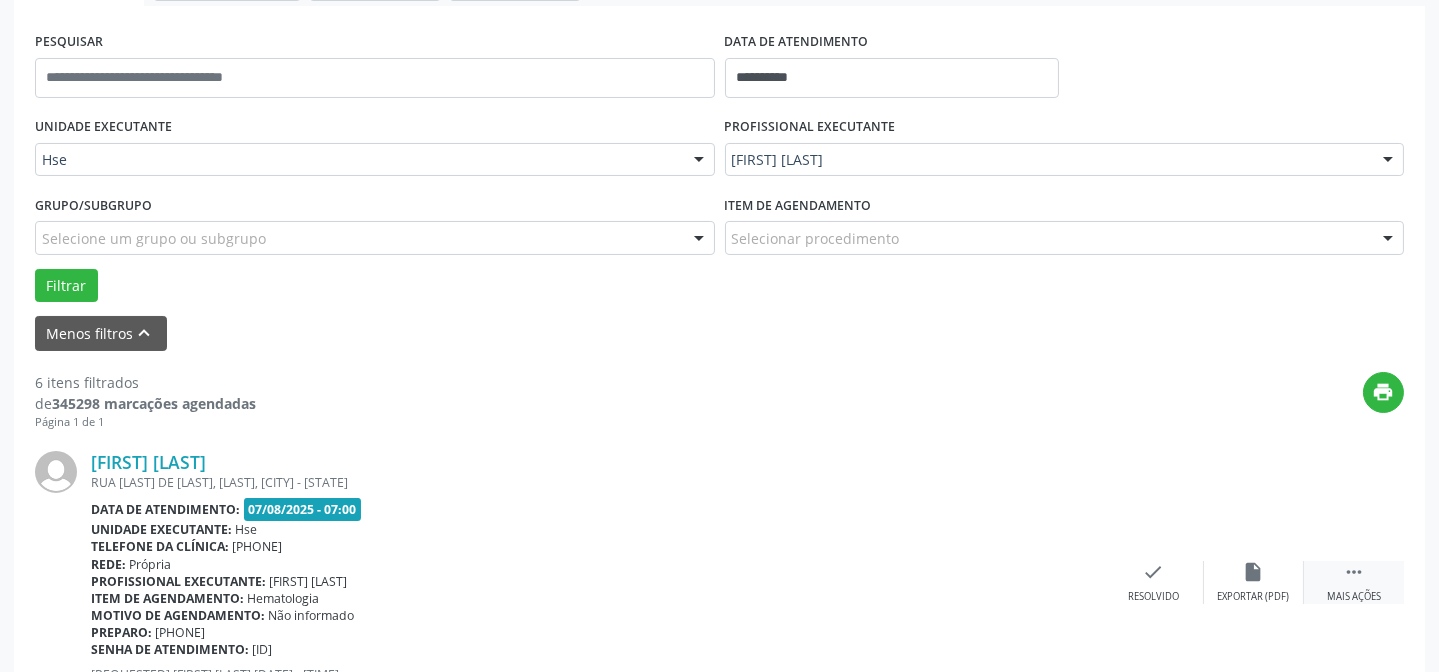 click on "" at bounding box center [1354, 572] 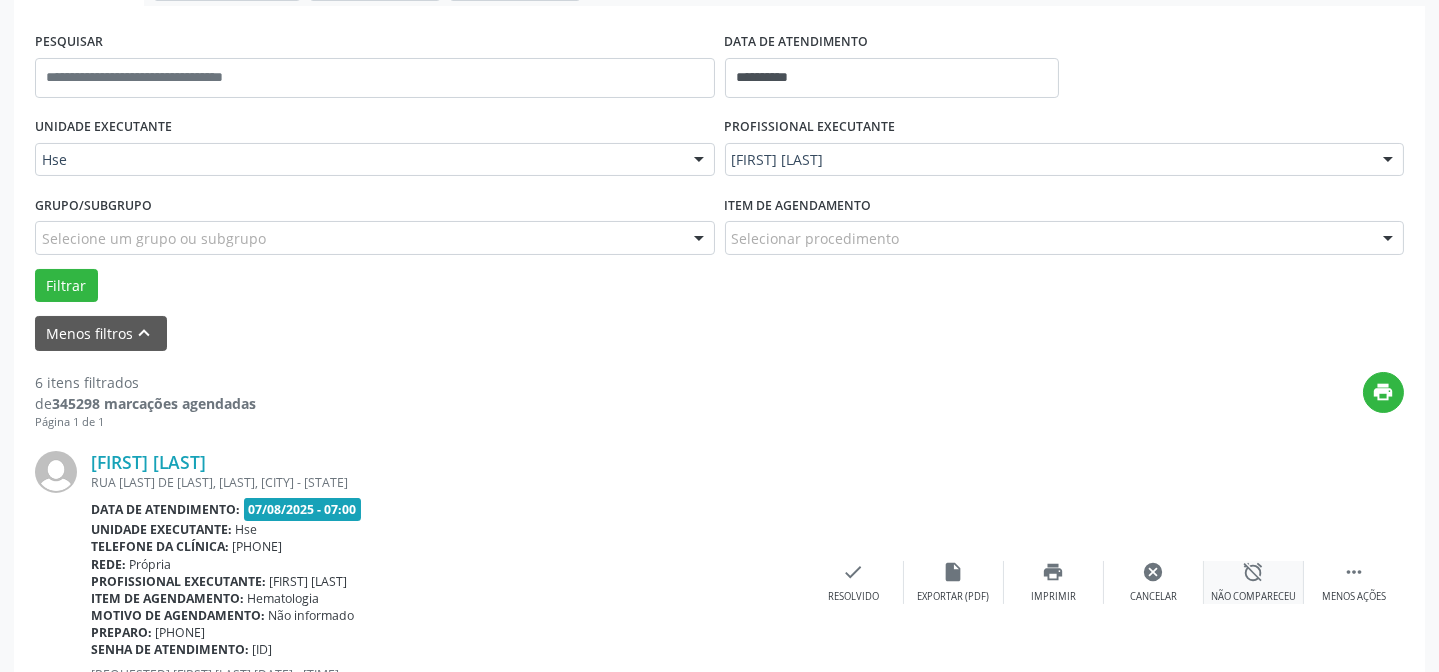 click on "alarm_off" at bounding box center [1254, 572] 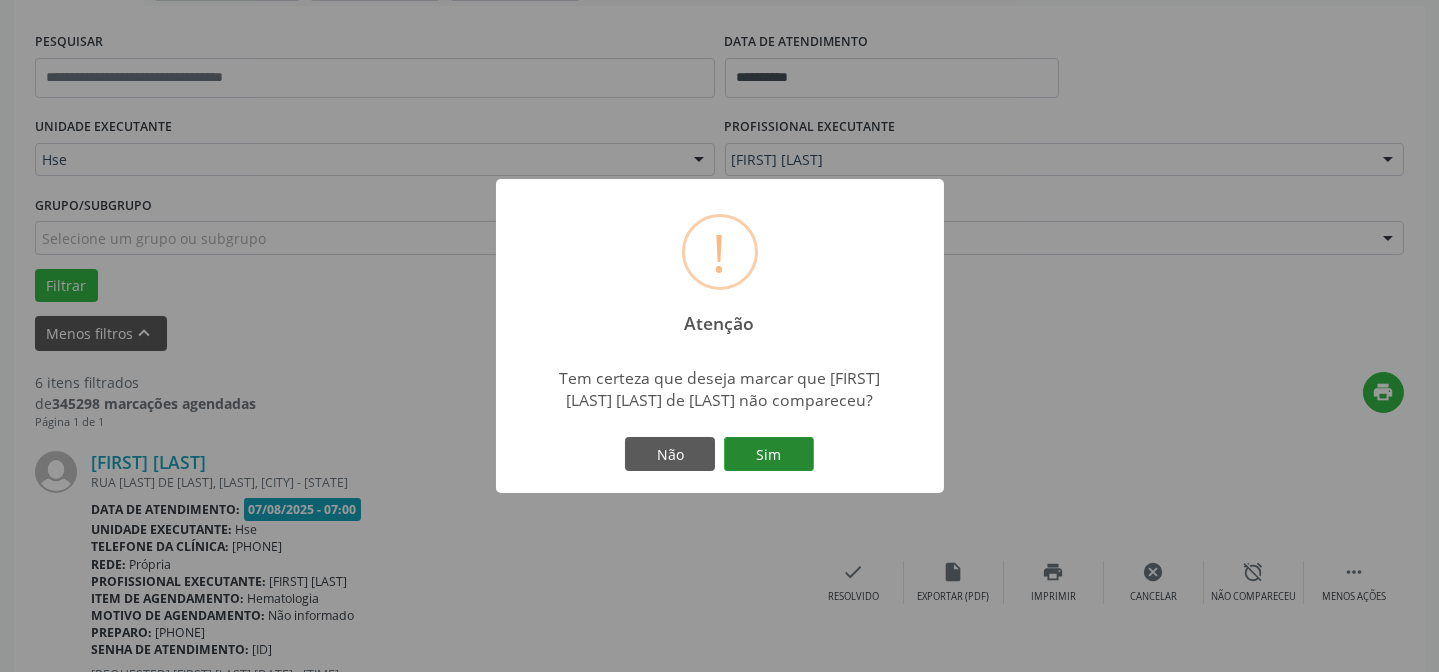 click on "Sim" at bounding box center (769, 454) 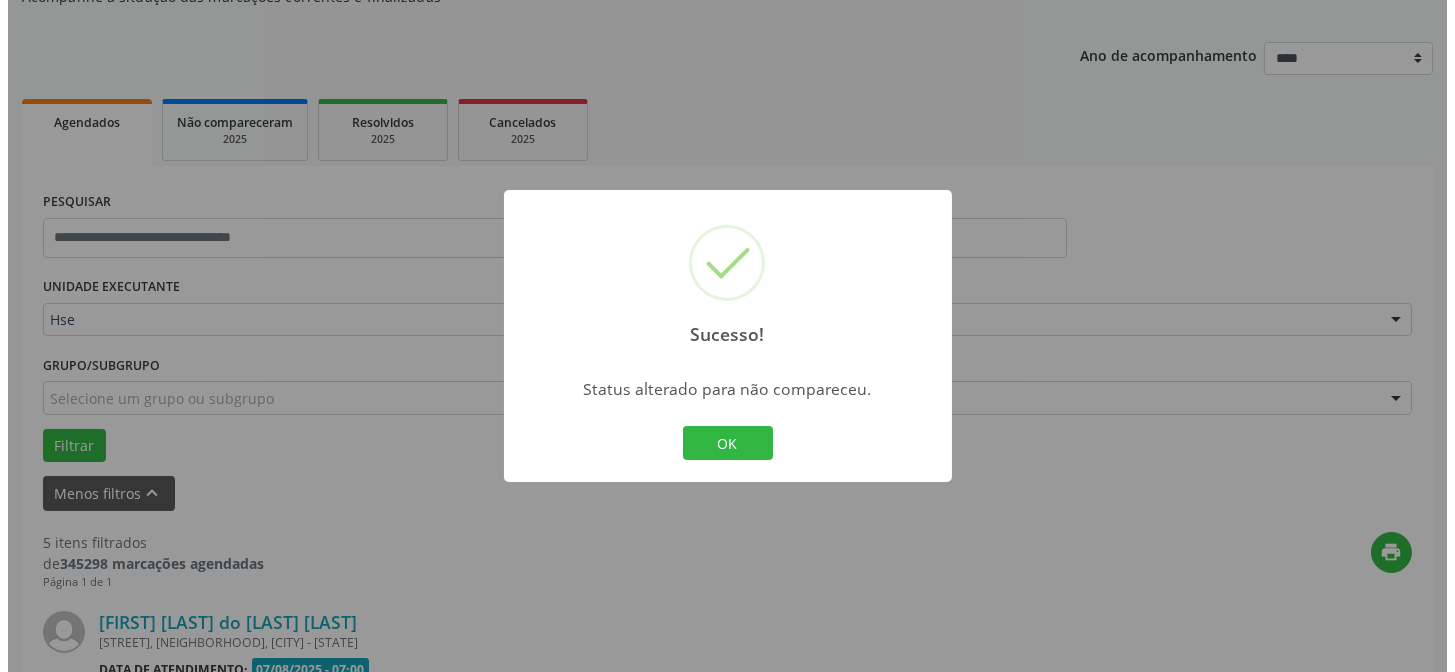 scroll, scrollTop: 360, scrollLeft: 0, axis: vertical 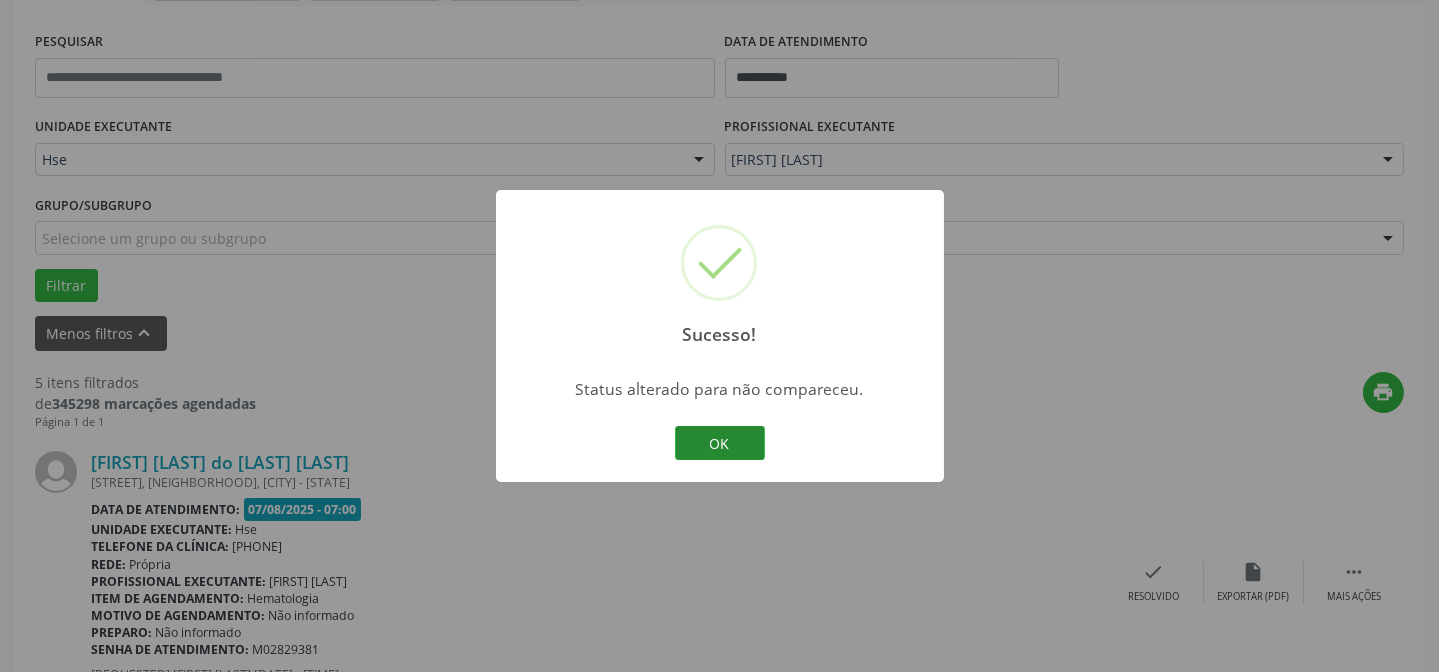 click on "OK Cancel" at bounding box center (719, 443) 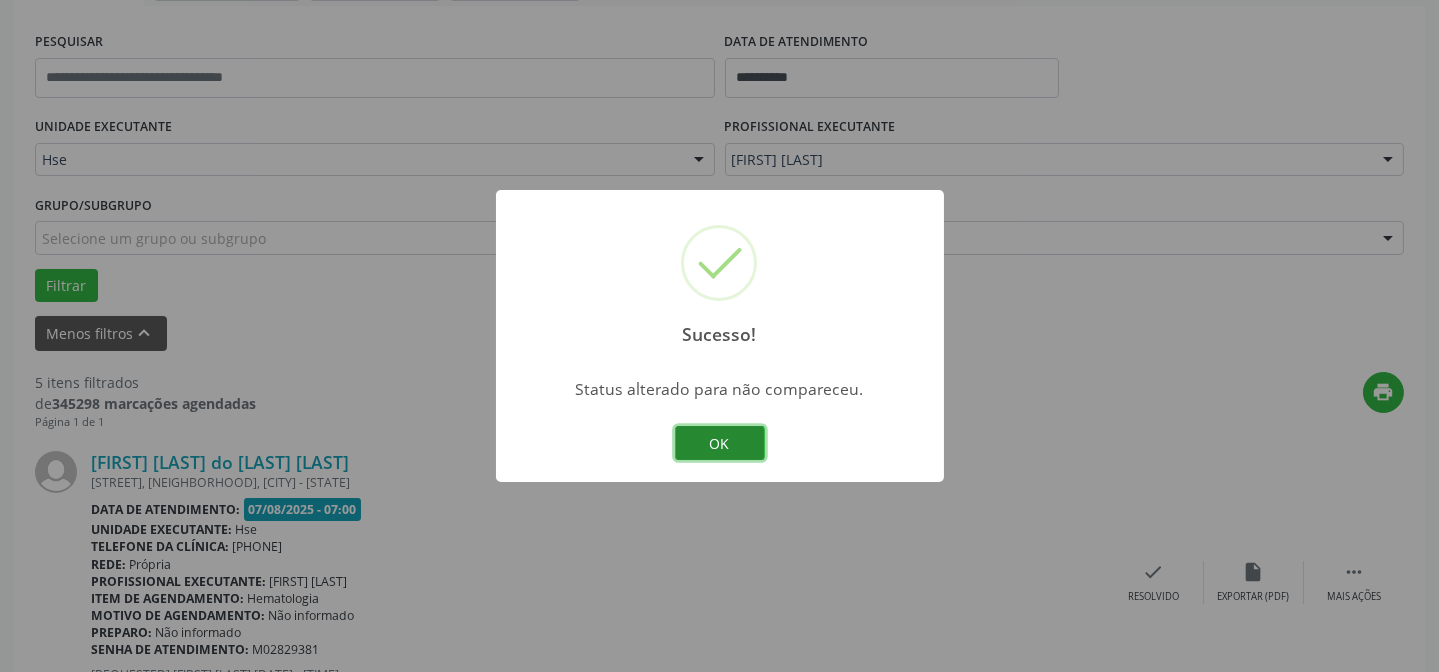 click on "OK" at bounding box center [720, 443] 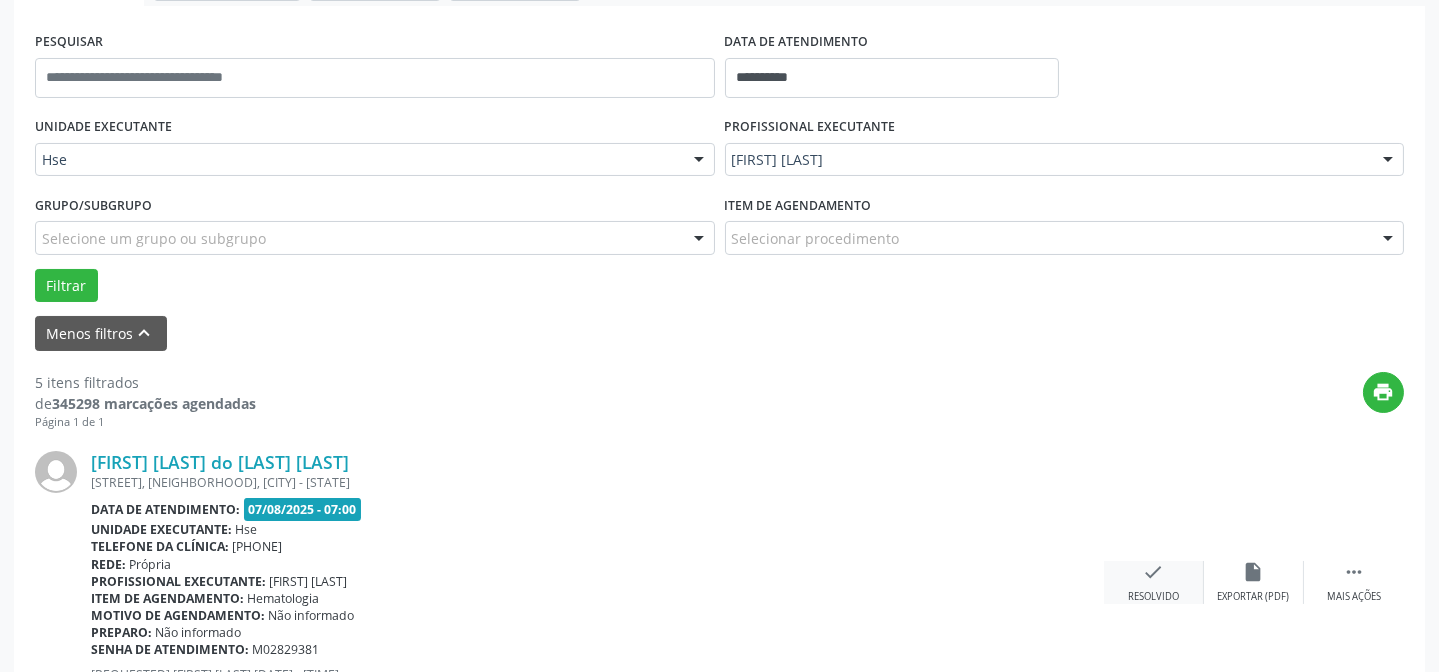 click on "check
Resolvido" at bounding box center [1154, 582] 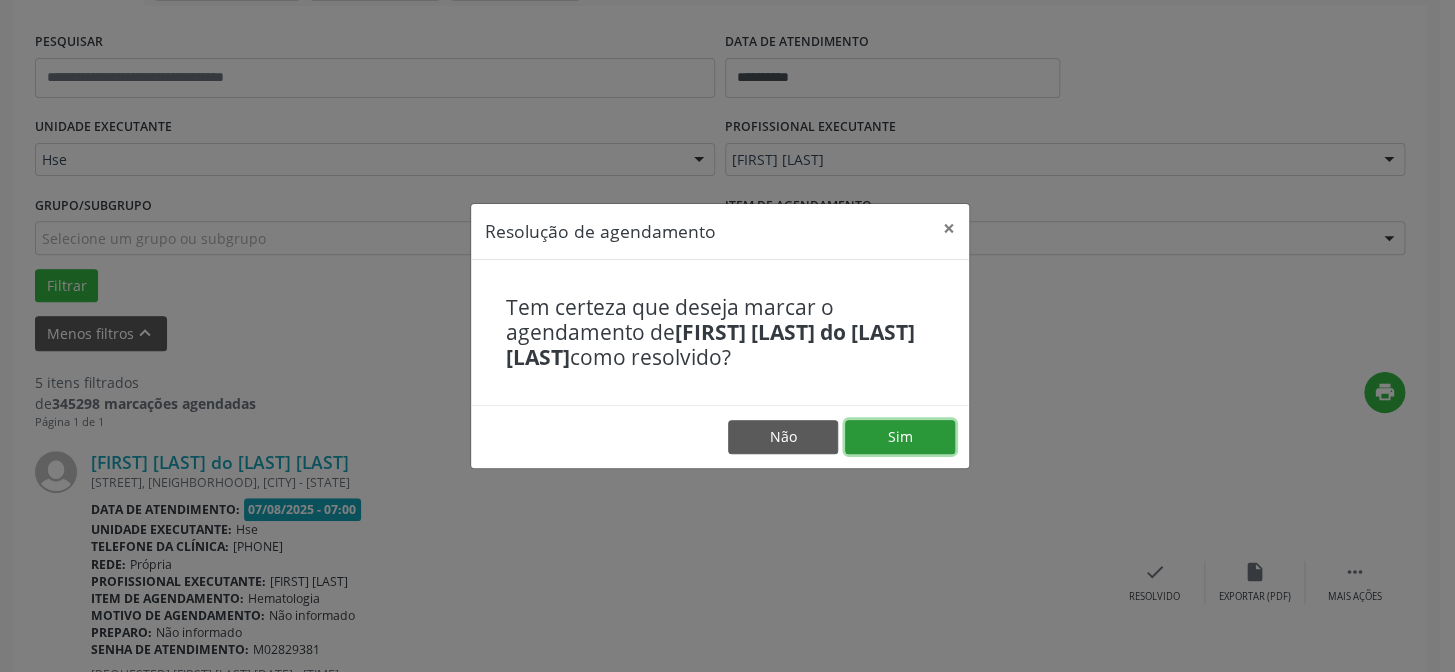 click on "Sim" at bounding box center [900, 437] 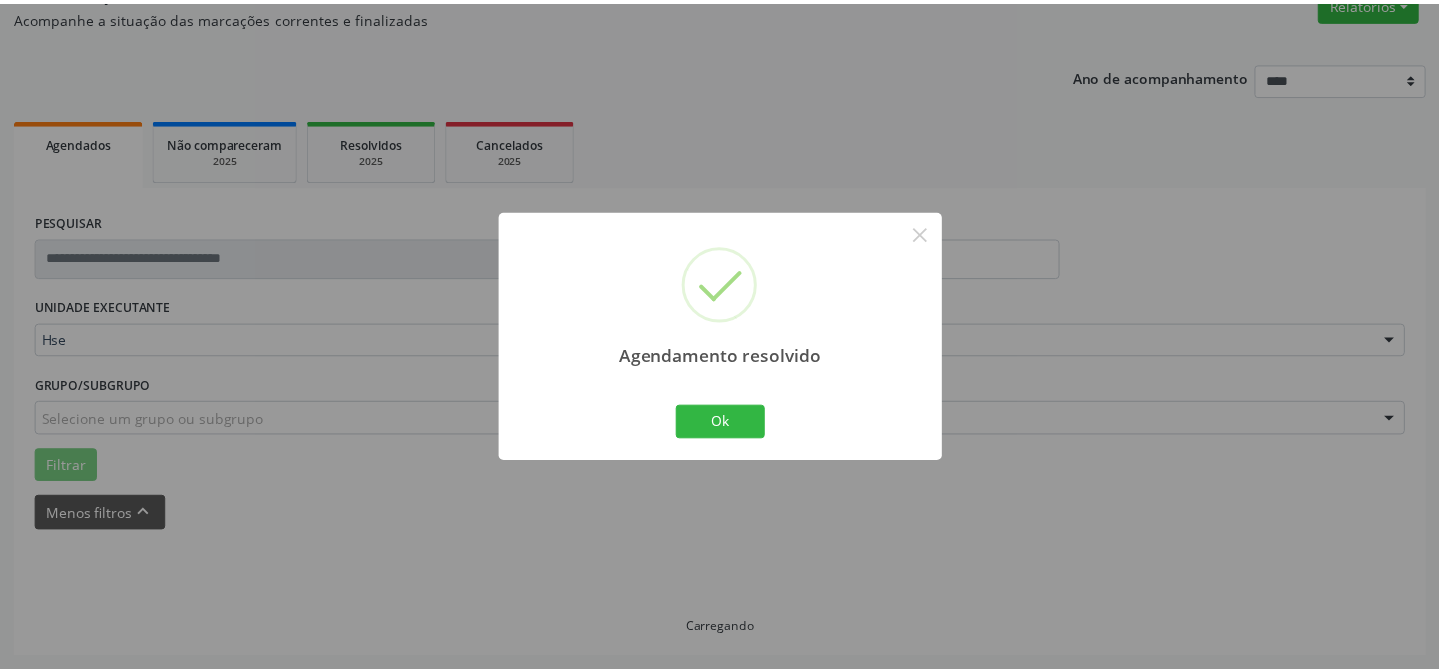 scroll, scrollTop: 179, scrollLeft: 0, axis: vertical 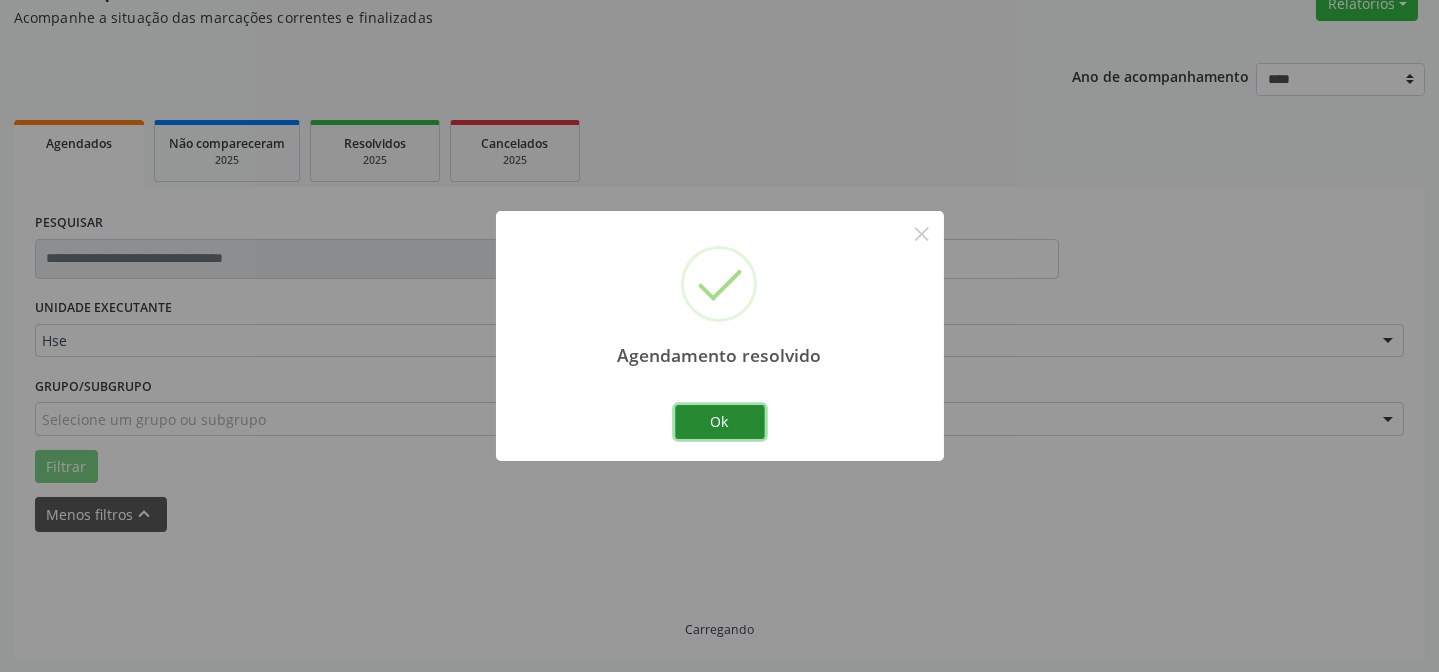 click on "Ok" at bounding box center (720, 422) 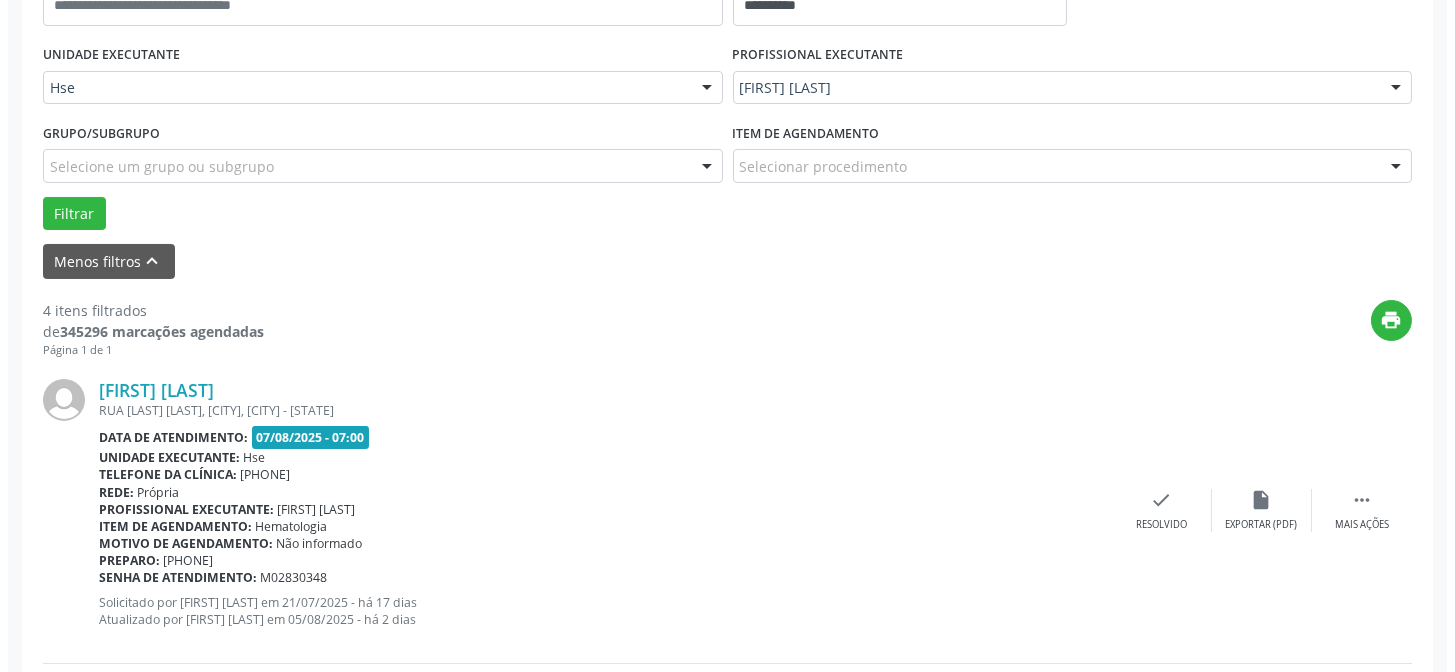 scroll, scrollTop: 451, scrollLeft: 0, axis: vertical 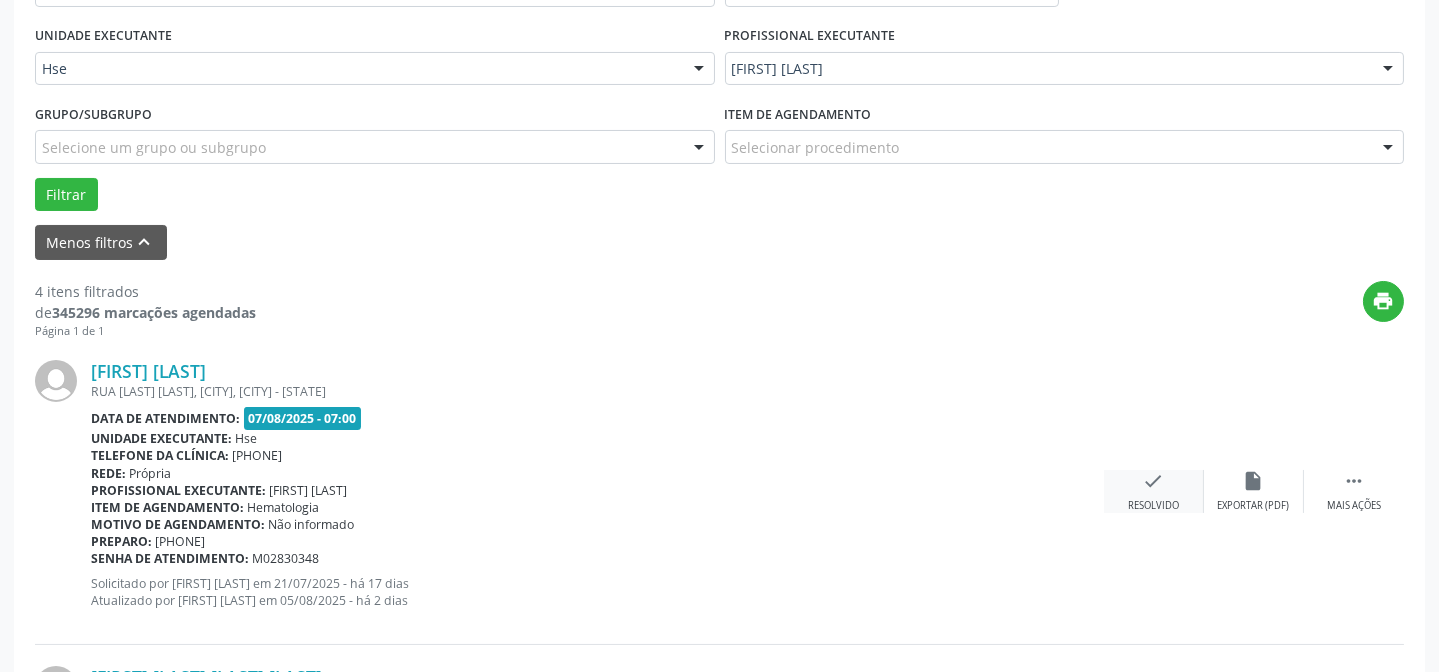 click on "Resolvido" at bounding box center [1153, 506] 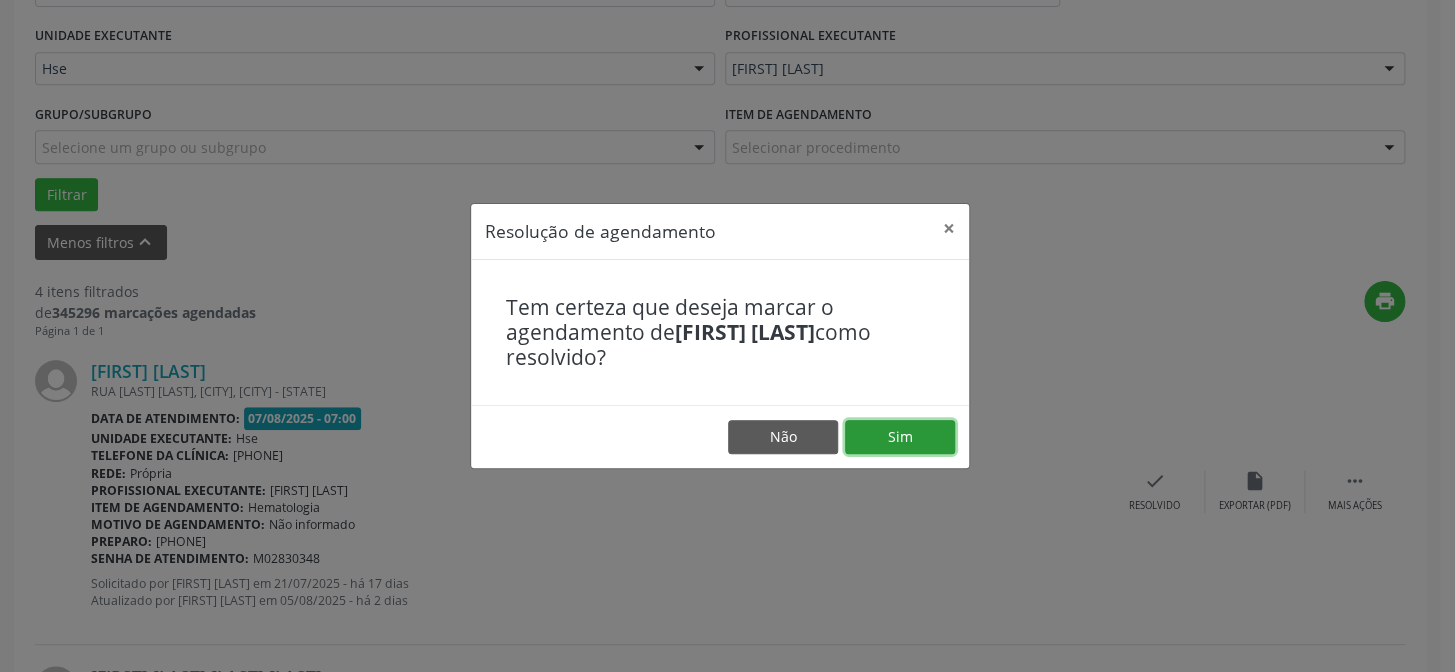 click on "Sim" at bounding box center (900, 437) 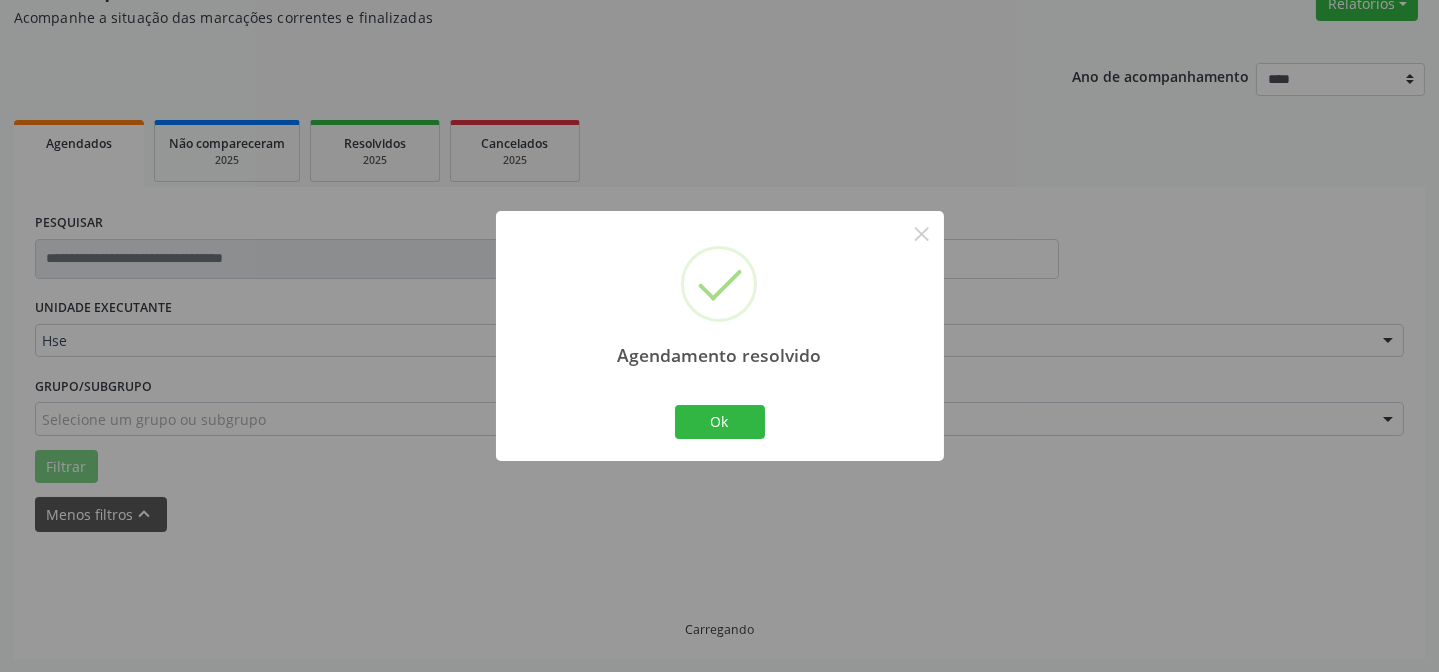 scroll, scrollTop: 451, scrollLeft: 0, axis: vertical 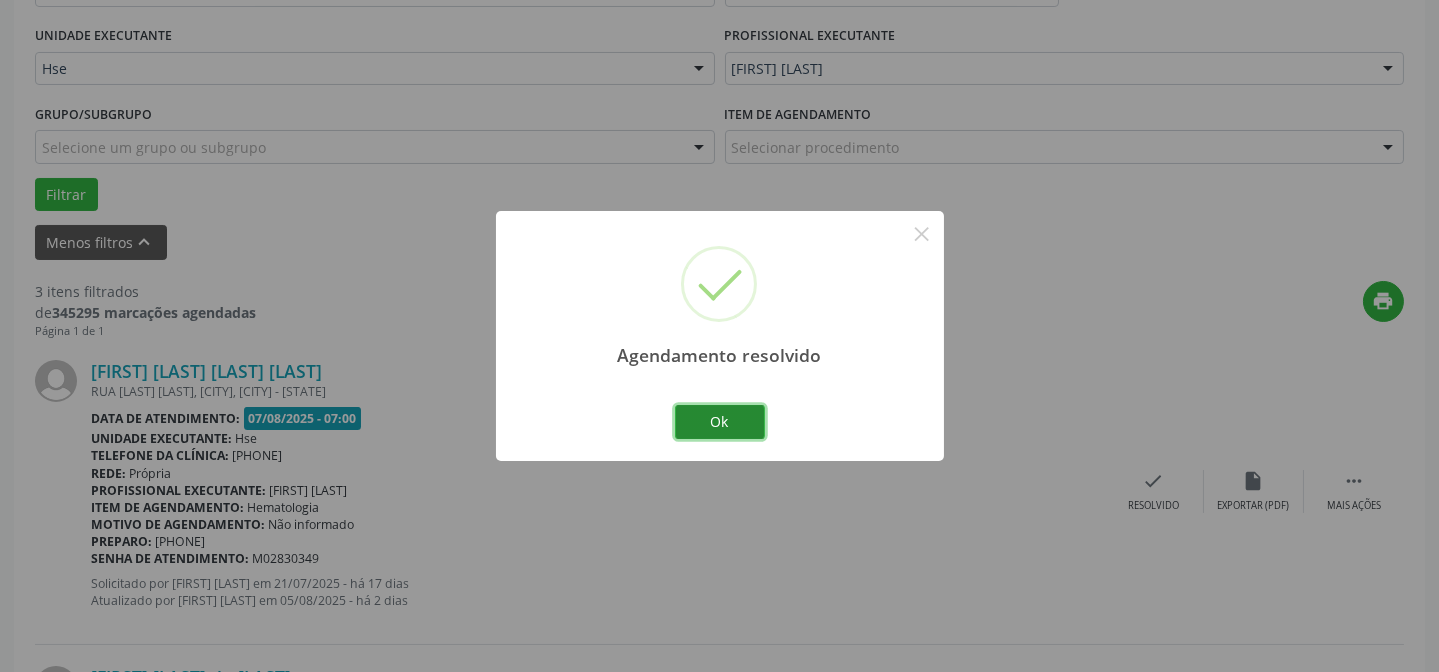 click on "Ok" at bounding box center (720, 422) 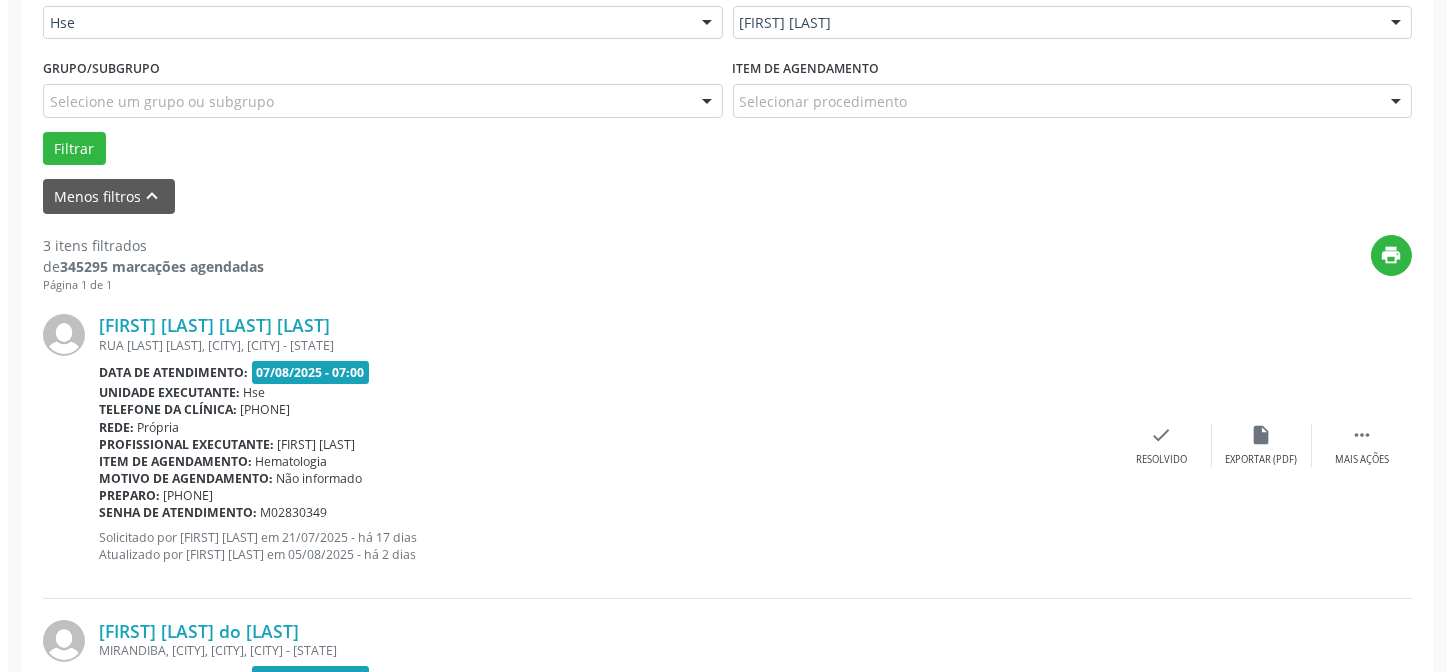 scroll, scrollTop: 542, scrollLeft: 0, axis: vertical 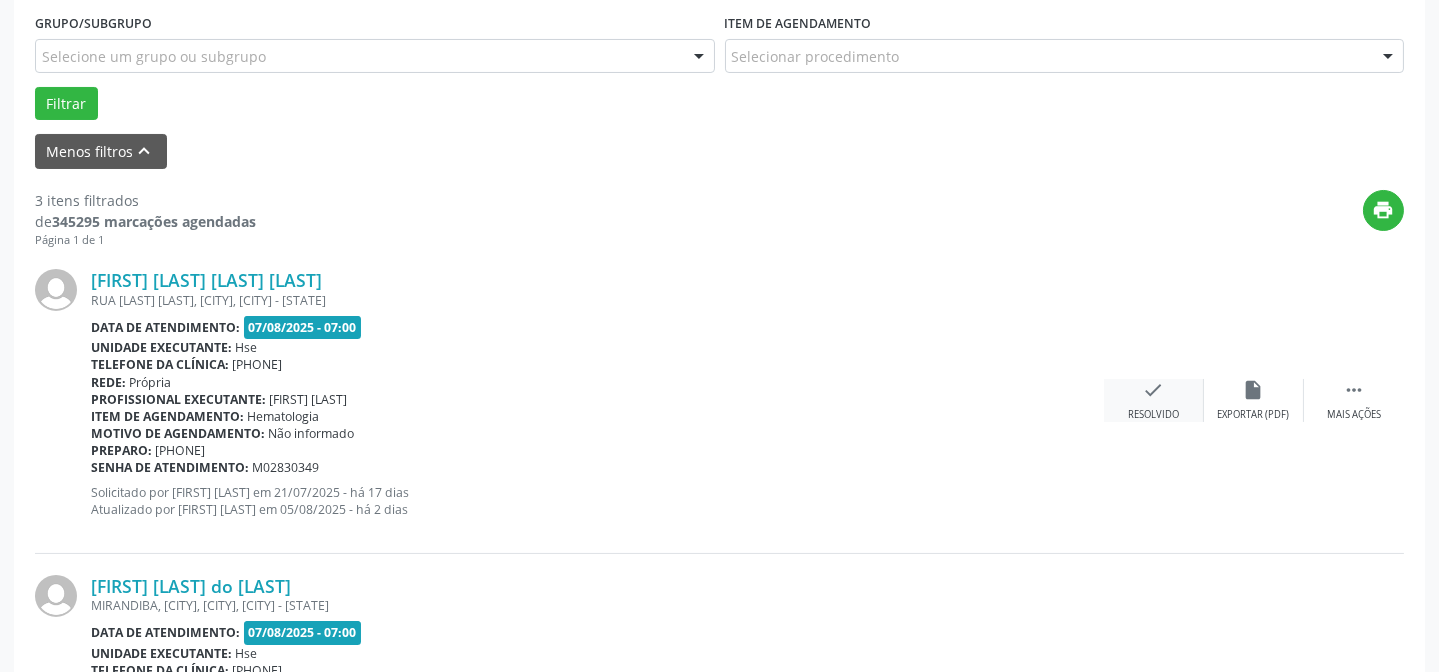 click on "check
Resolvido" at bounding box center [1154, 400] 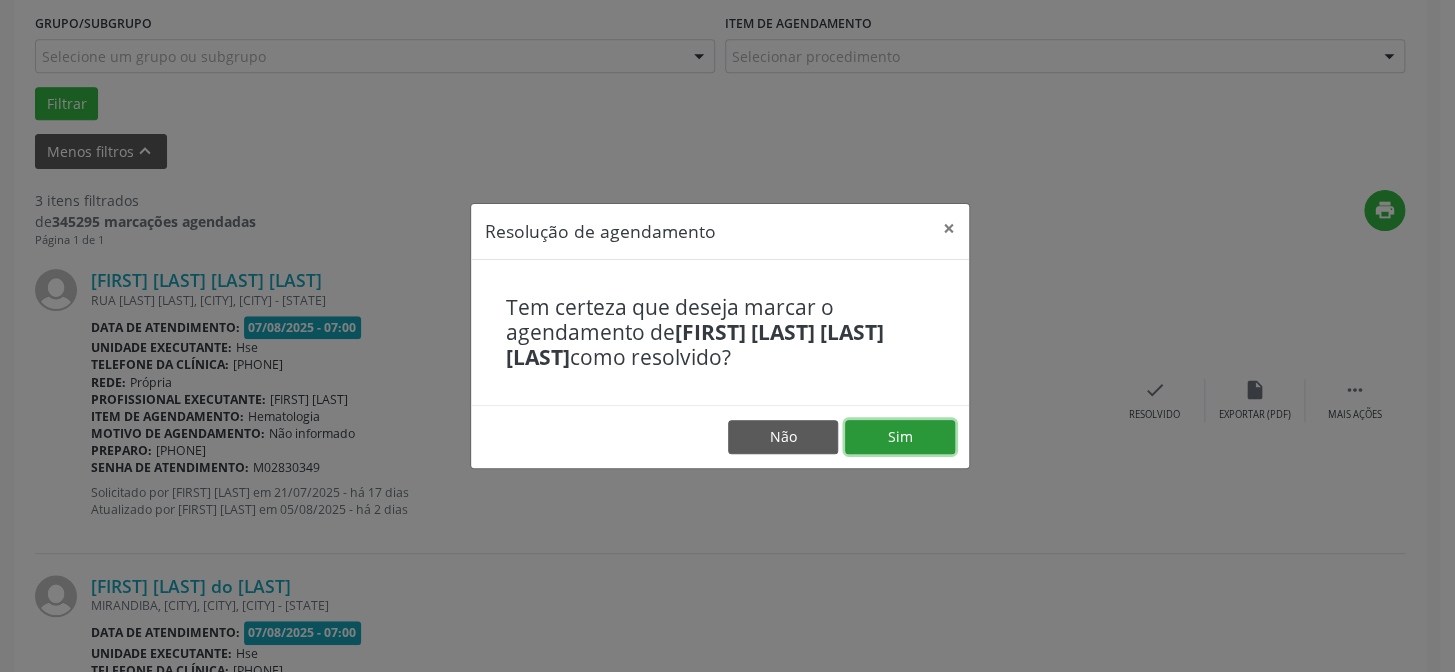click on "Sim" at bounding box center (900, 437) 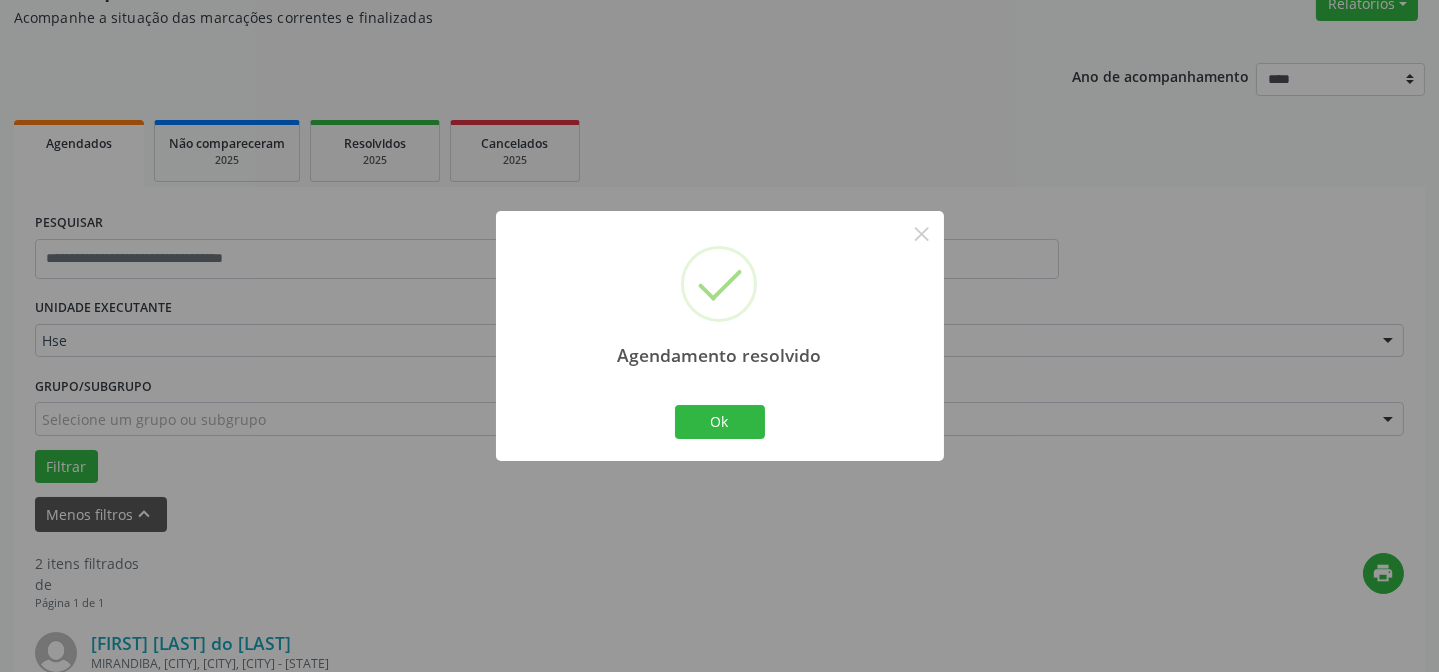 scroll, scrollTop: 542, scrollLeft: 0, axis: vertical 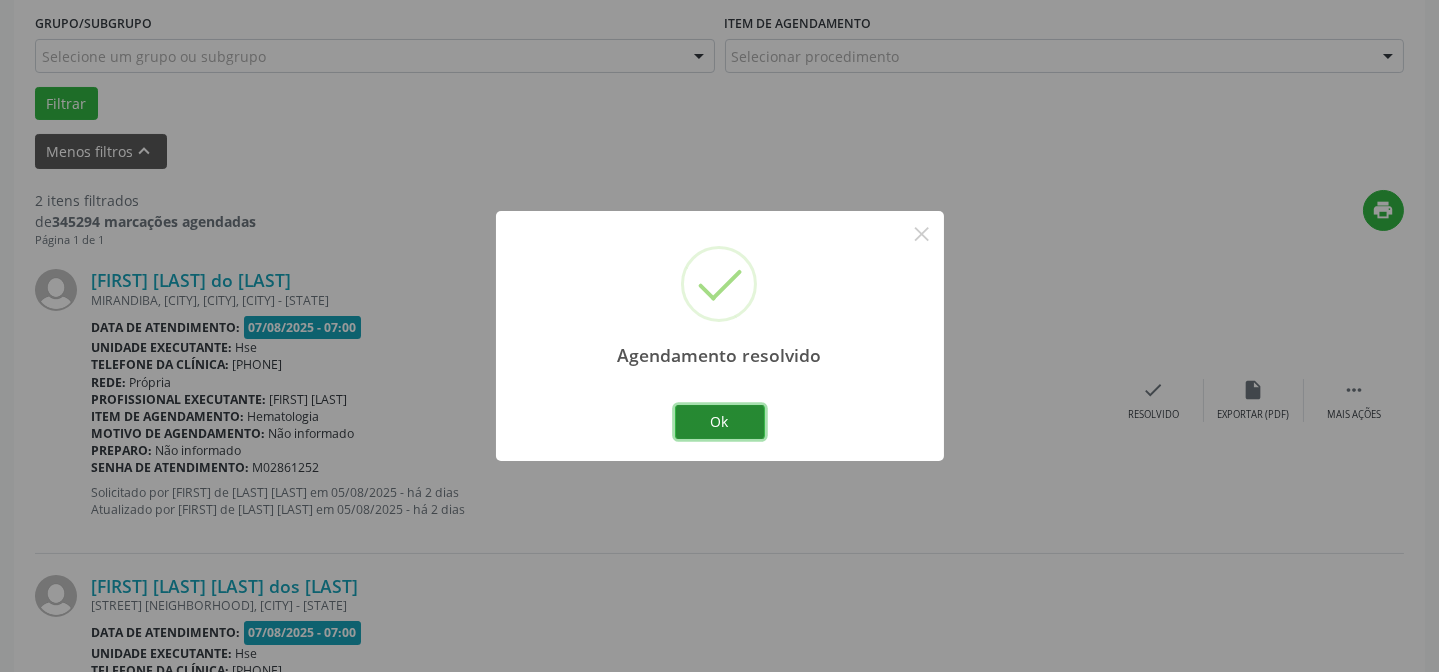 click on "Ok" at bounding box center [720, 422] 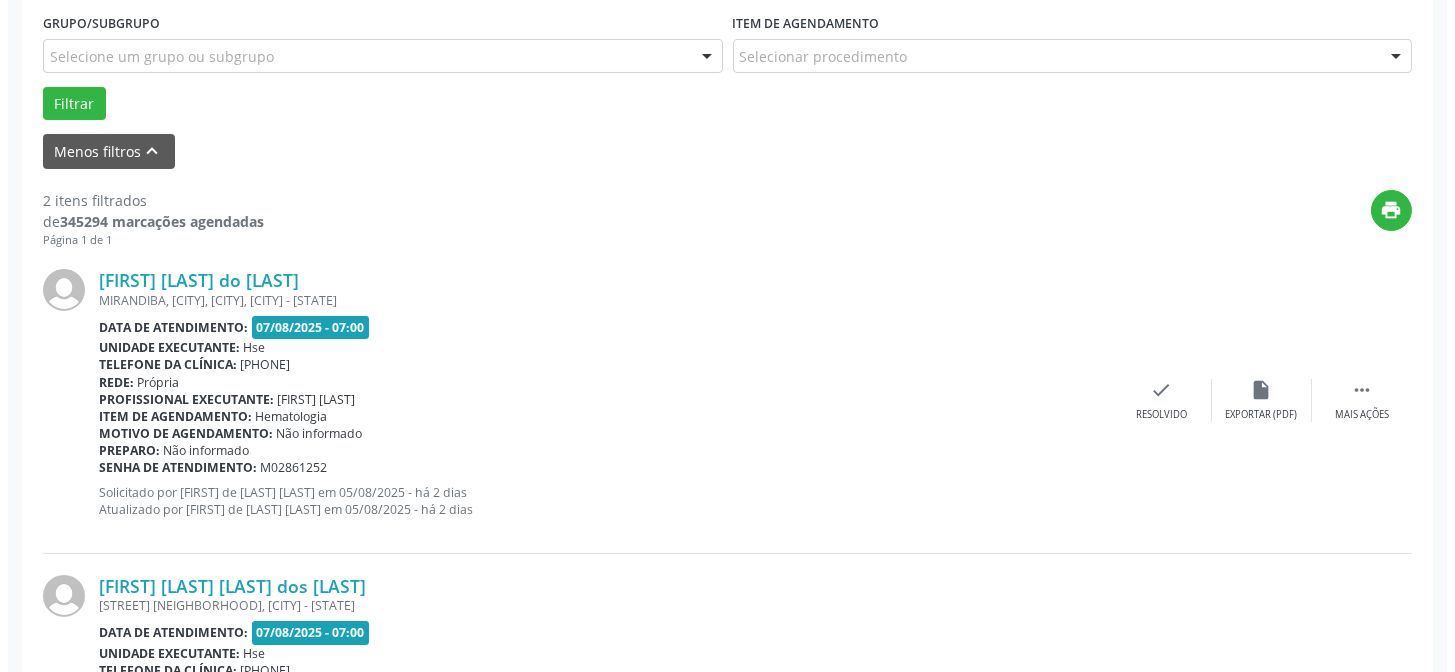 scroll, scrollTop: 633, scrollLeft: 0, axis: vertical 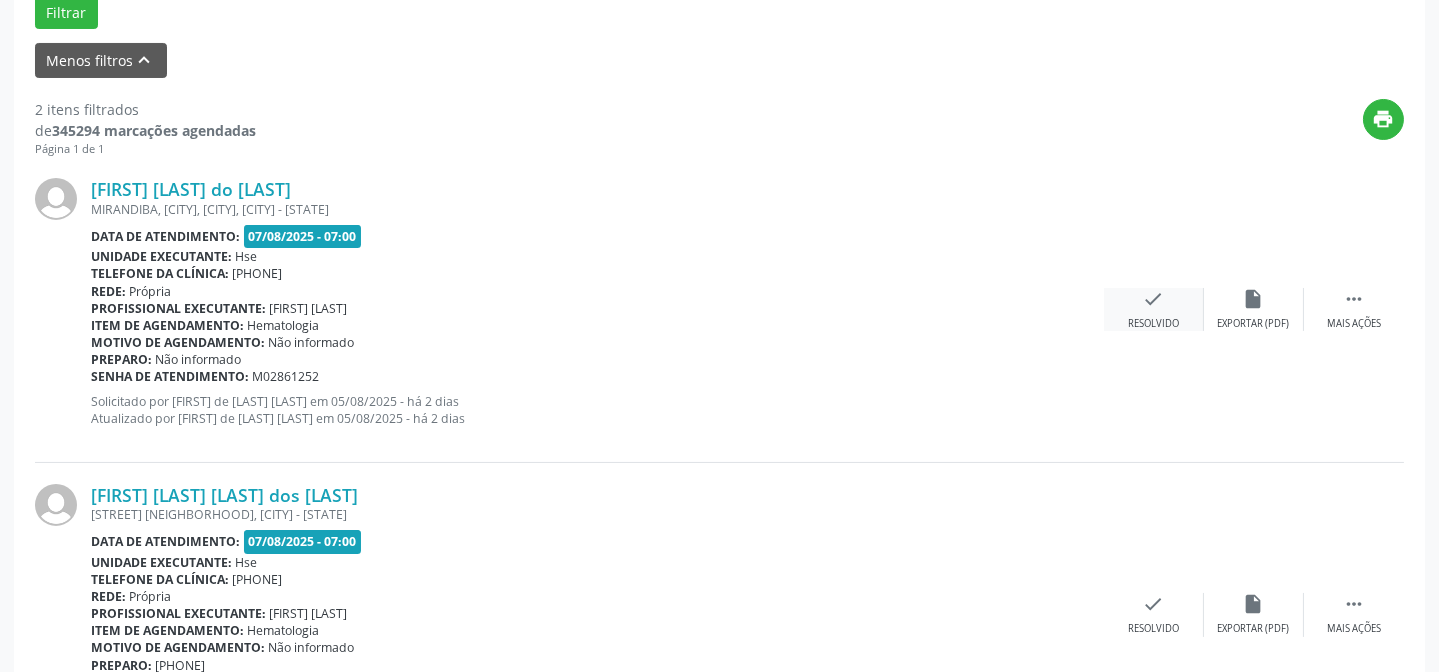 click on "check" at bounding box center (1154, 299) 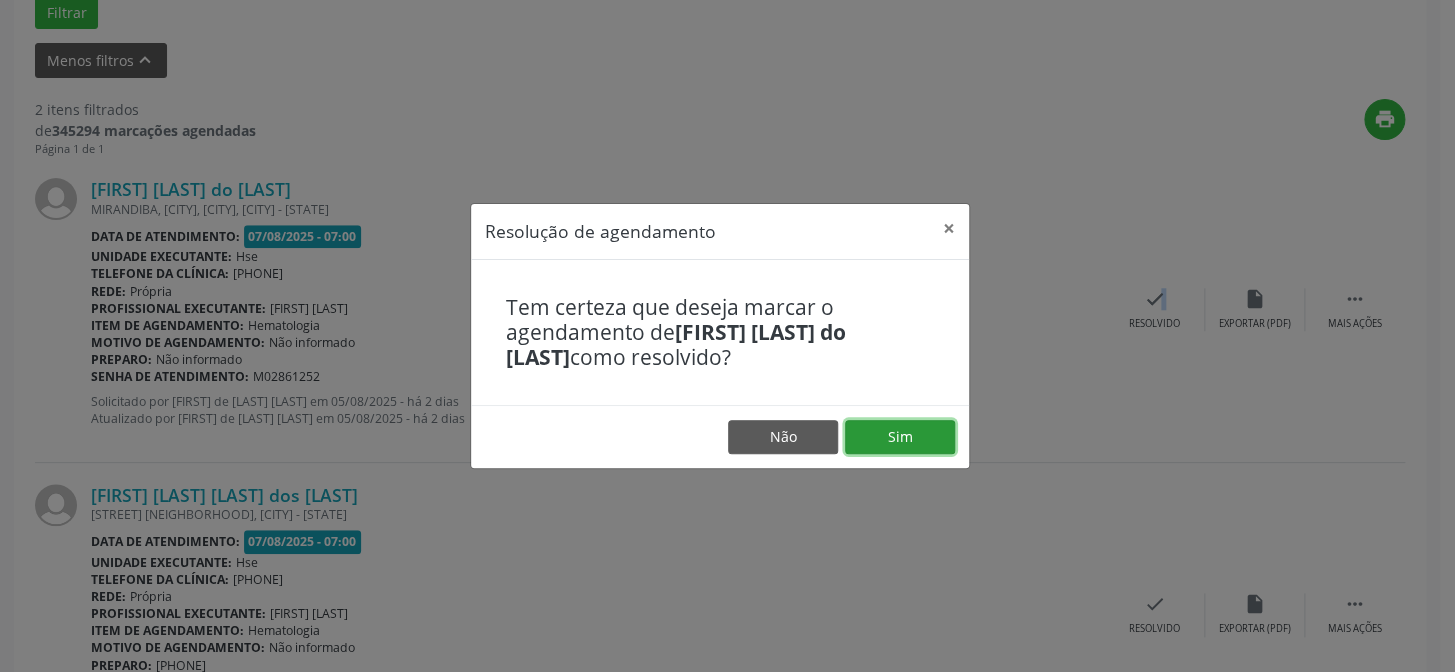 click on "Sim" at bounding box center [900, 437] 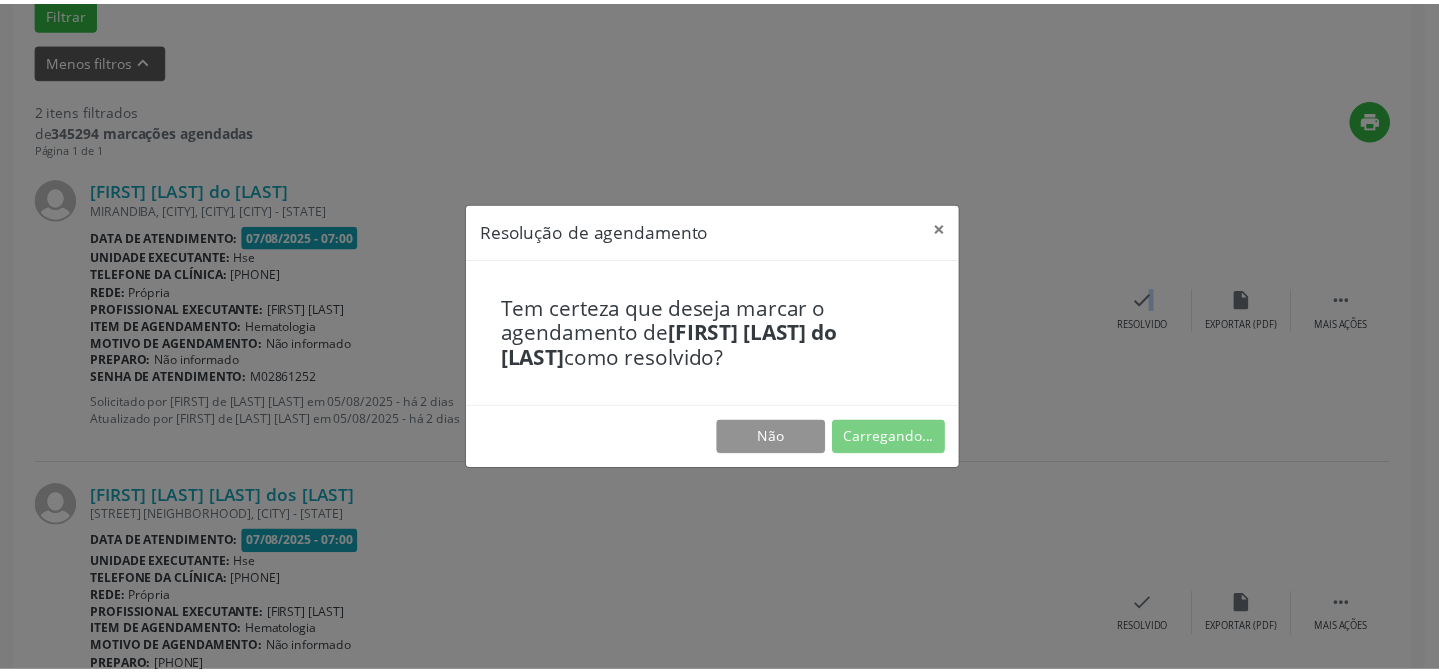 scroll, scrollTop: 179, scrollLeft: 0, axis: vertical 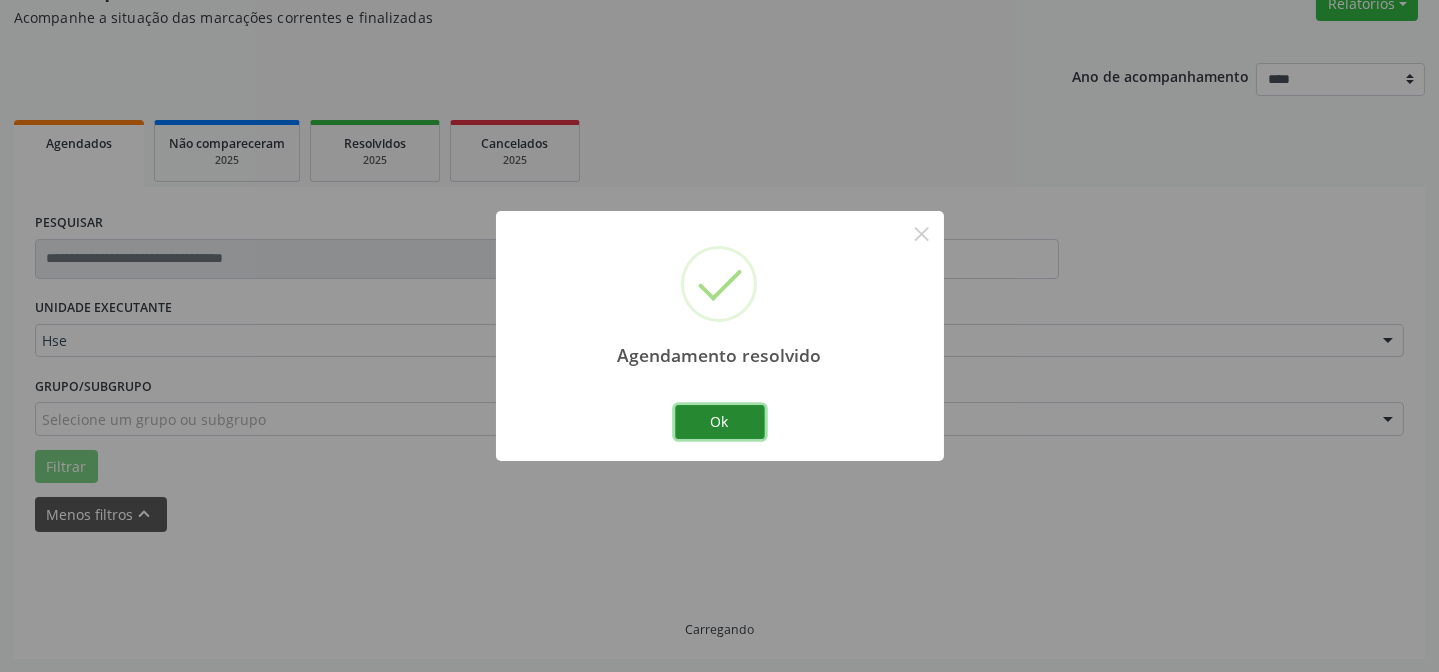 click on "Ok" at bounding box center (720, 422) 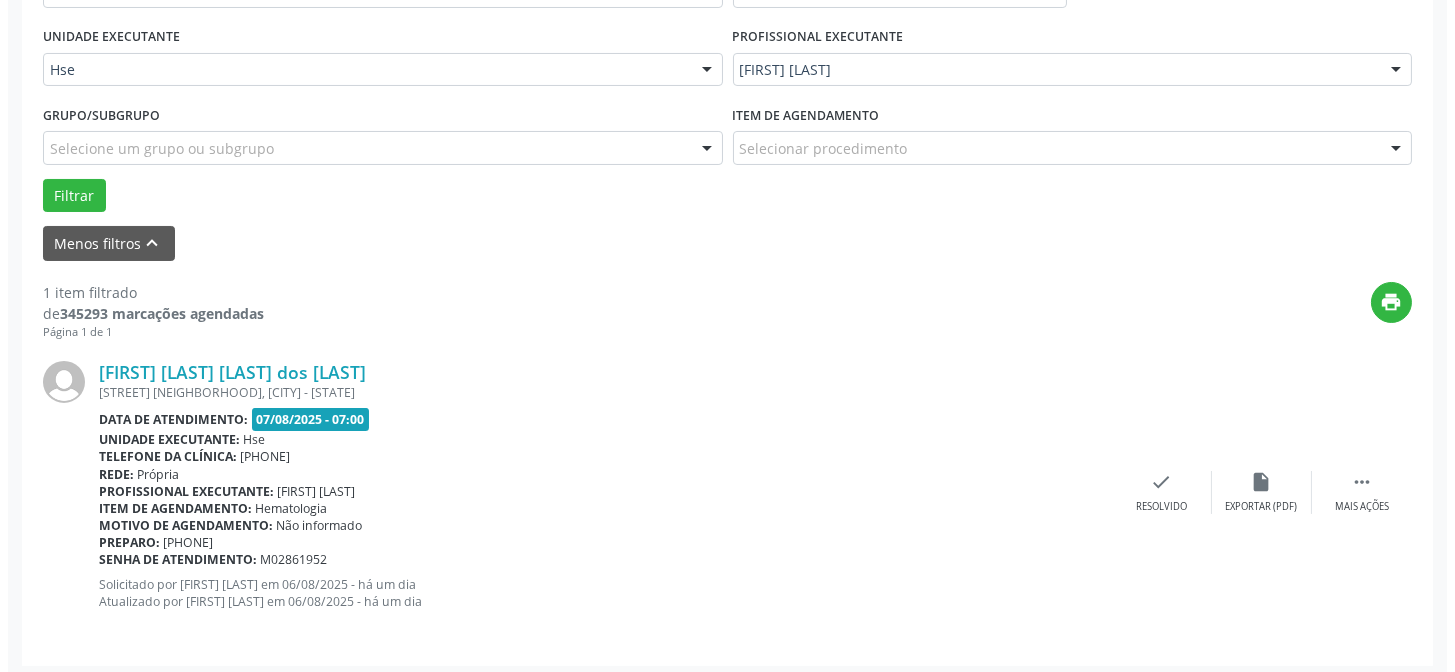 scroll, scrollTop: 451, scrollLeft: 0, axis: vertical 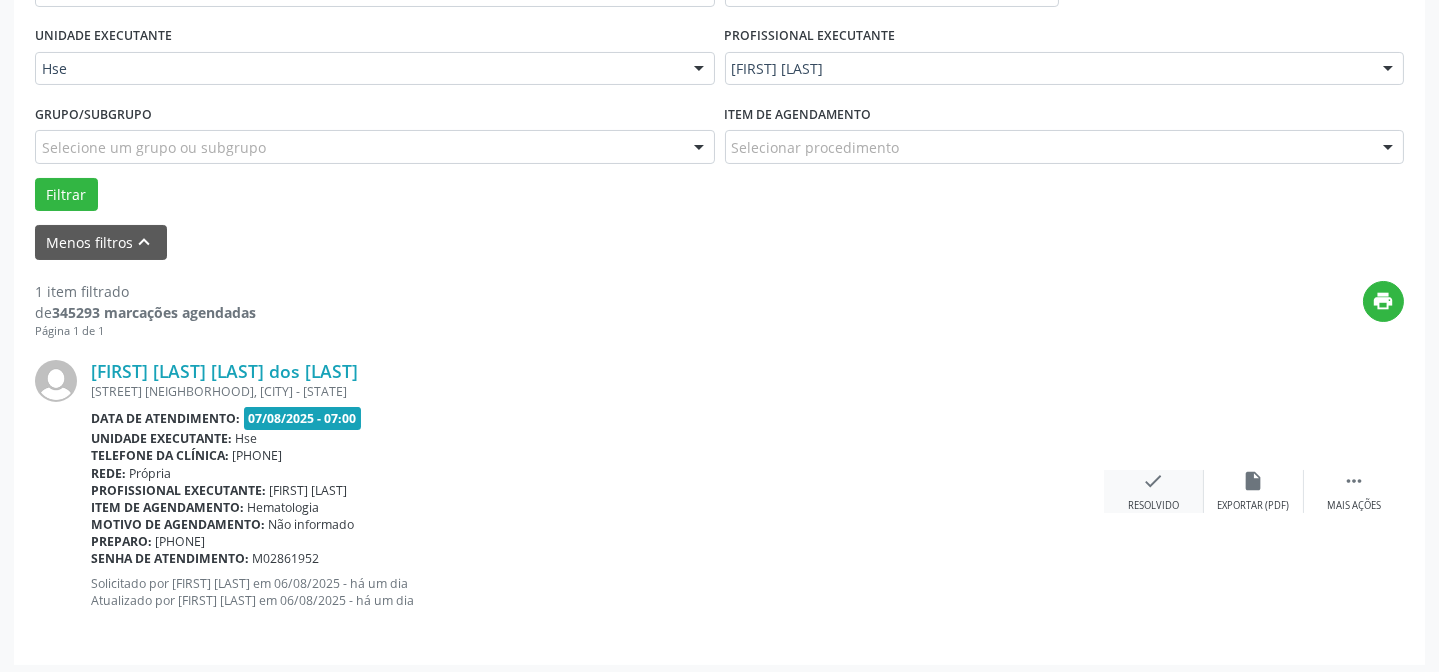 click on "Resolvido" at bounding box center (1153, 506) 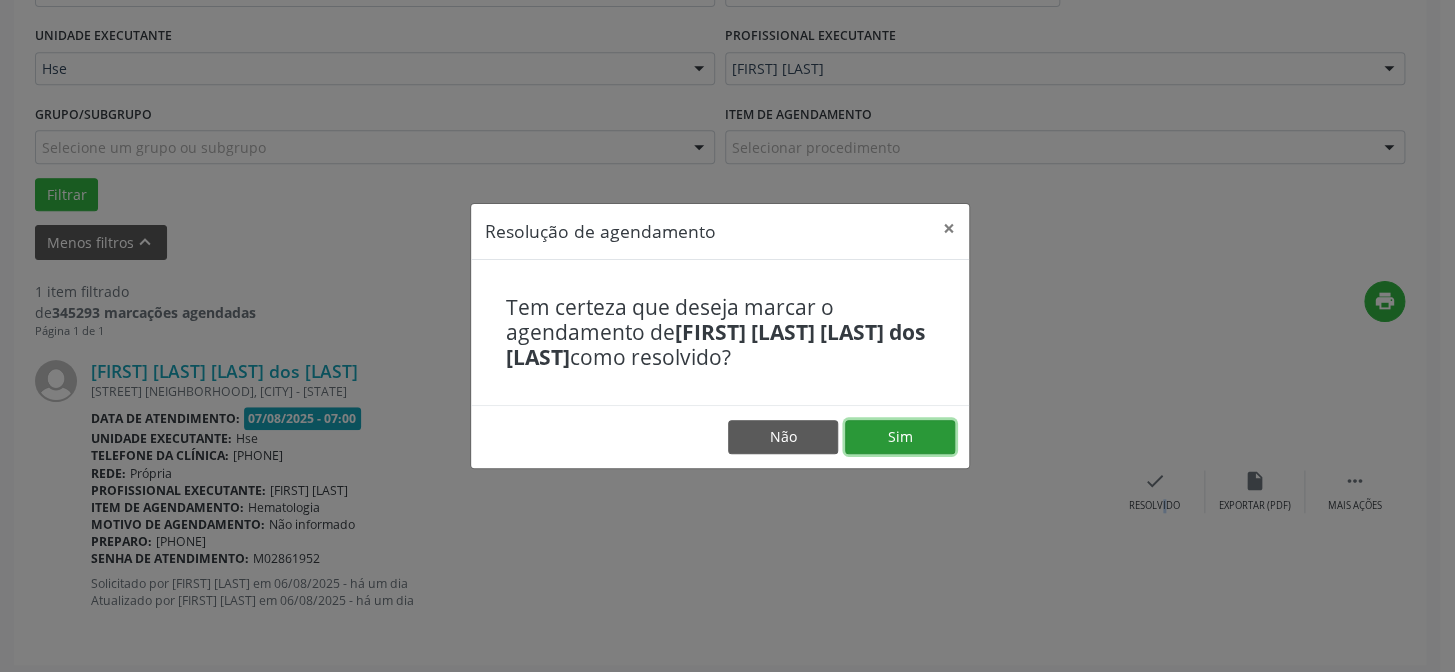 drag, startPoint x: 938, startPoint y: 441, endPoint x: 890, endPoint y: 437, distance: 48.166378 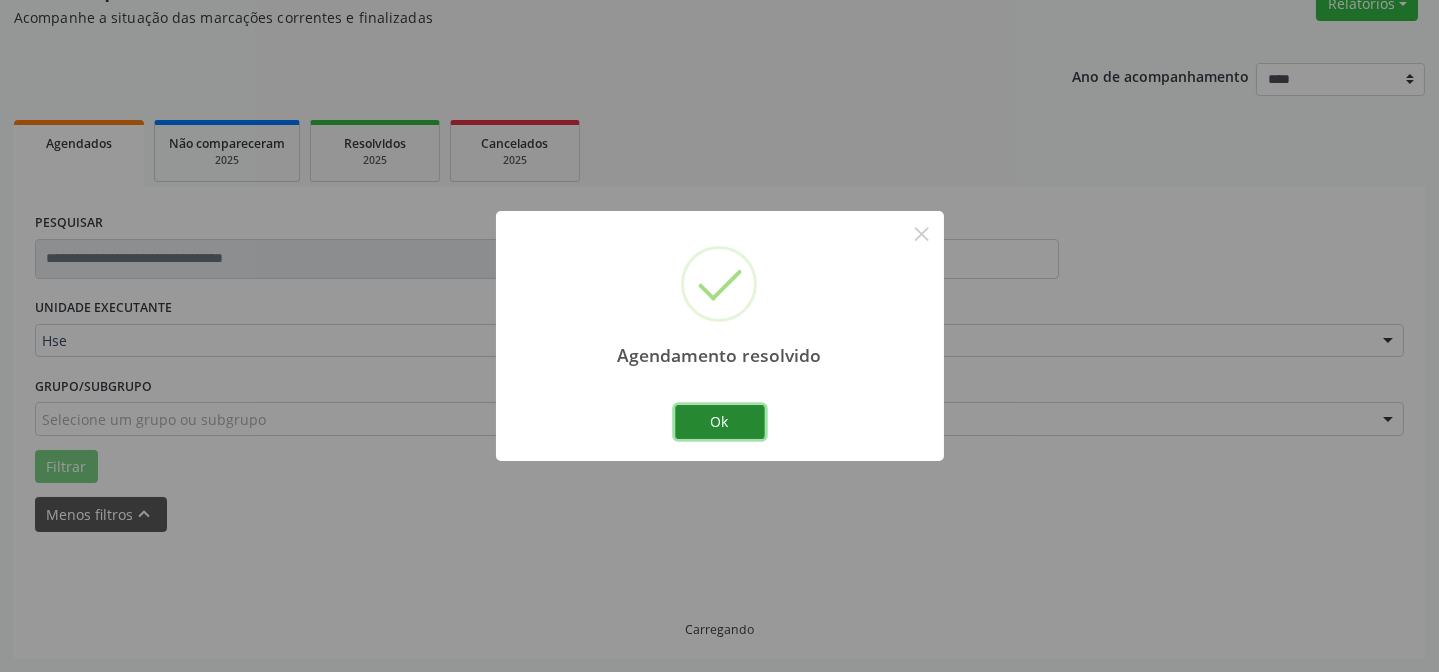 drag, startPoint x: 740, startPoint y: 419, endPoint x: 702, endPoint y: 411, distance: 38.832977 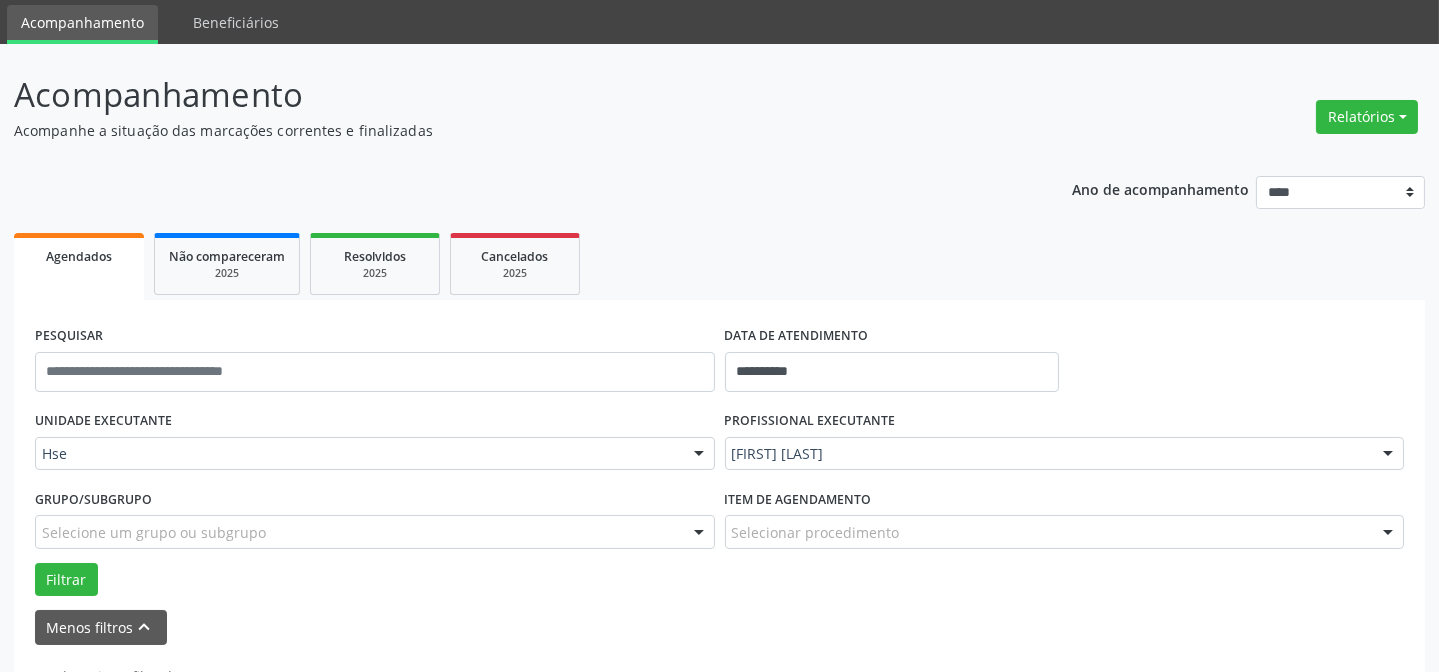scroll, scrollTop: 0, scrollLeft: 0, axis: both 